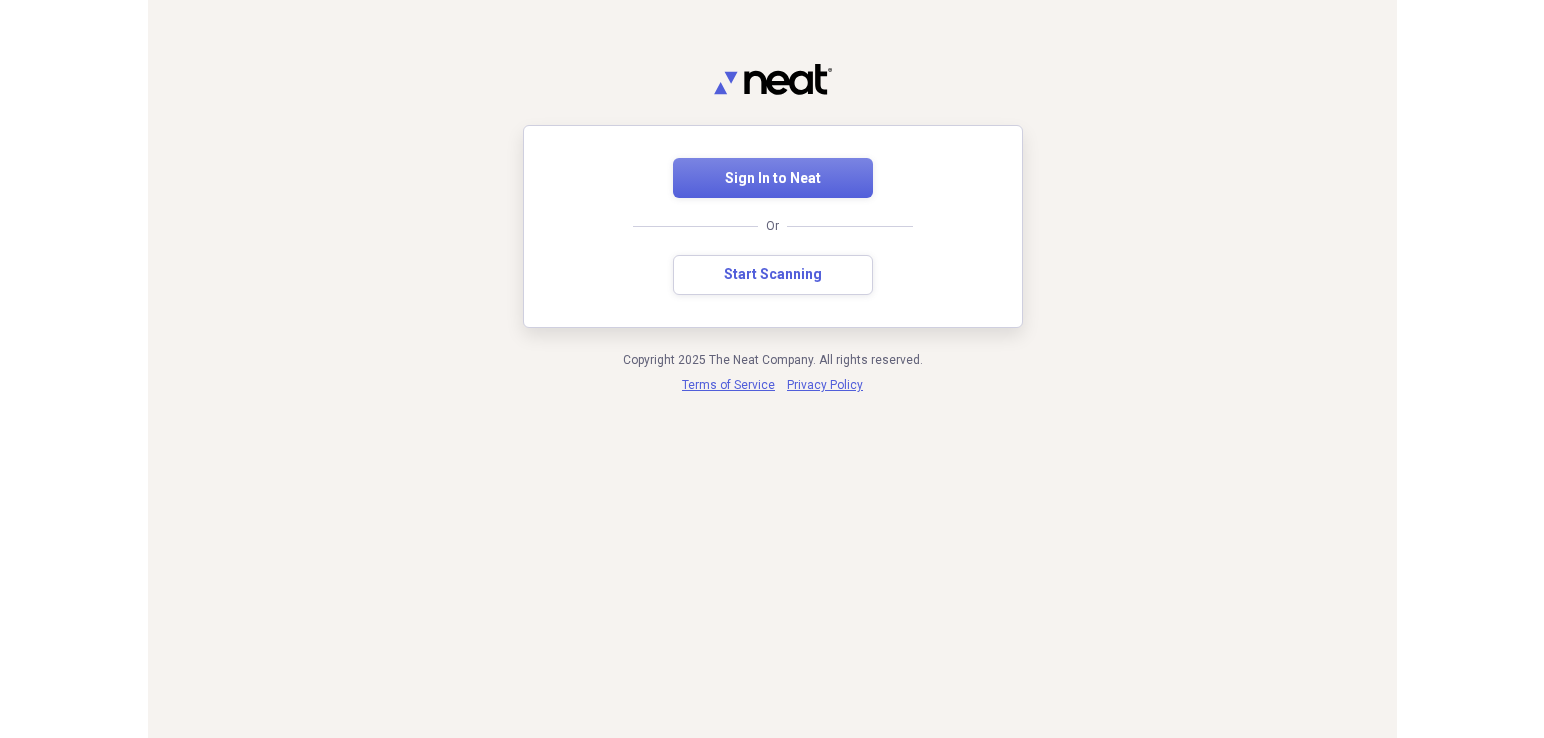 scroll, scrollTop: 0, scrollLeft: 0, axis: both 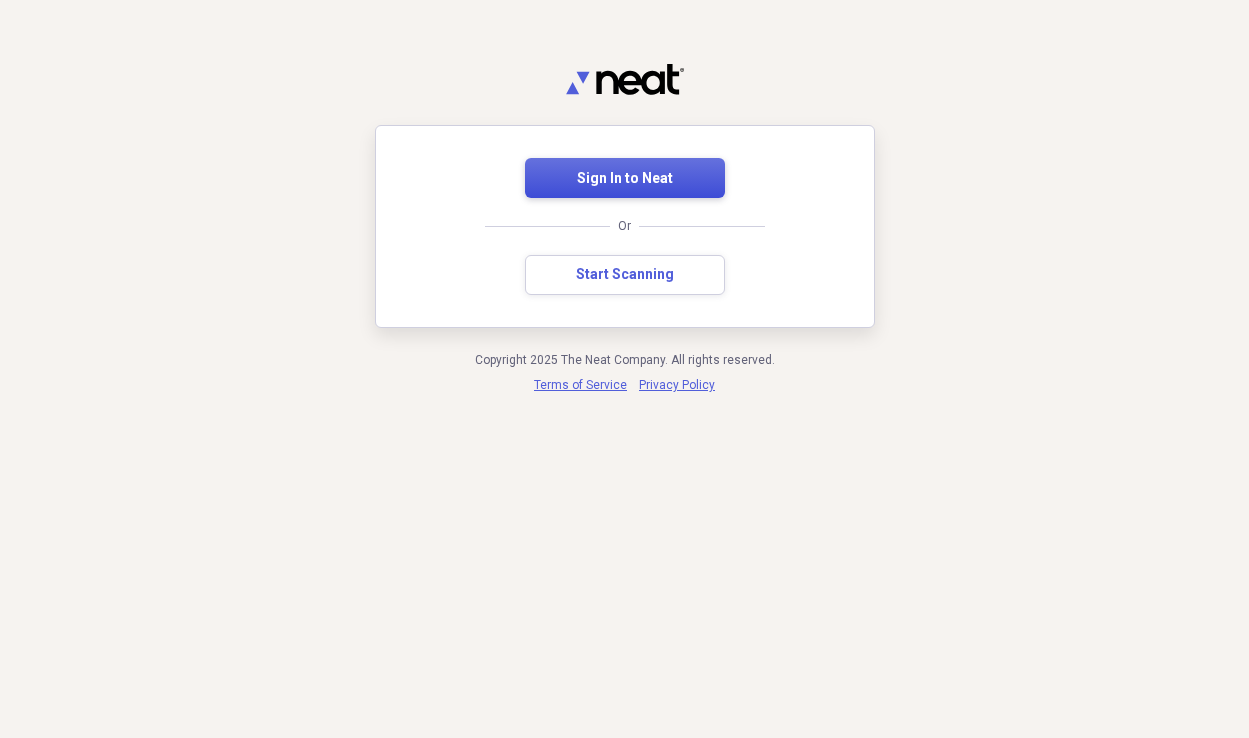click on "Sign In to Neat" at bounding box center (625, 179) 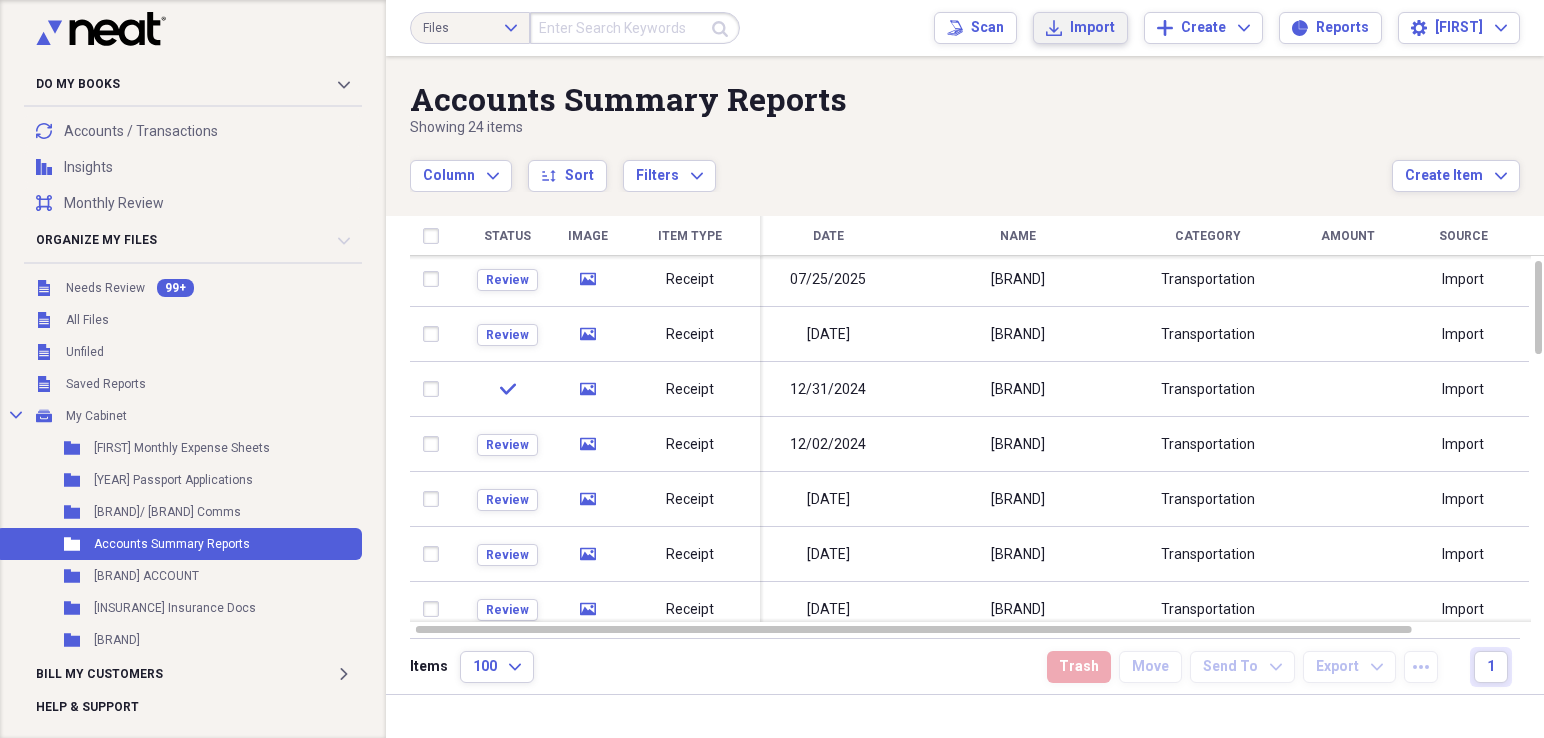 click on "Import" at bounding box center [1092, 28] 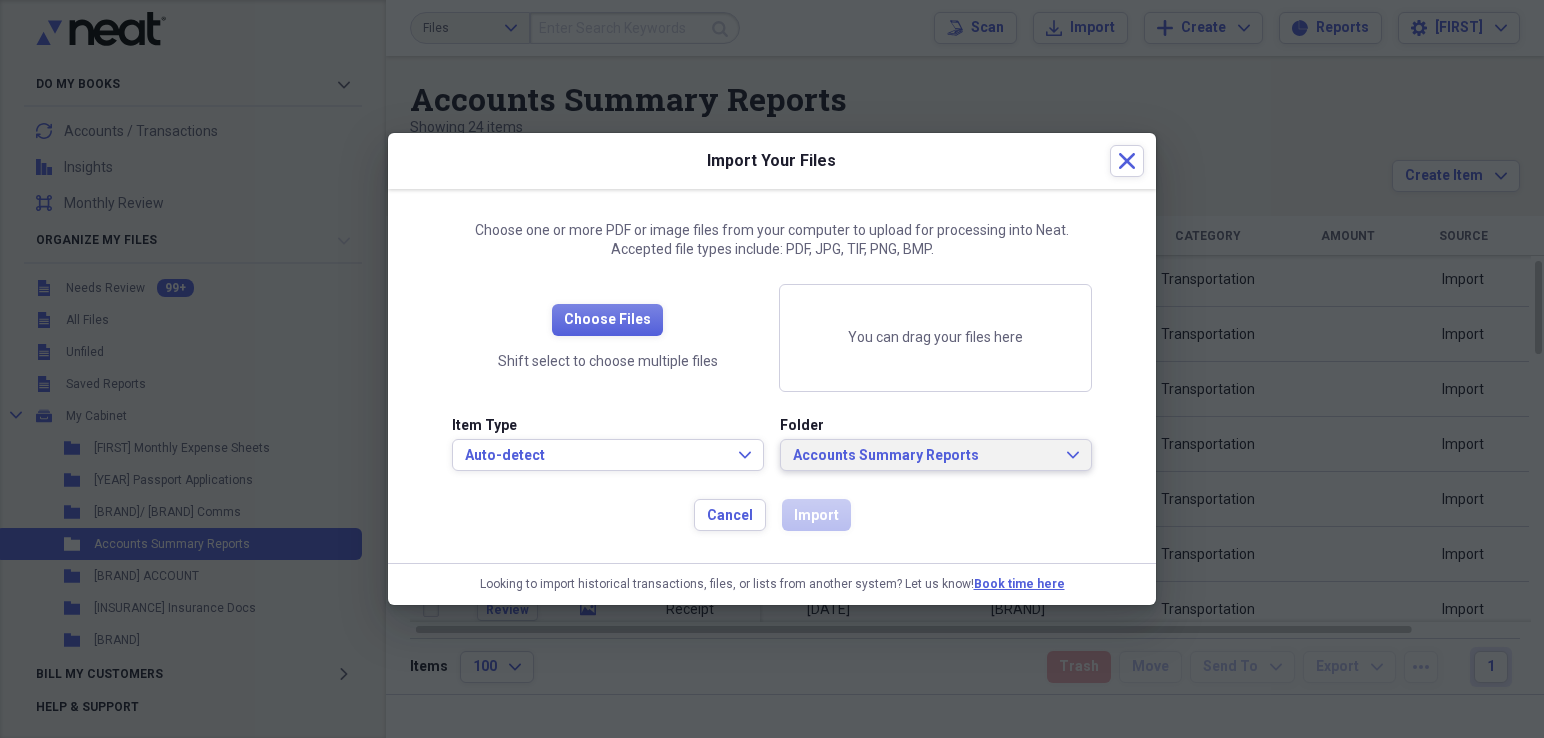click 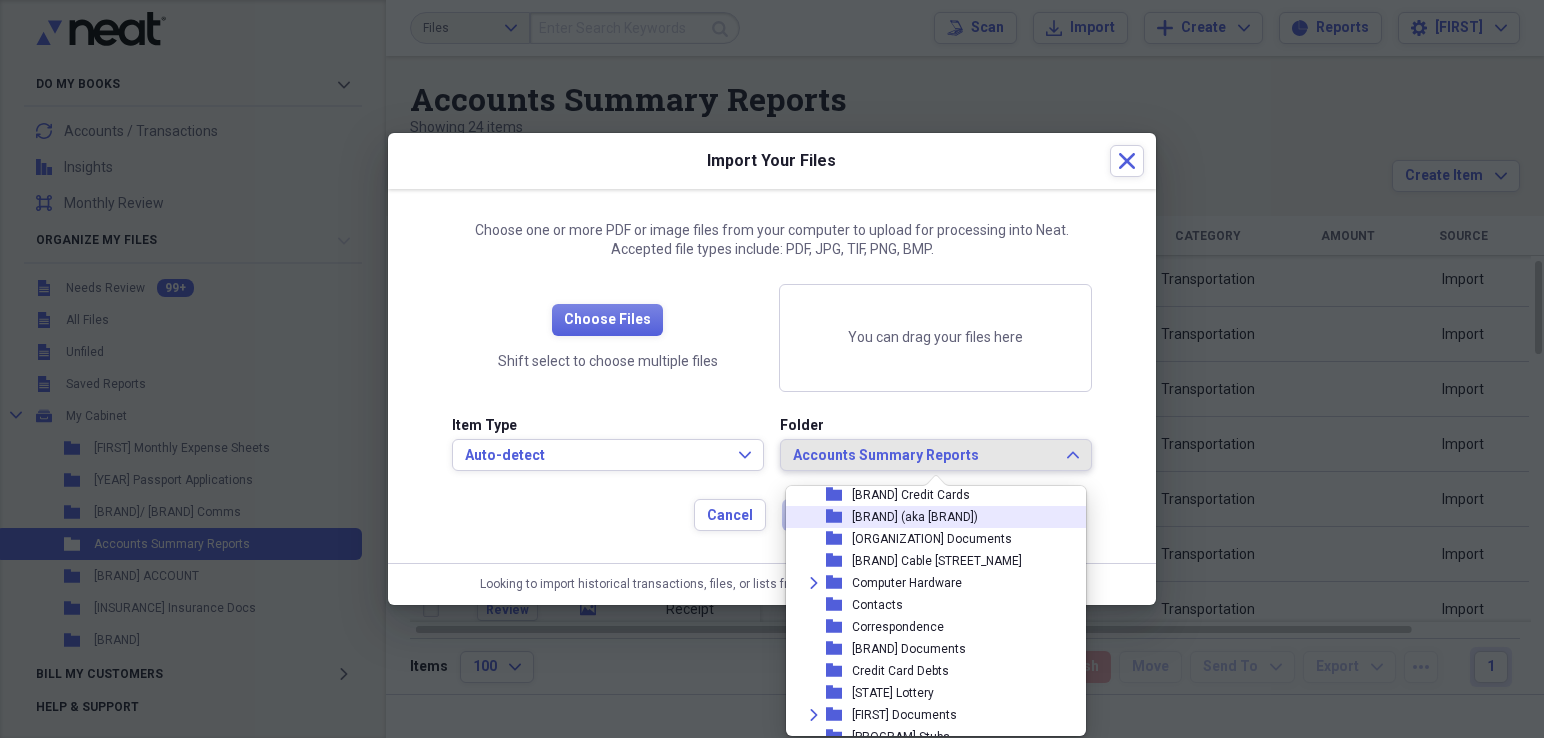 scroll, scrollTop: 392, scrollLeft: 0, axis: vertical 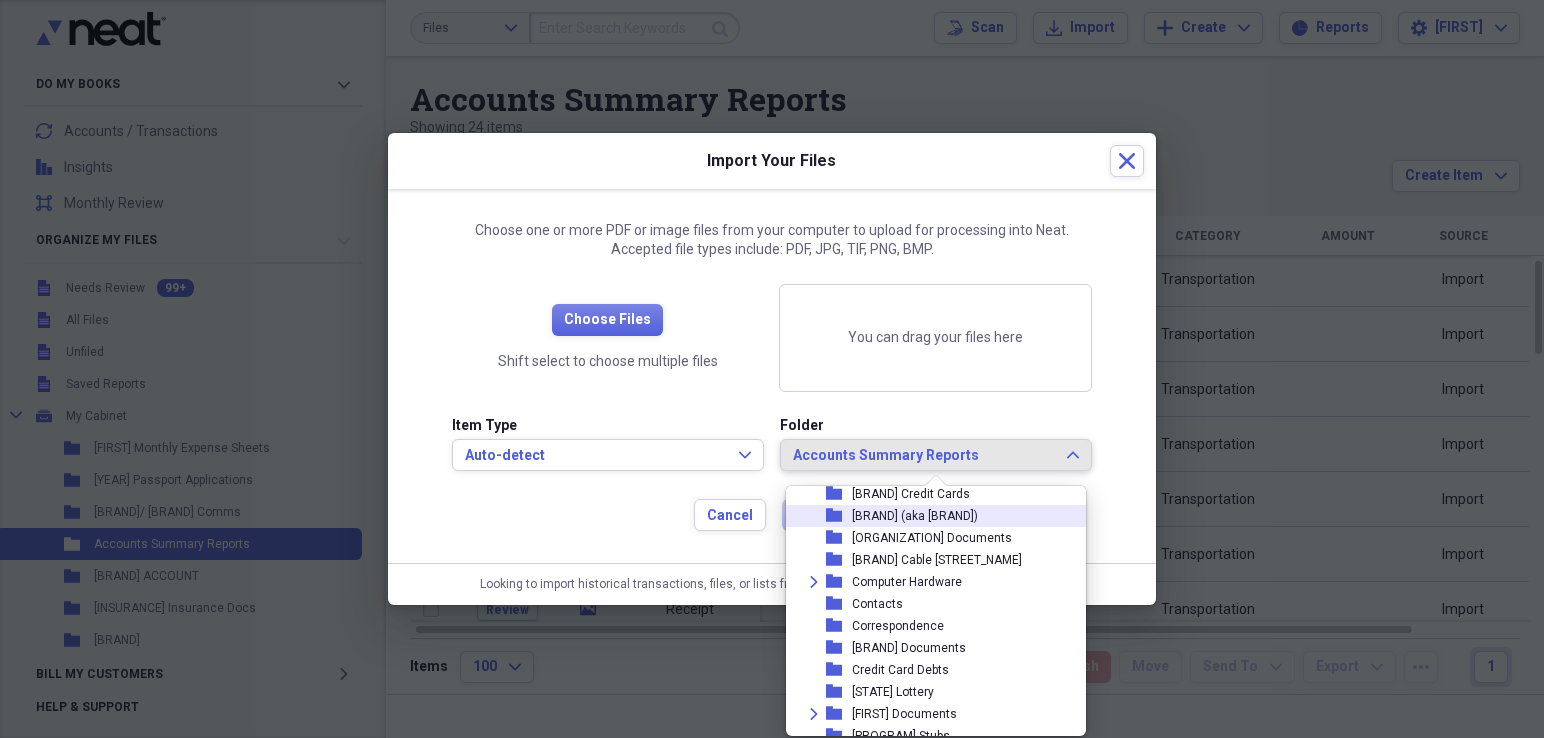 click on "[BRAND] (aka [BRAND])" at bounding box center [915, 516] 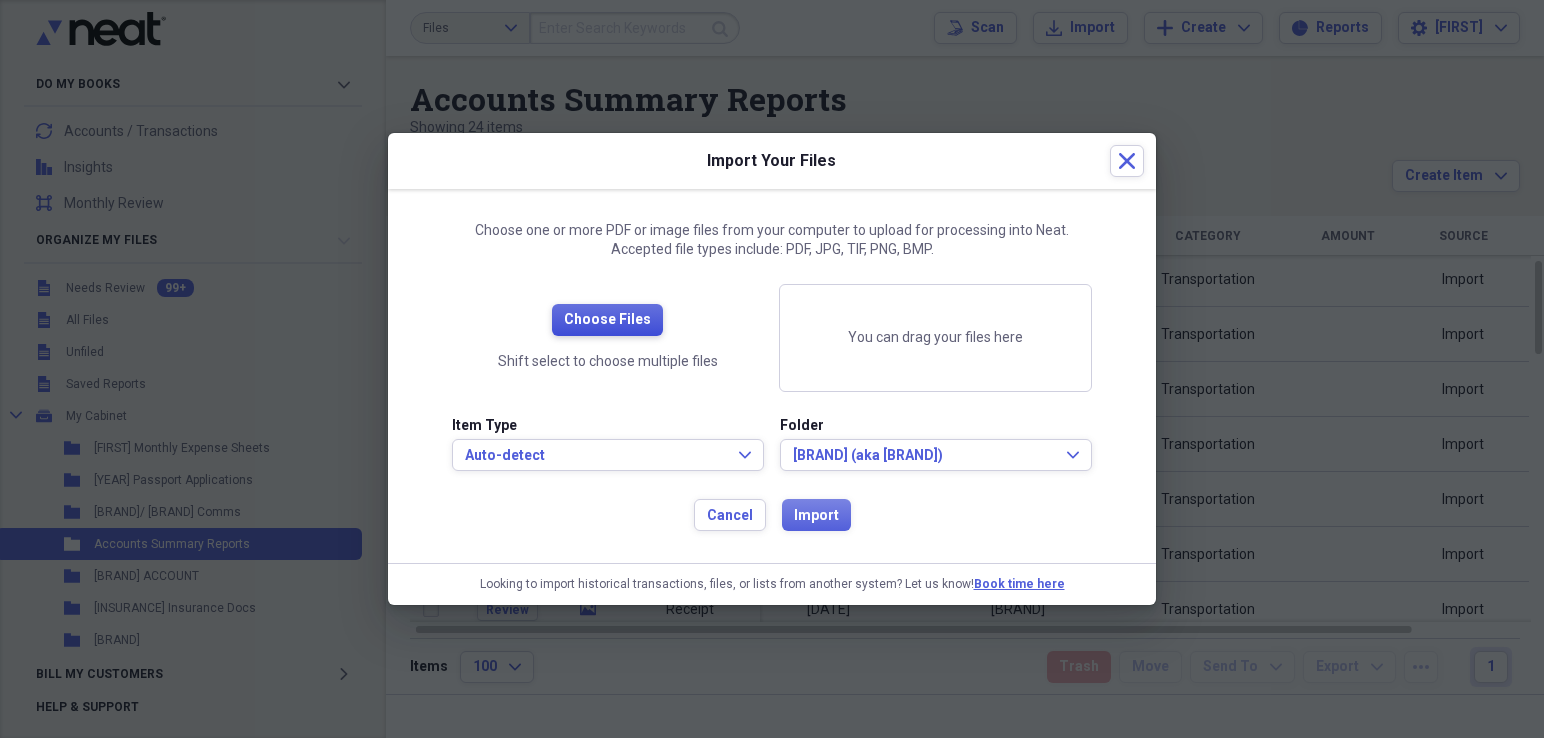 click on "Choose Files" at bounding box center (607, 320) 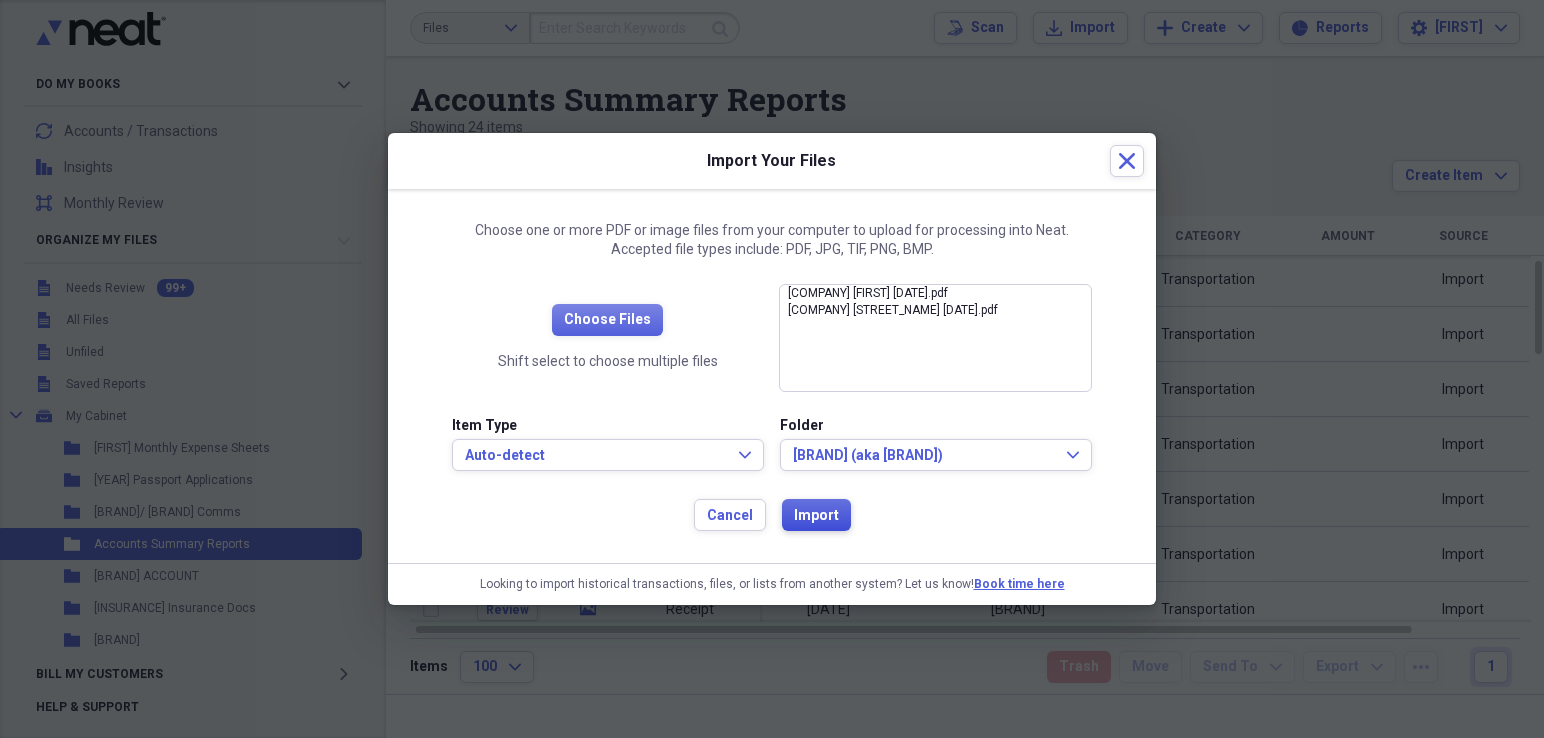 click on "Import" at bounding box center [816, 516] 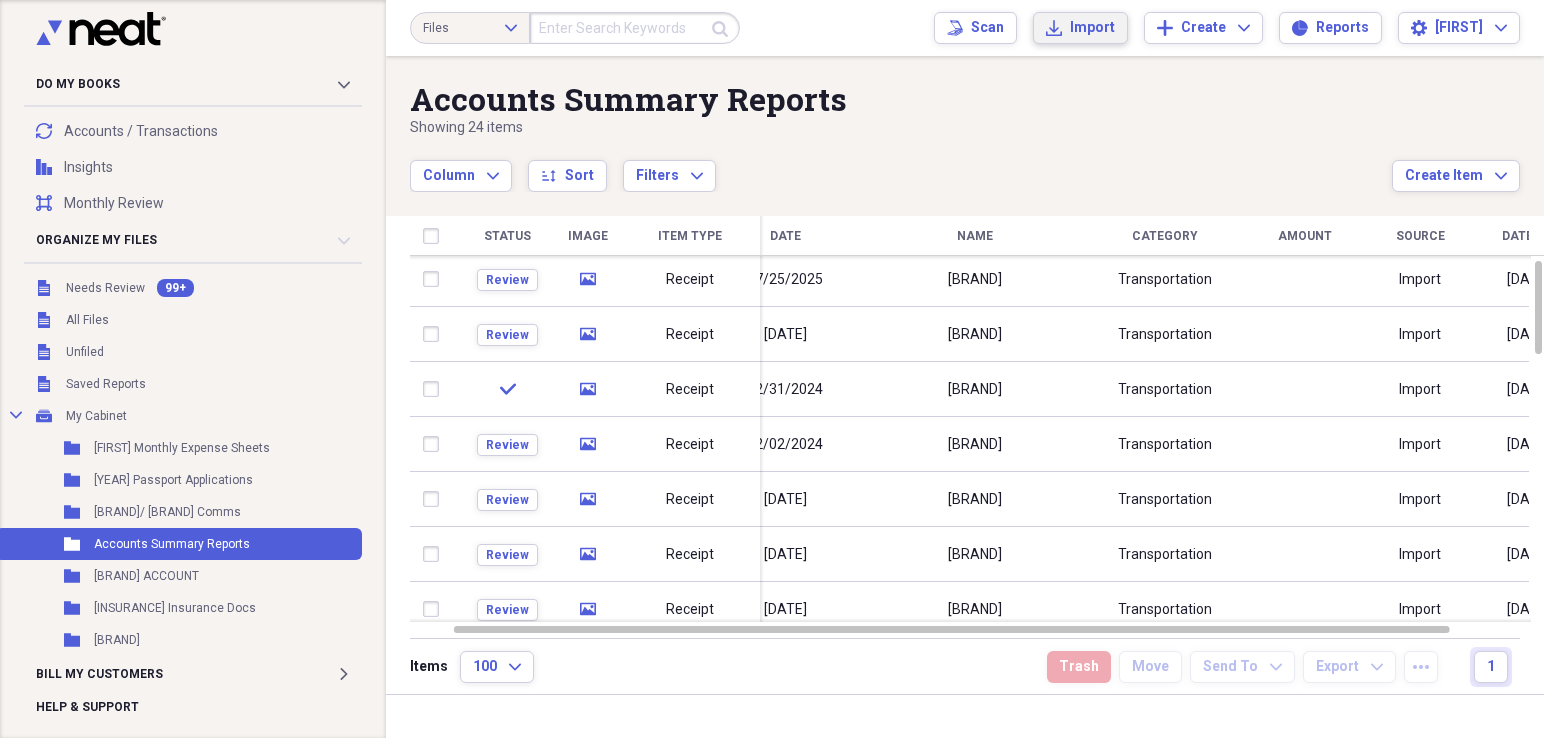 click on "Import Import" at bounding box center (1080, 28) 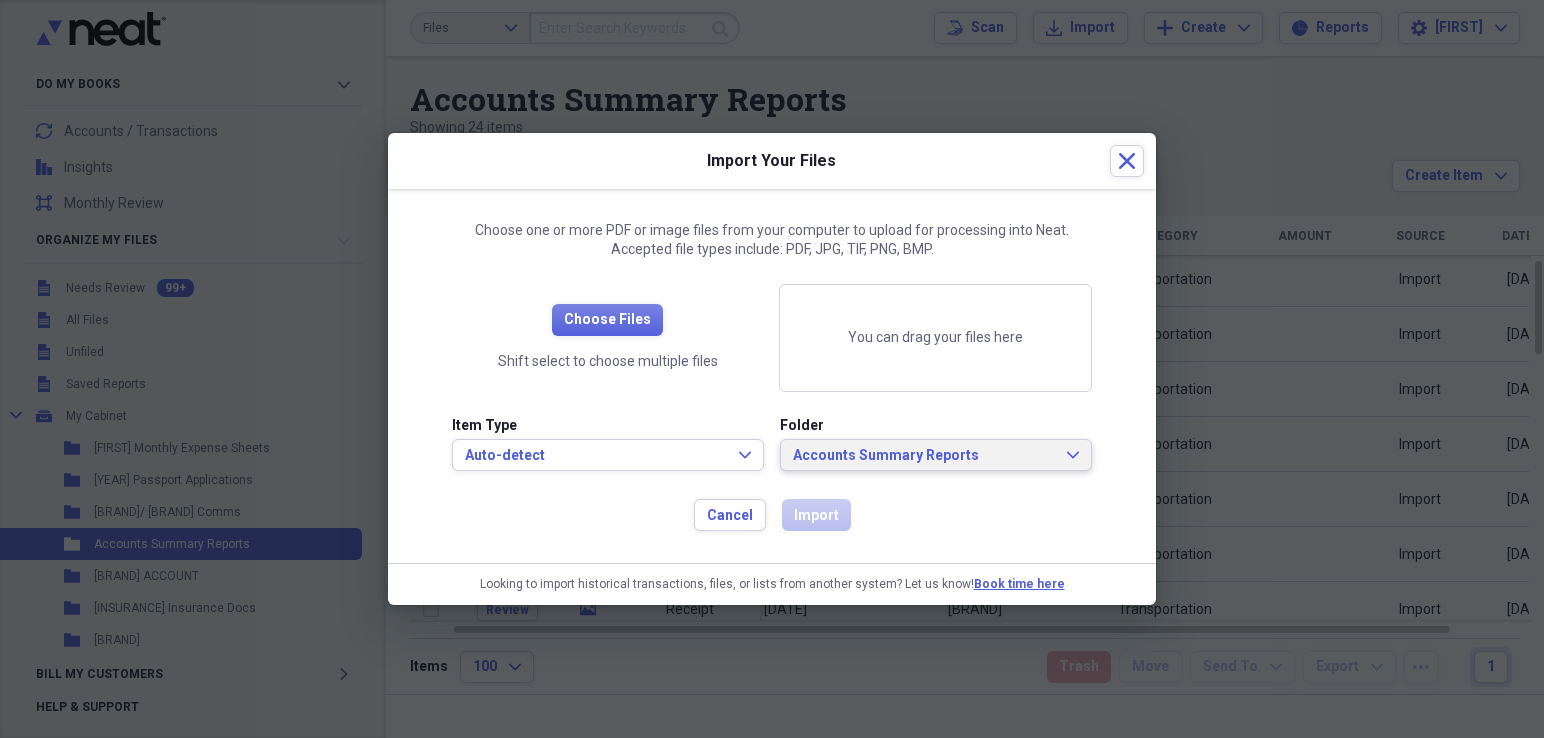 click on "Accounts Summary Reports" at bounding box center [924, 456] 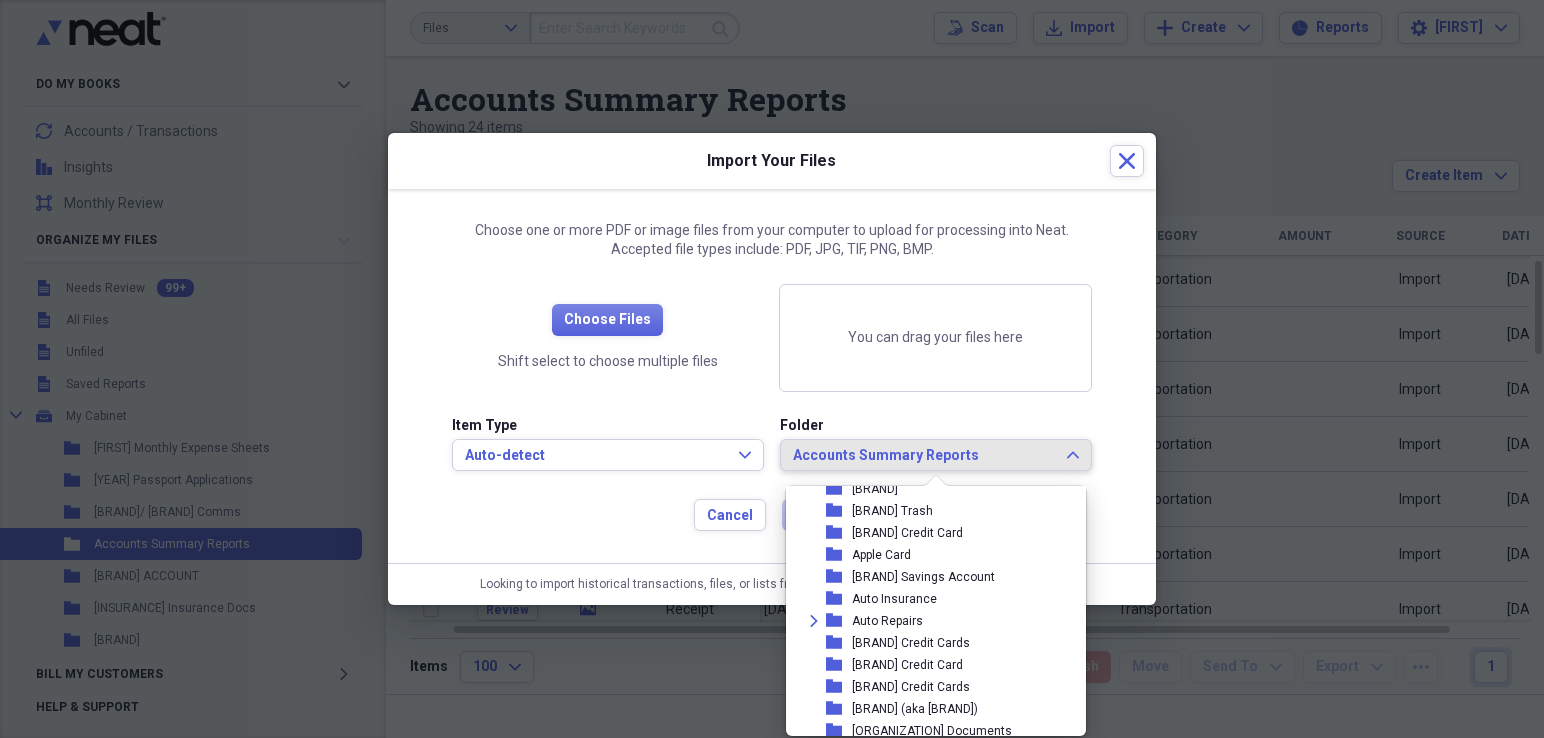 scroll, scrollTop: 206, scrollLeft: 0, axis: vertical 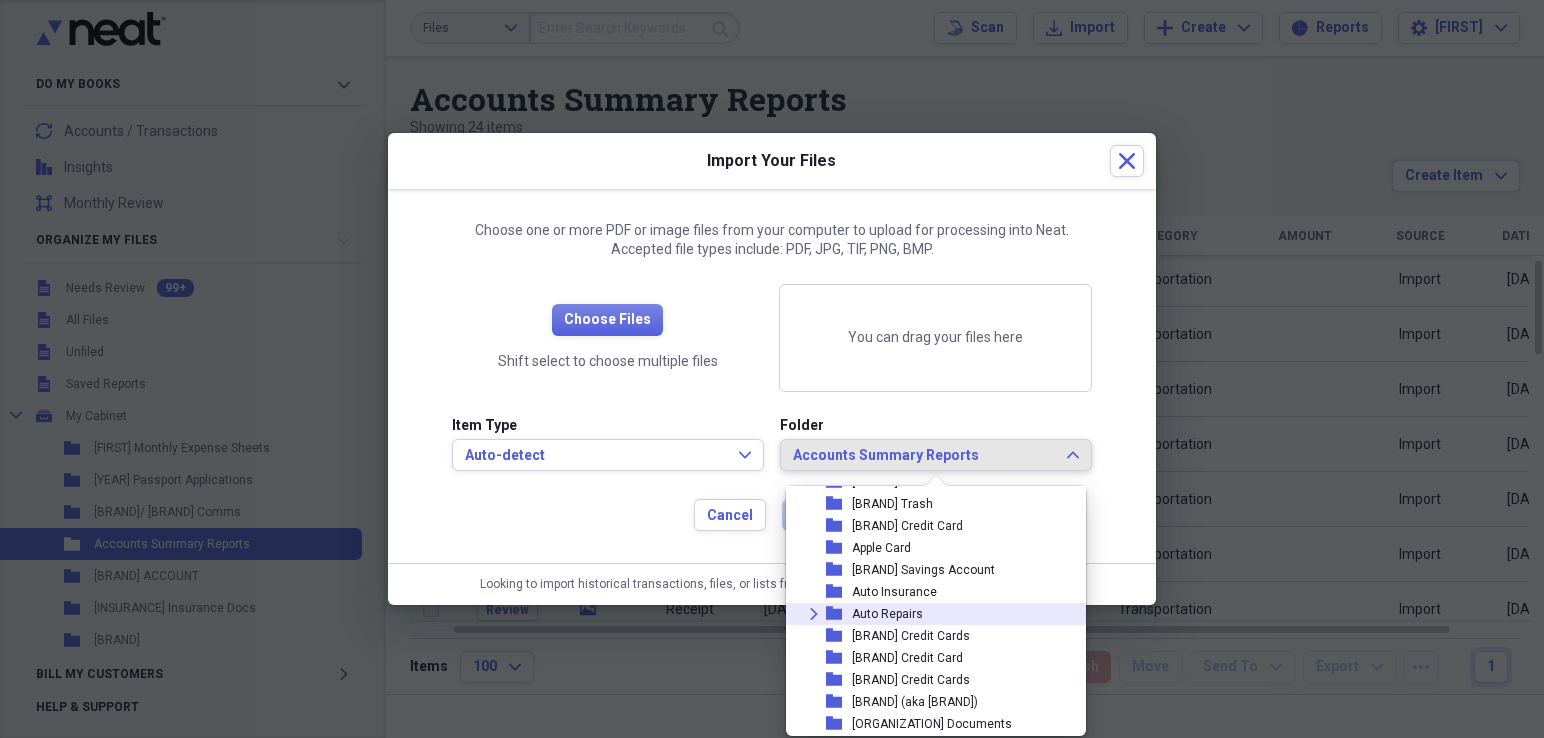 click on "Expand" 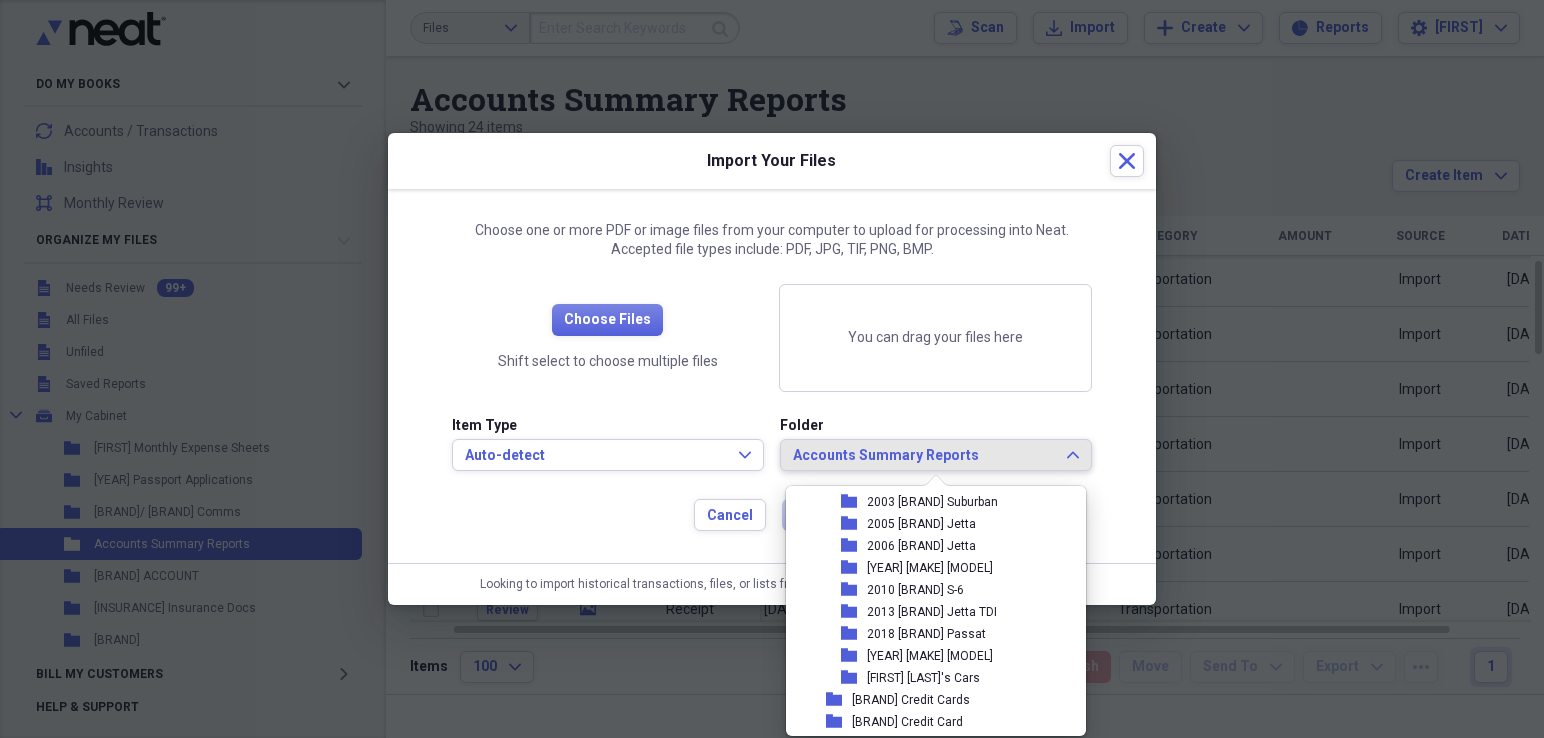 scroll, scrollTop: 390, scrollLeft: 0, axis: vertical 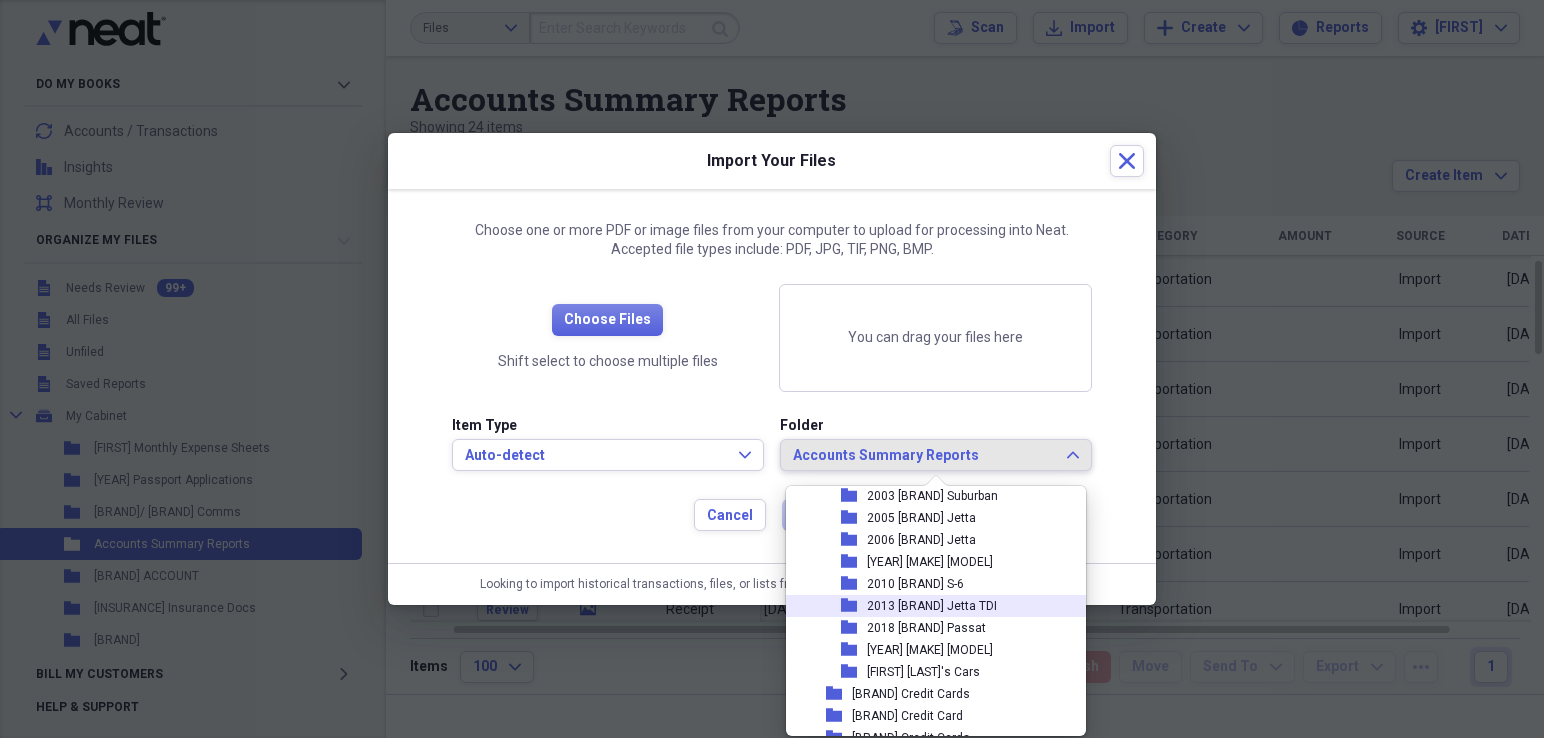 click on "2013 [BRAND] Jetta TDI" at bounding box center (932, 606) 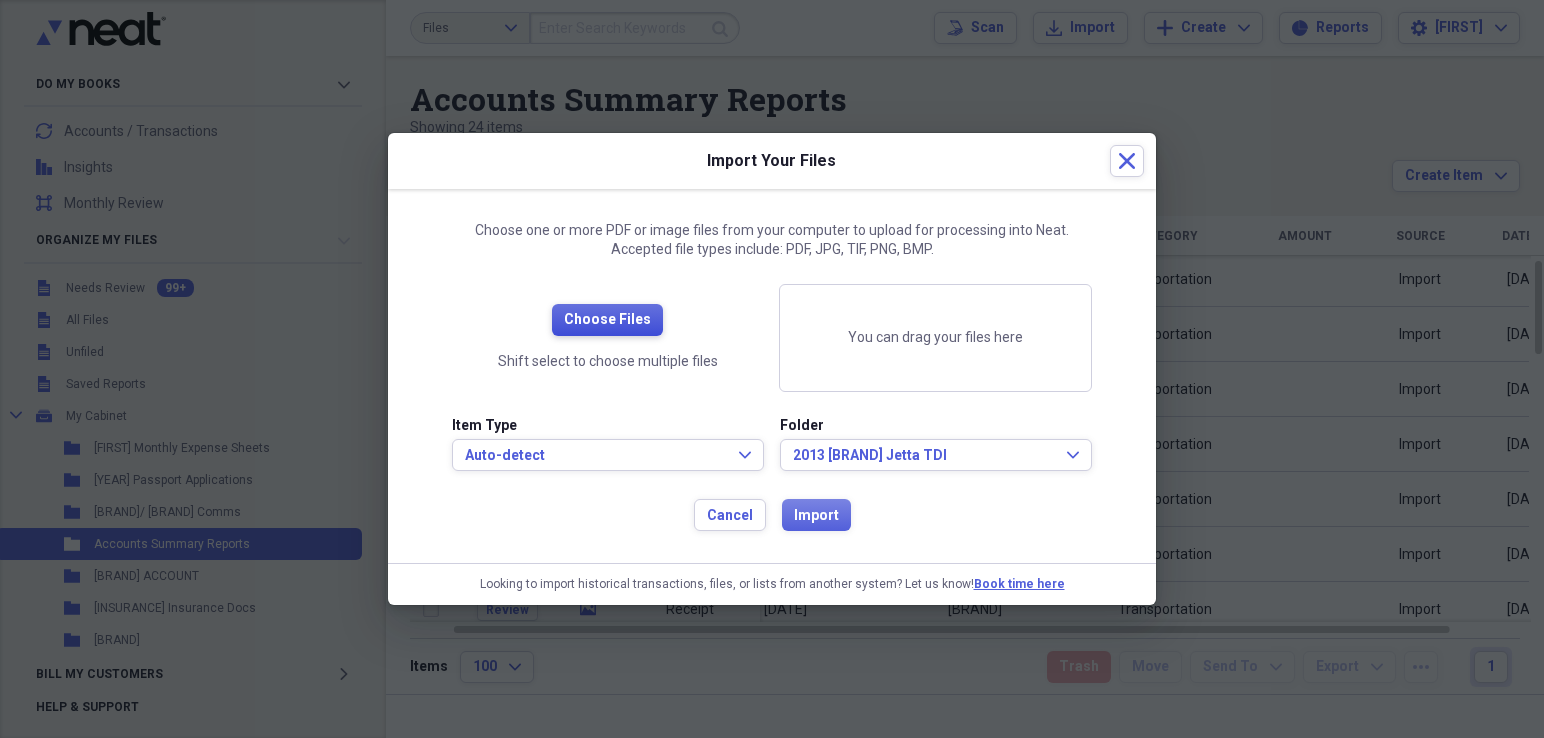 click on "Choose Files" at bounding box center [607, 320] 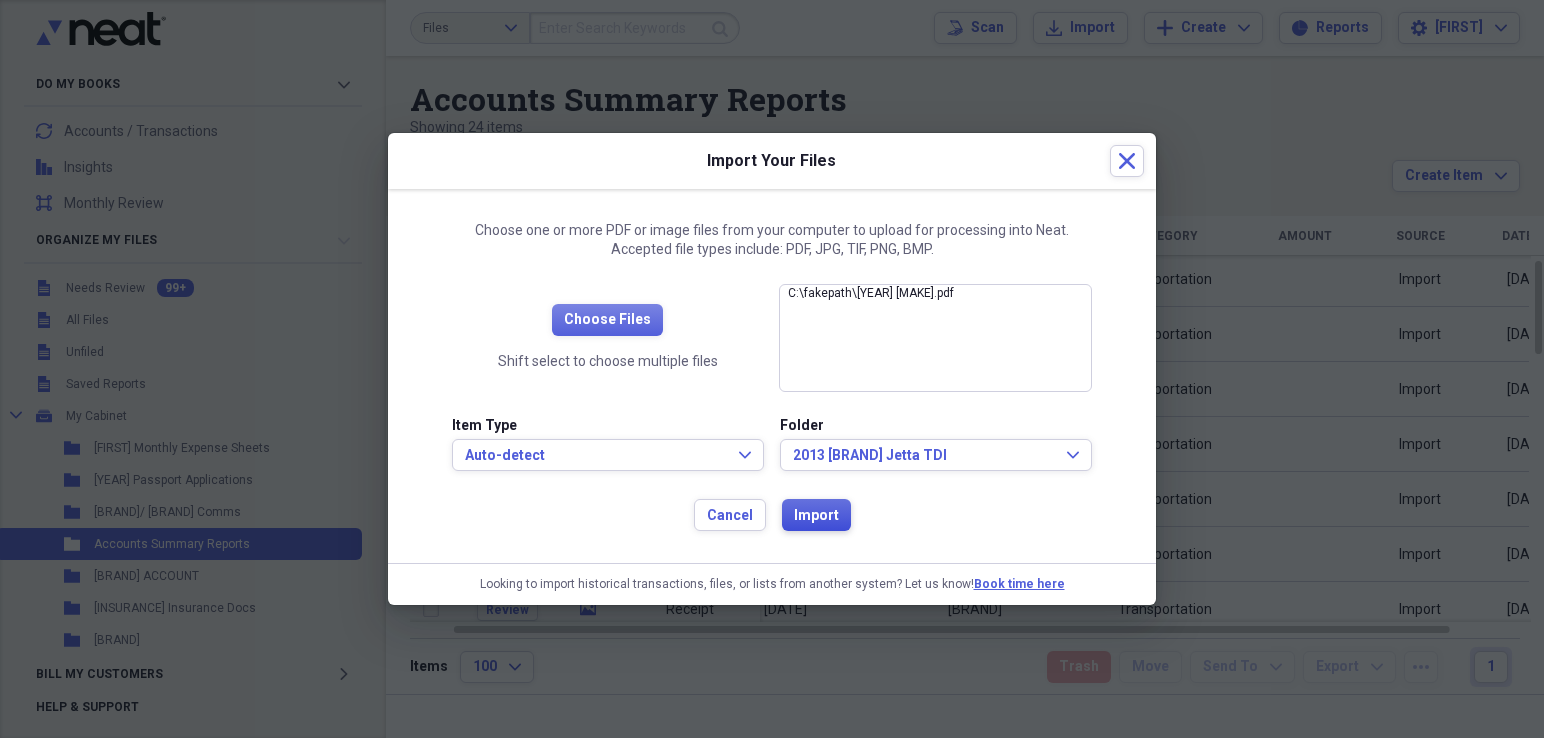 click on "Import" at bounding box center (816, 516) 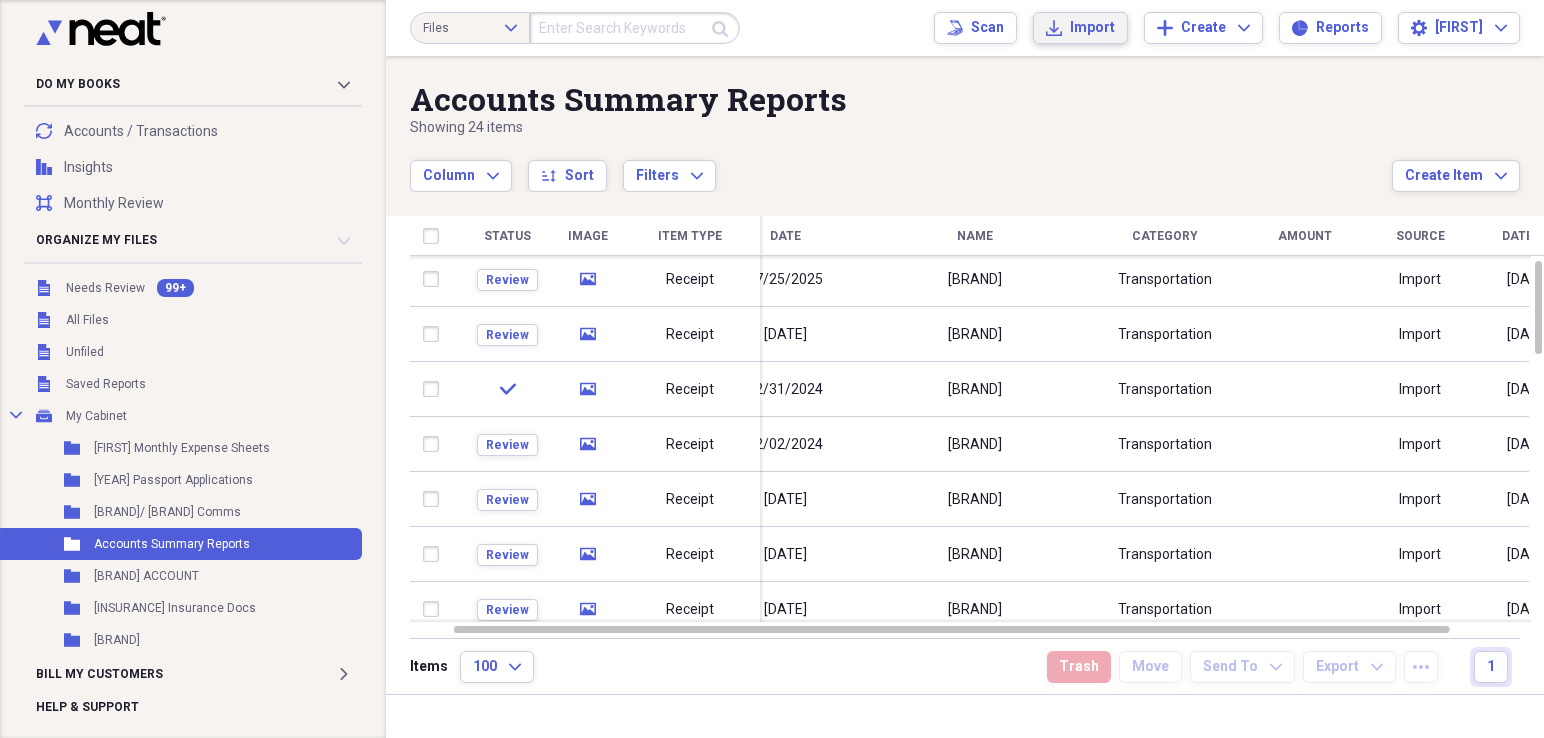 click on "Import" 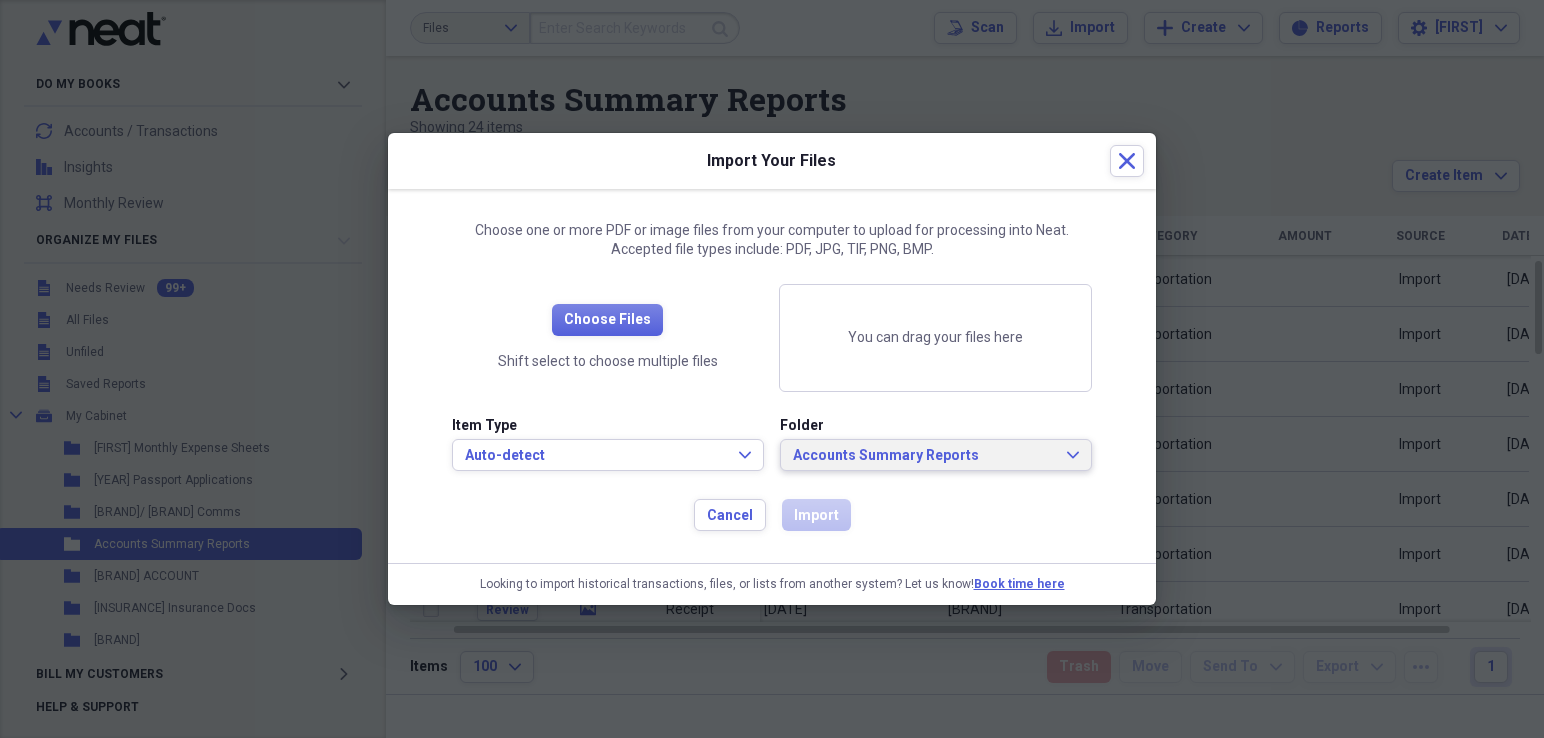 click on "Accounts Summary Reports" at bounding box center [924, 456] 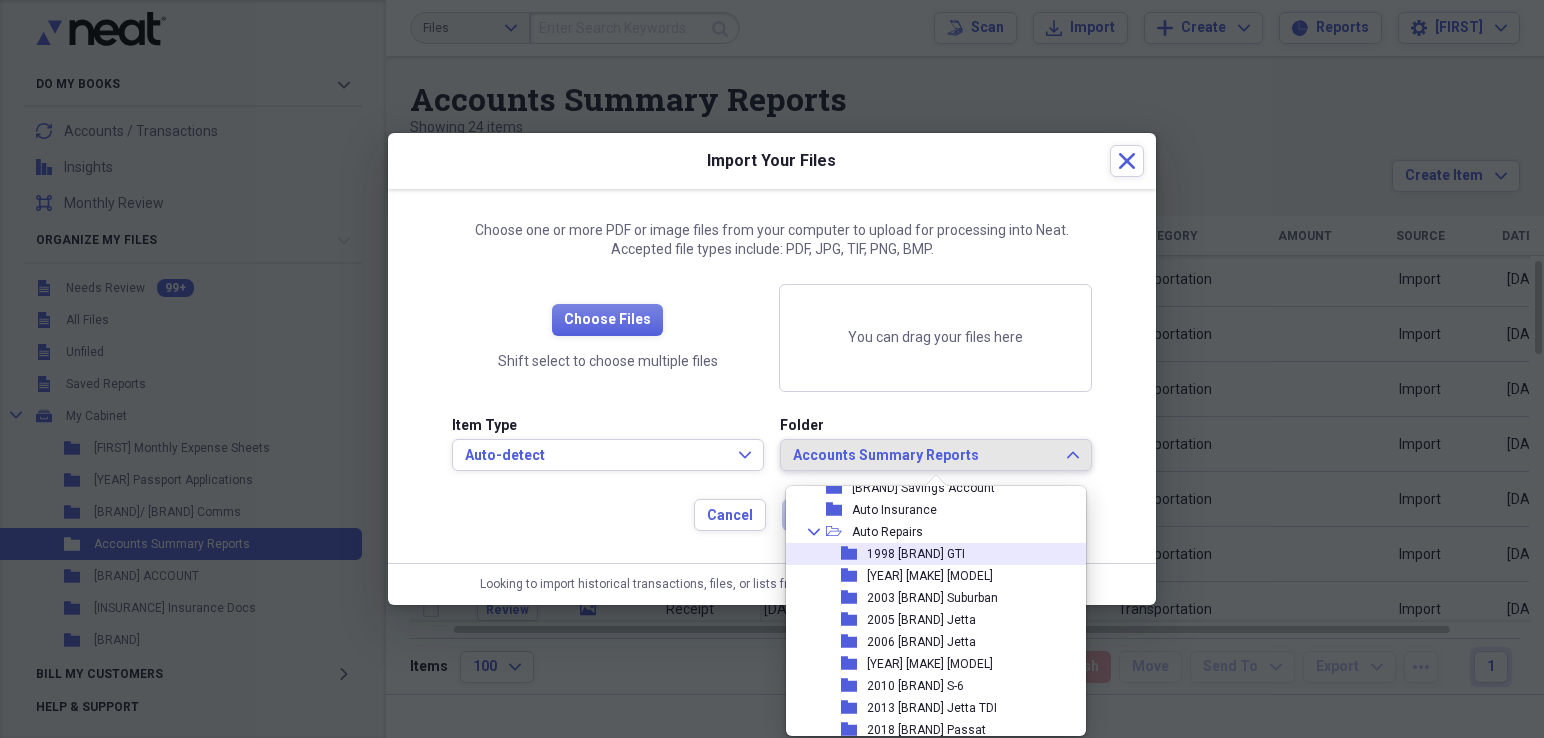 scroll, scrollTop: 292, scrollLeft: 0, axis: vertical 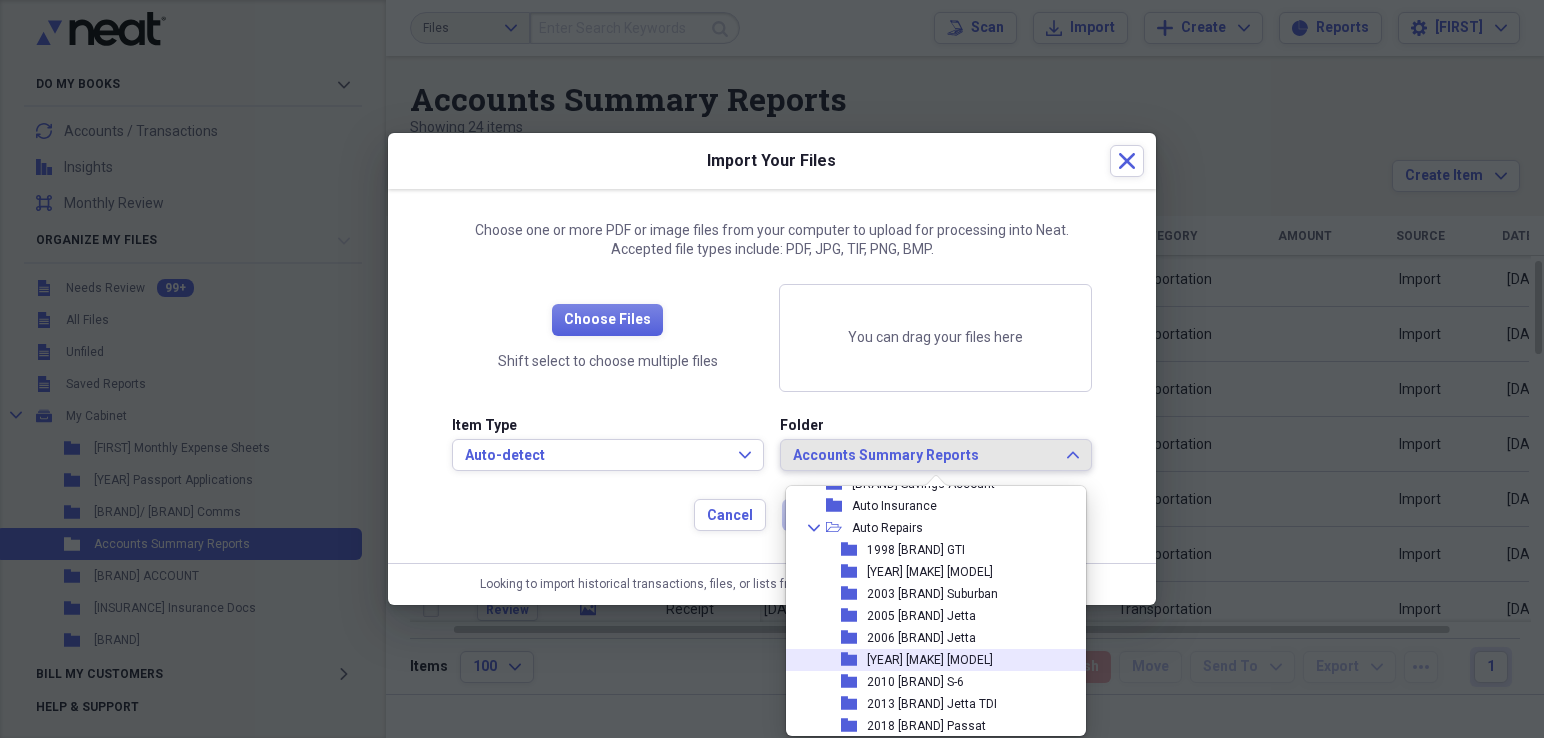 click on "[YEAR] [MAKE] [MODEL]" at bounding box center (930, 660) 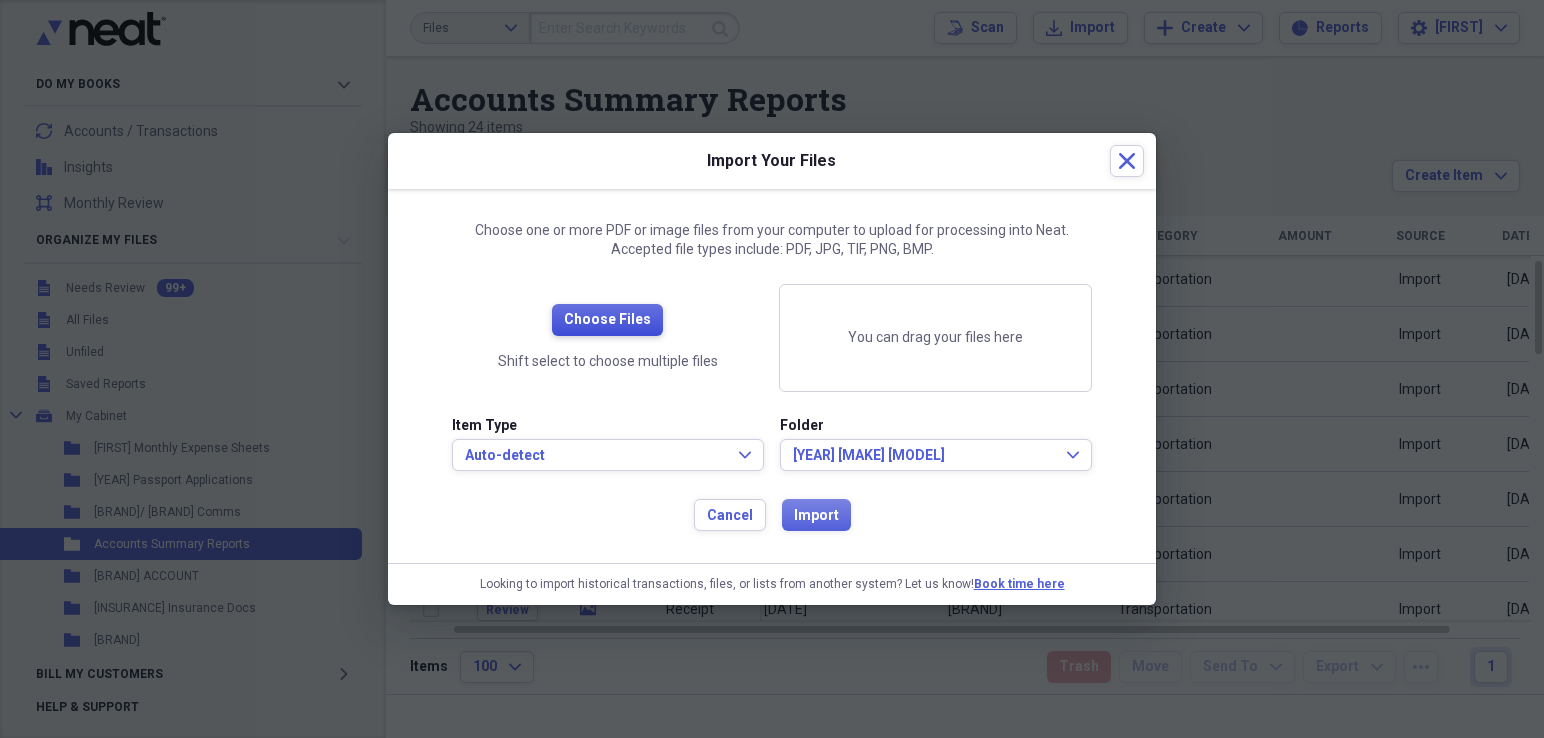 click on "Choose Files" at bounding box center (607, 320) 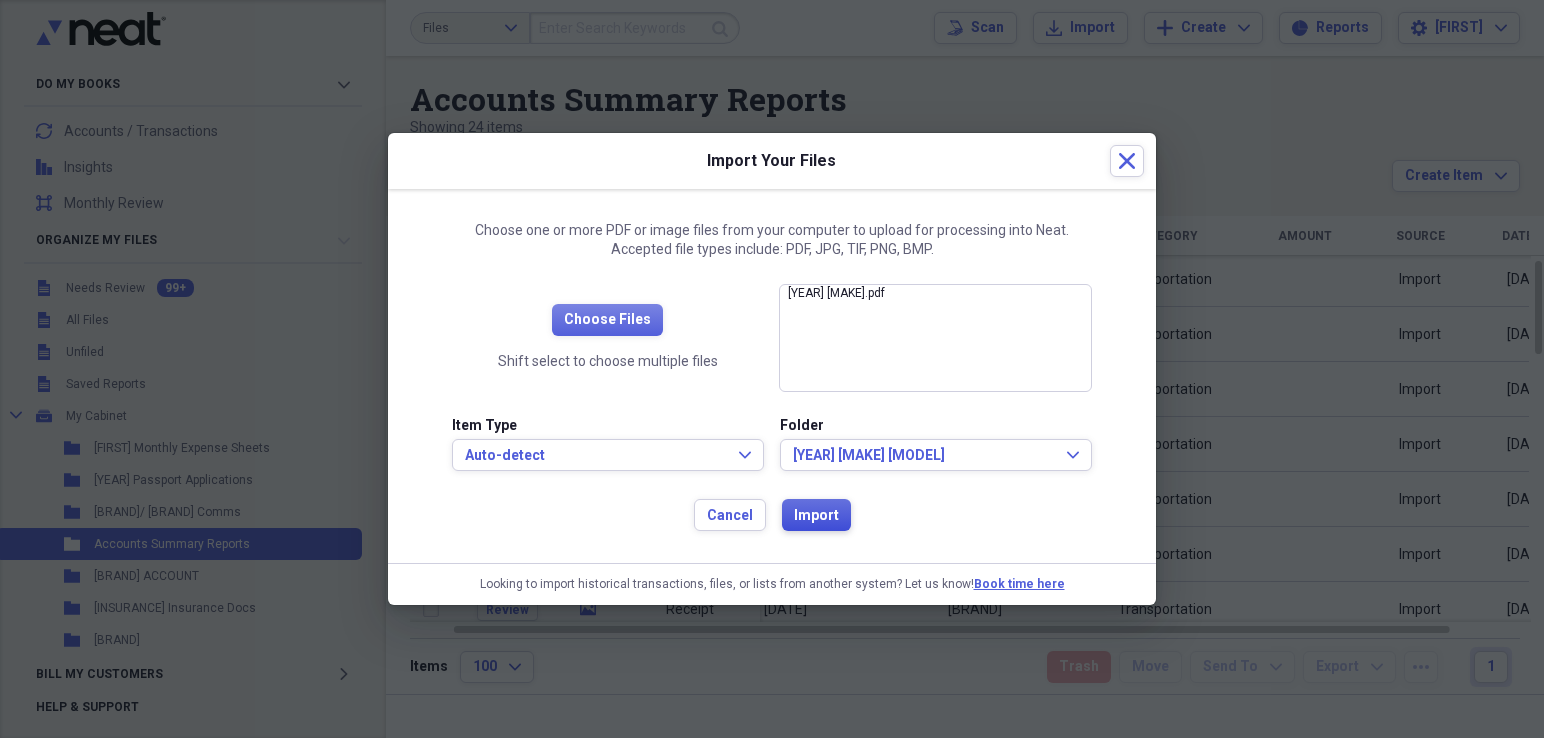 click on "Import" at bounding box center (816, 516) 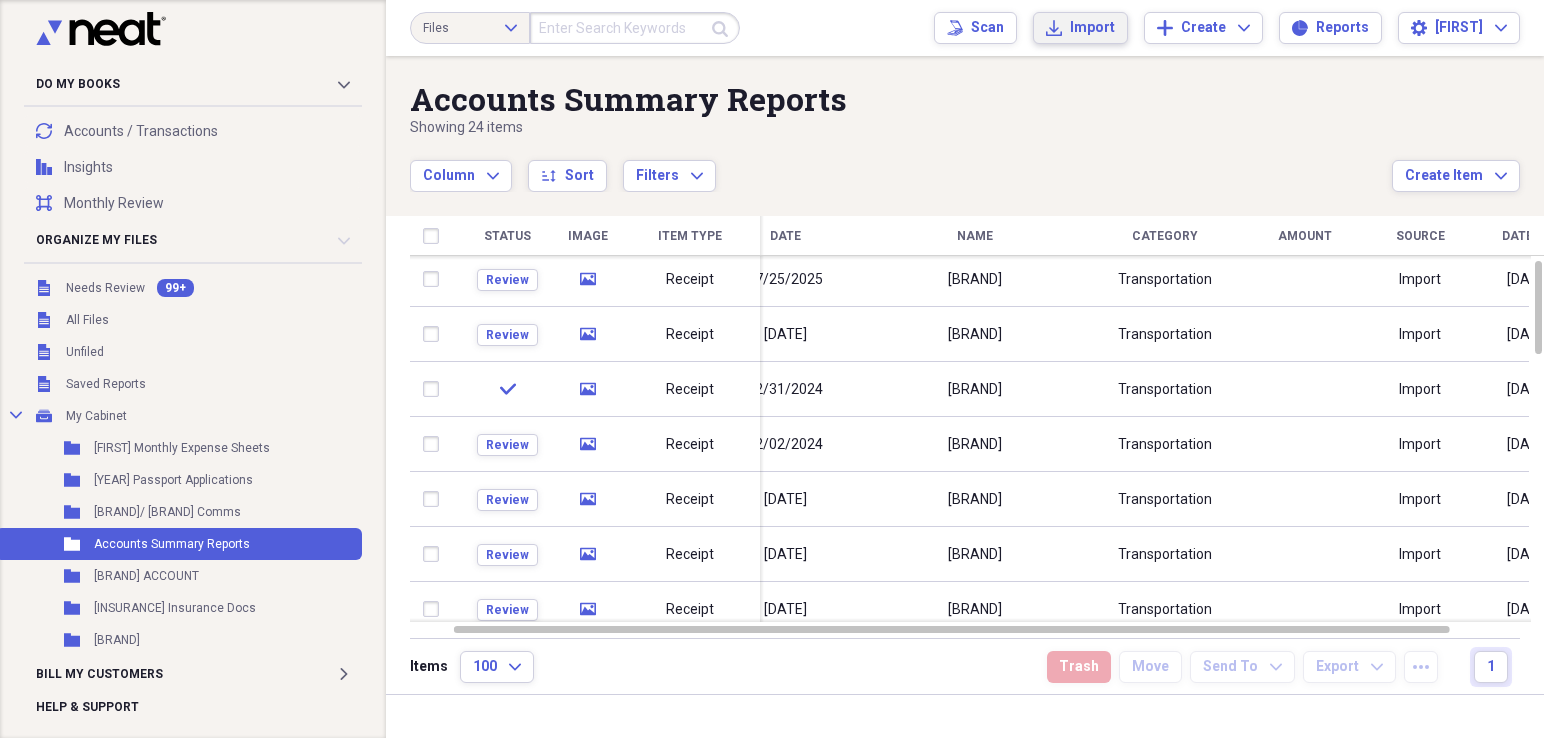 click on "Import" at bounding box center (1092, 28) 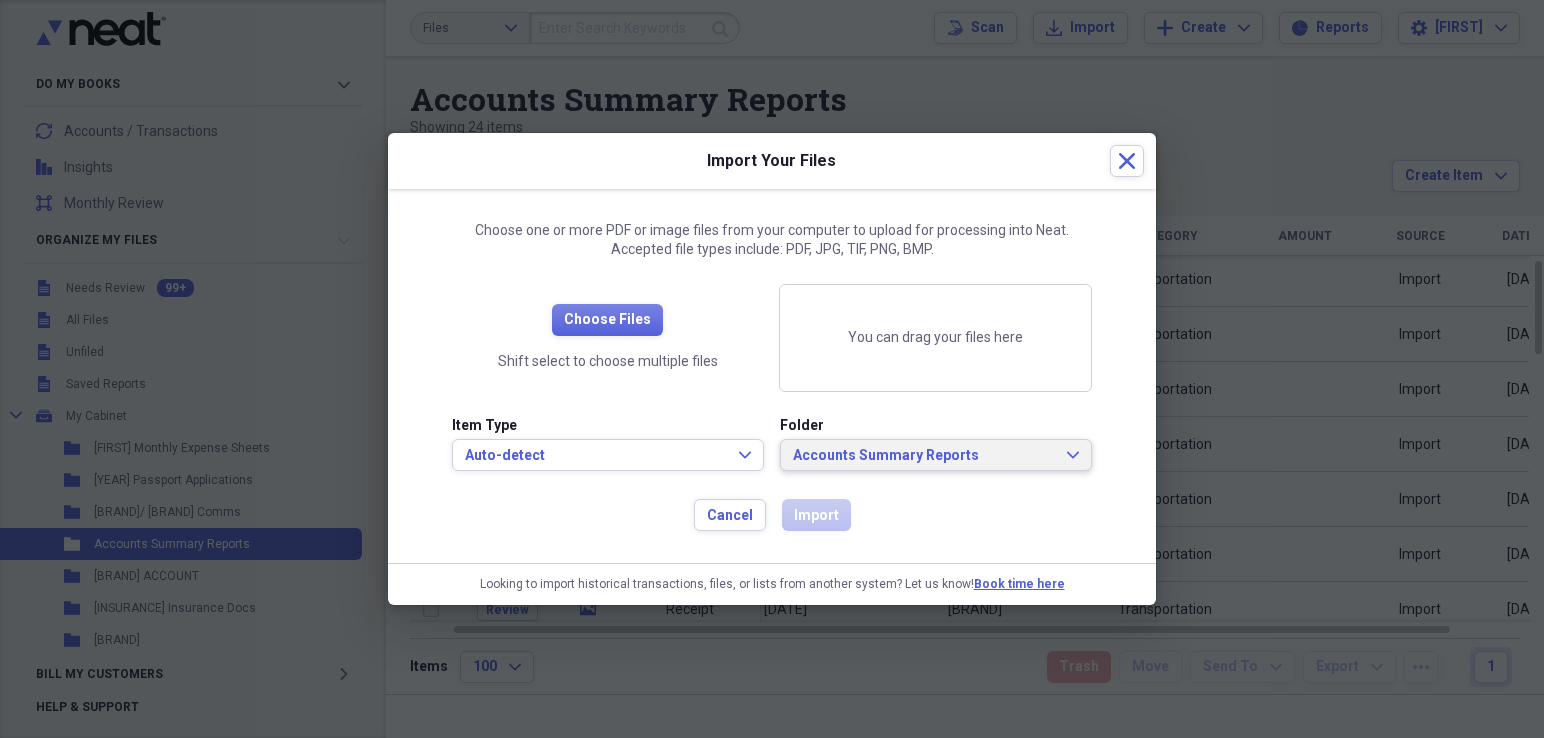 click on "Accounts Summary Reports" at bounding box center [924, 456] 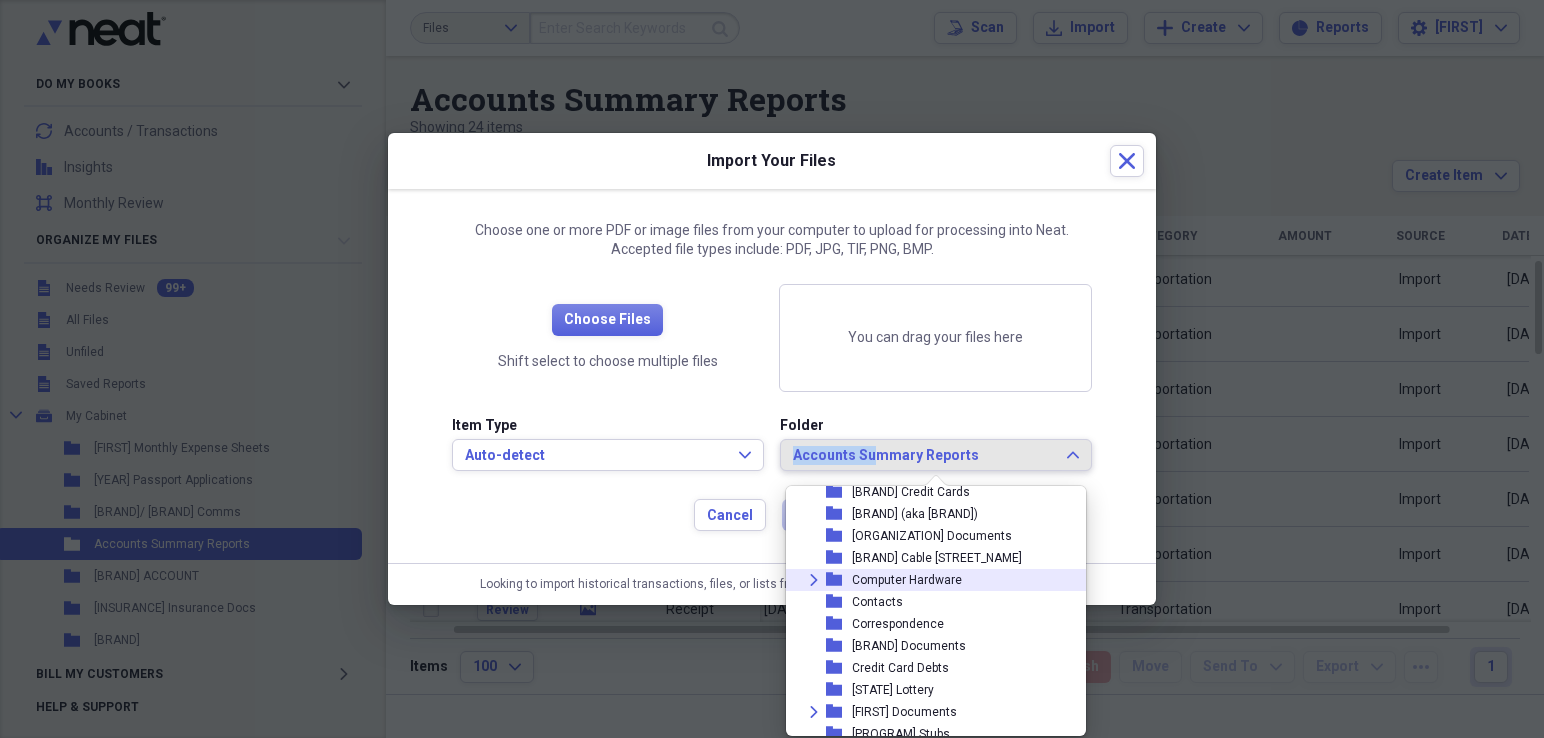 scroll, scrollTop: 629, scrollLeft: 0, axis: vertical 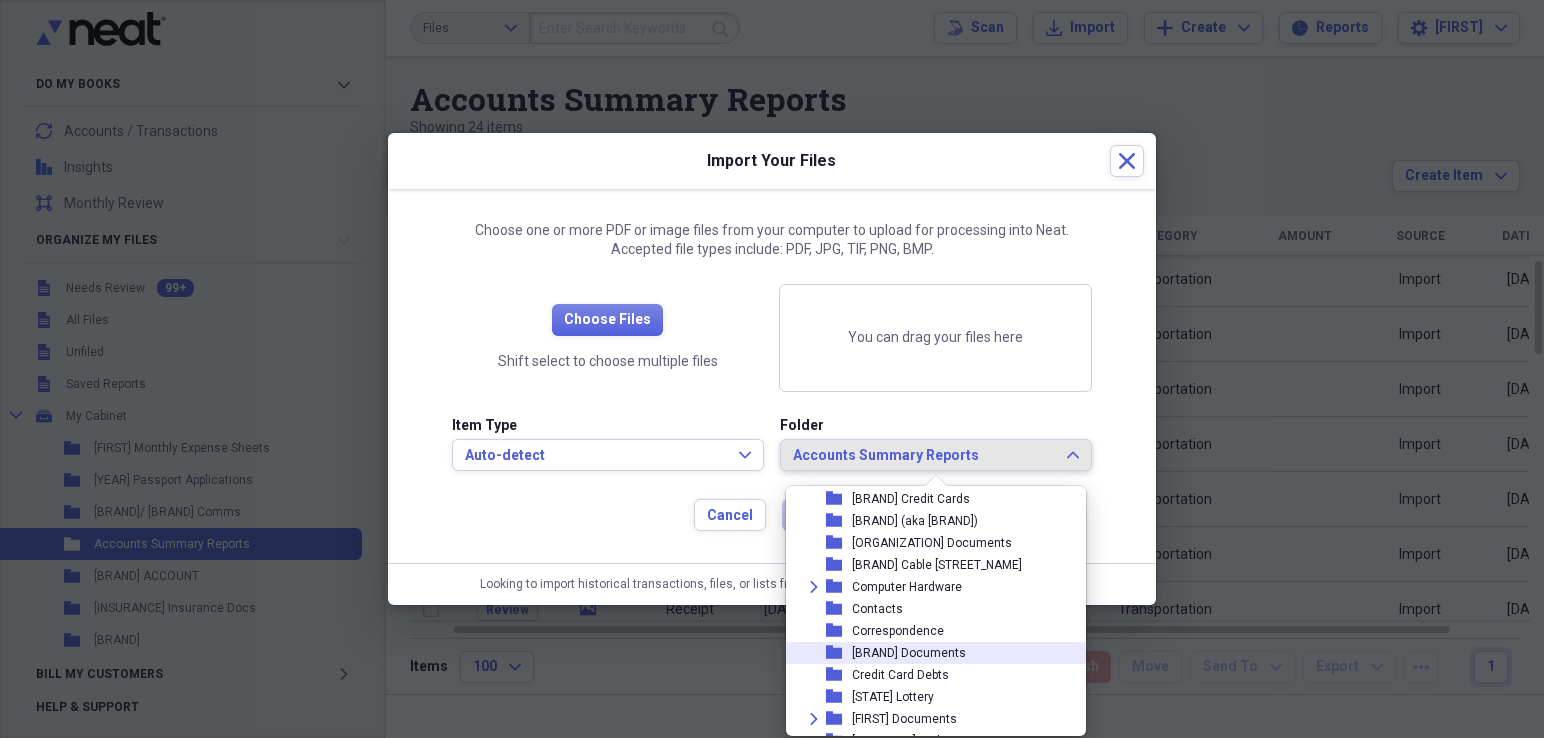 click on "[BRAND] Documents" at bounding box center [909, 653] 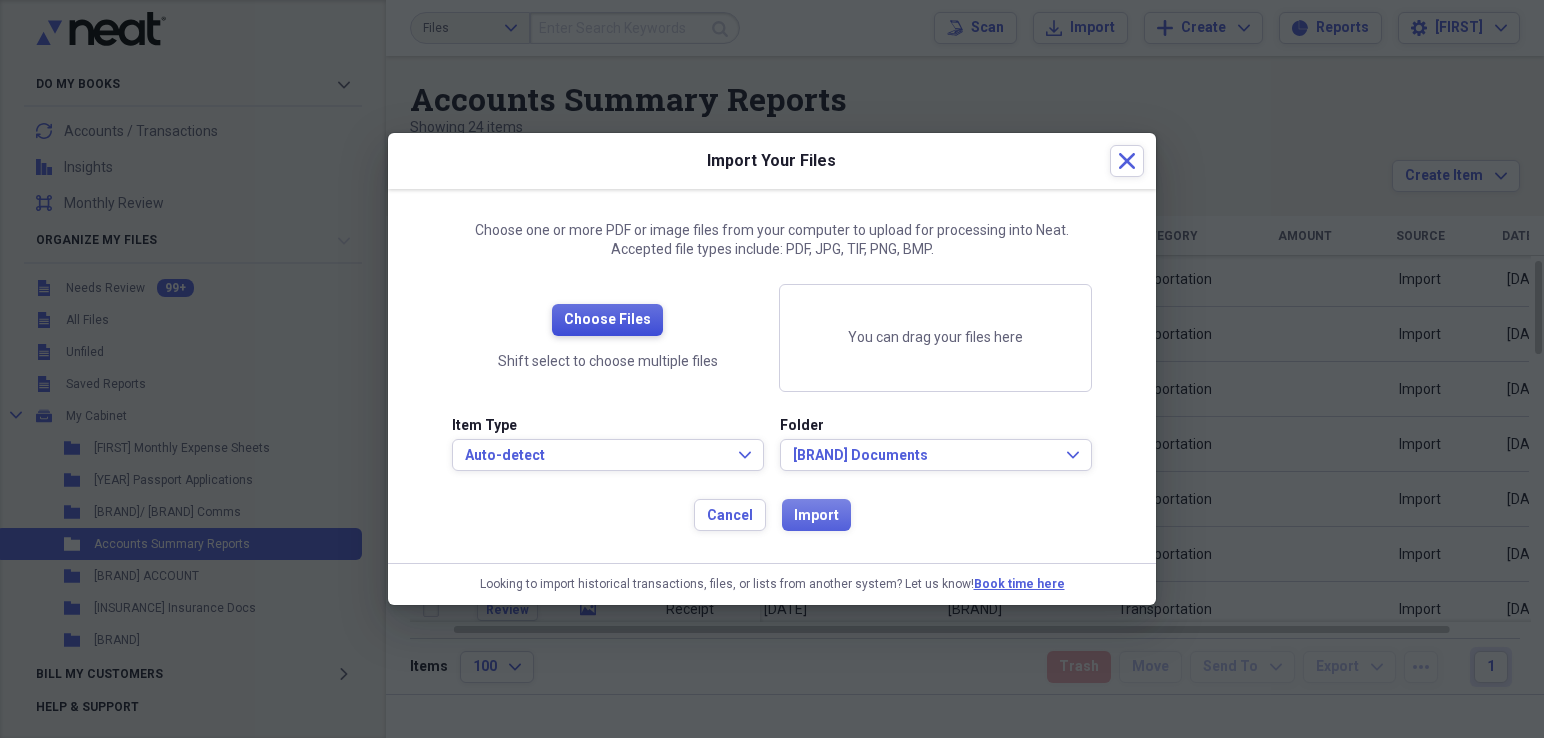 click on "Choose Files" at bounding box center (607, 320) 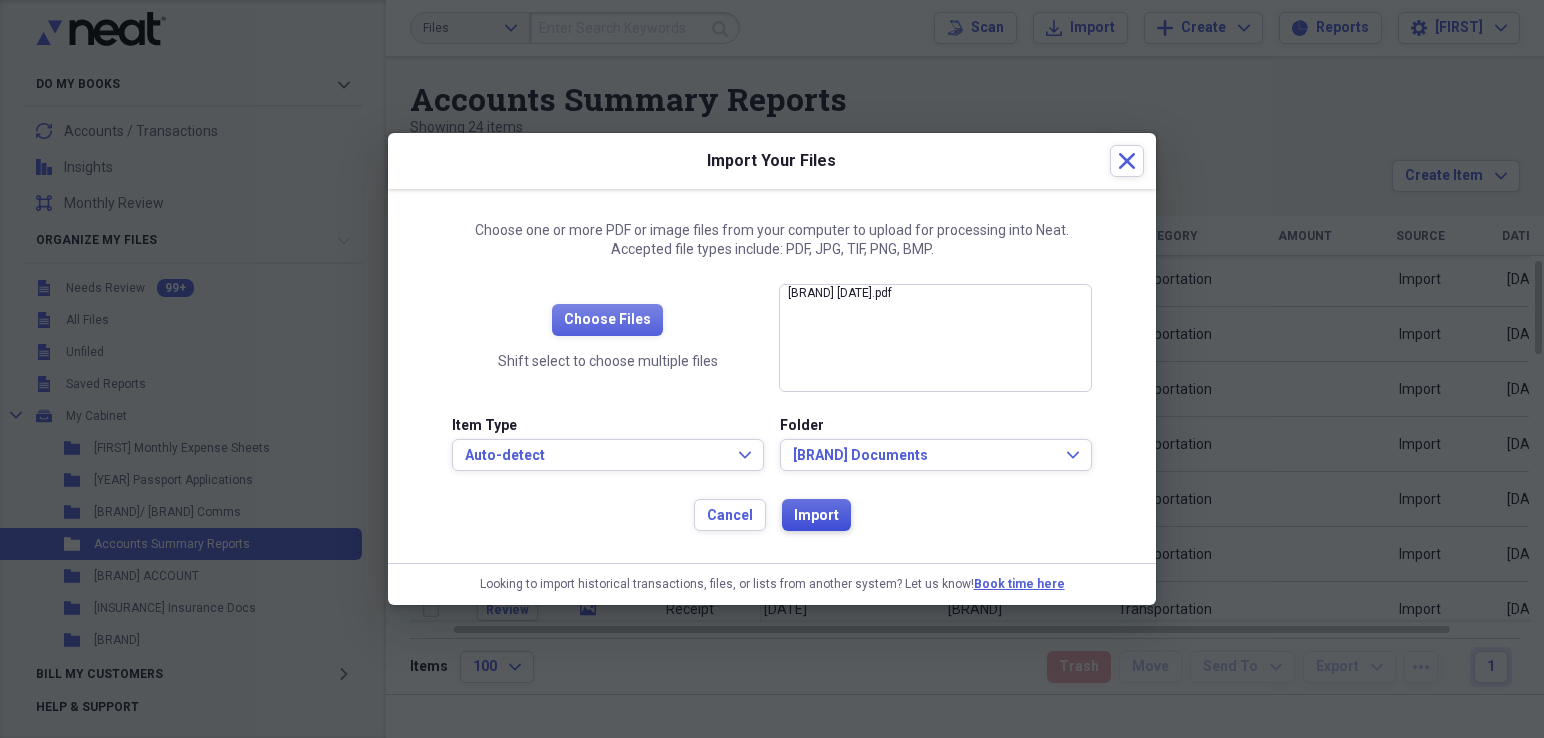 click on "Import" at bounding box center (816, 515) 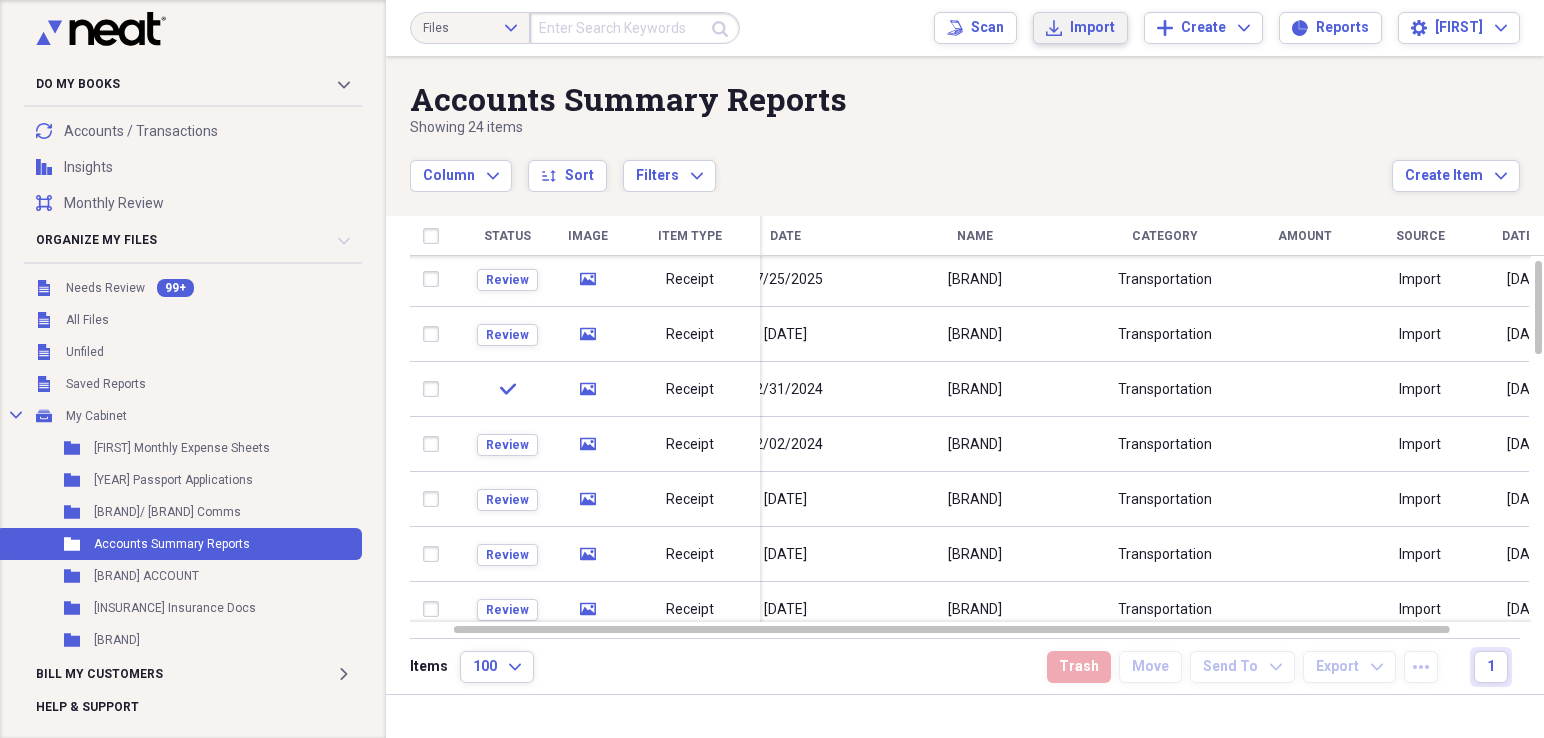 click on "Import" 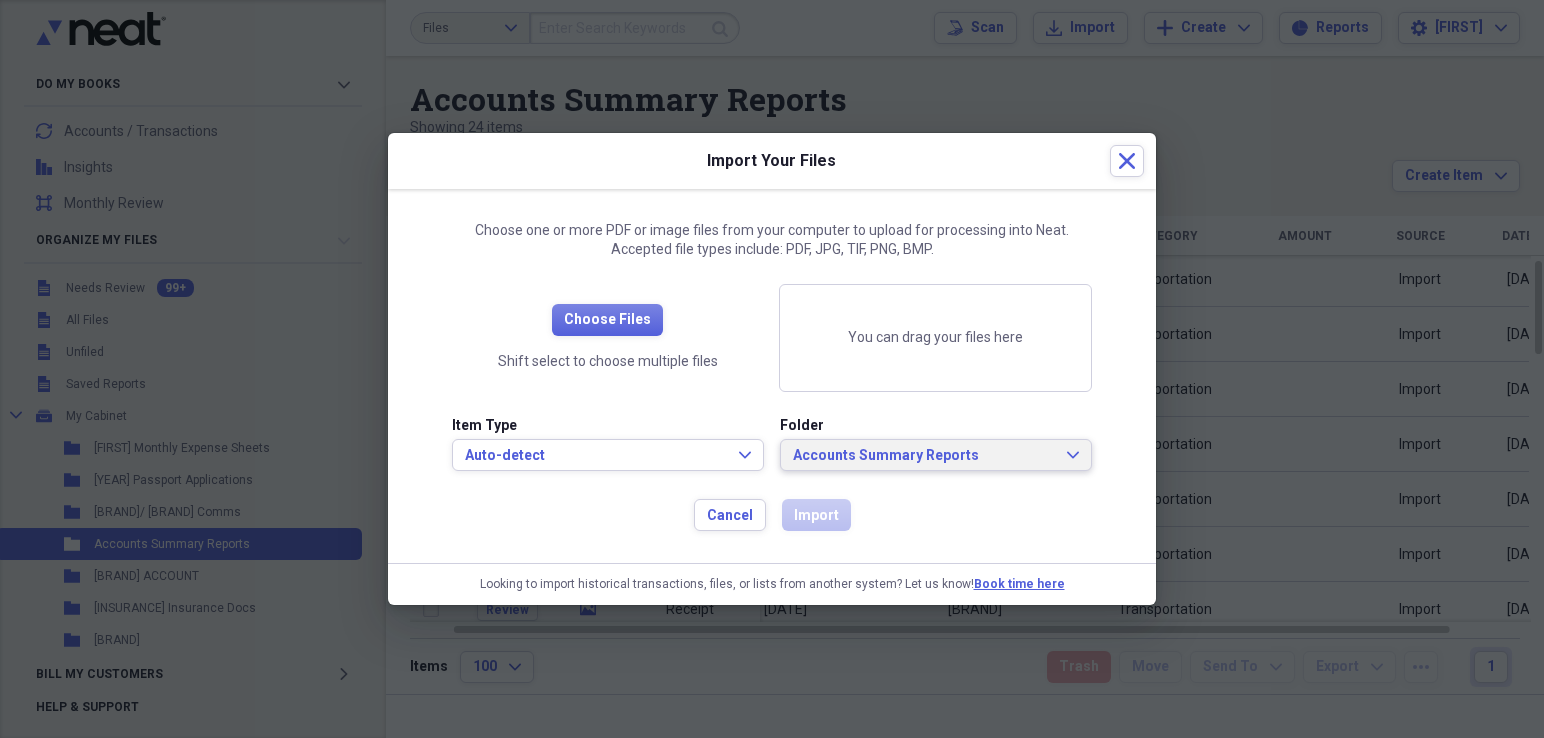 click on "Accounts Summary Reports" at bounding box center [924, 456] 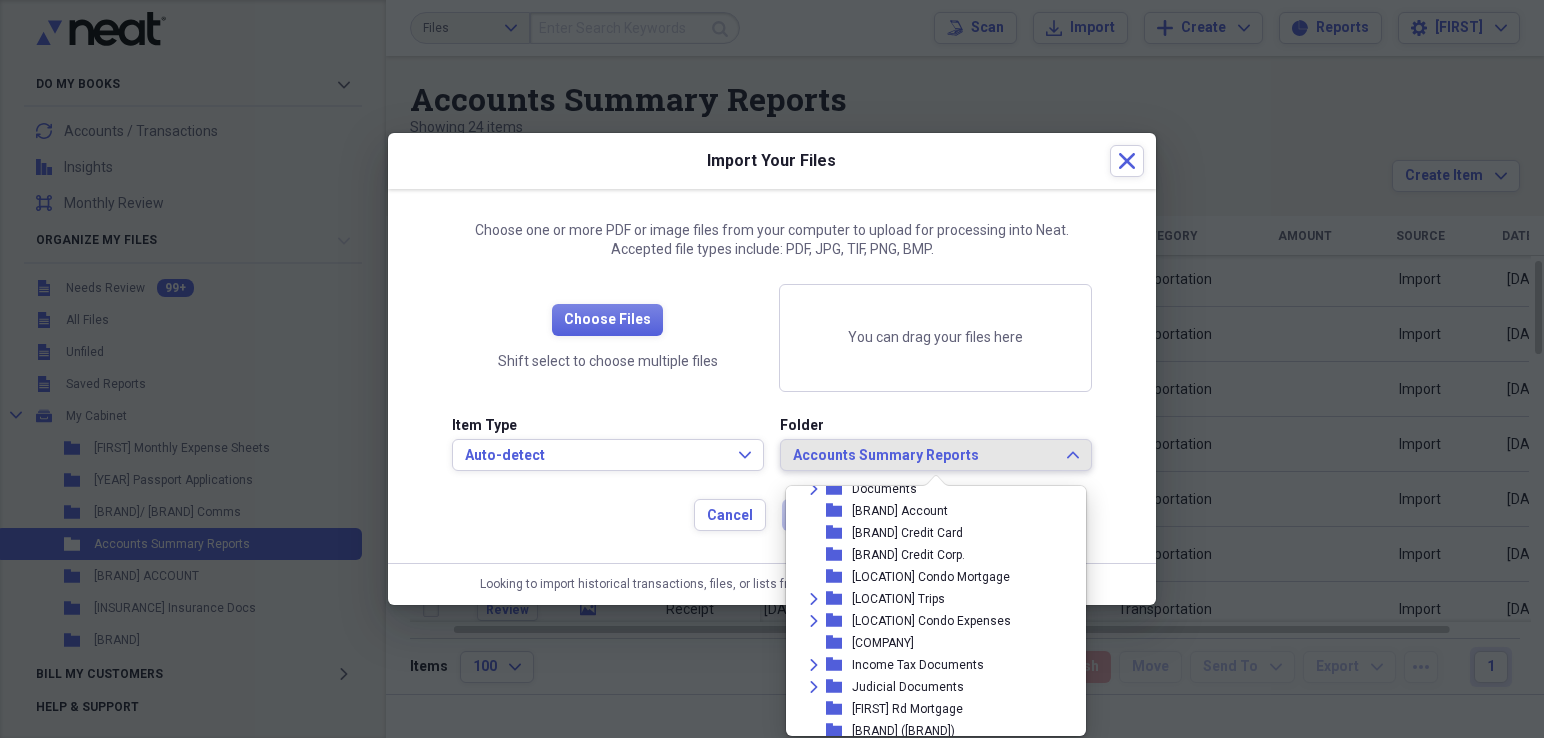 scroll, scrollTop: 1029, scrollLeft: 0, axis: vertical 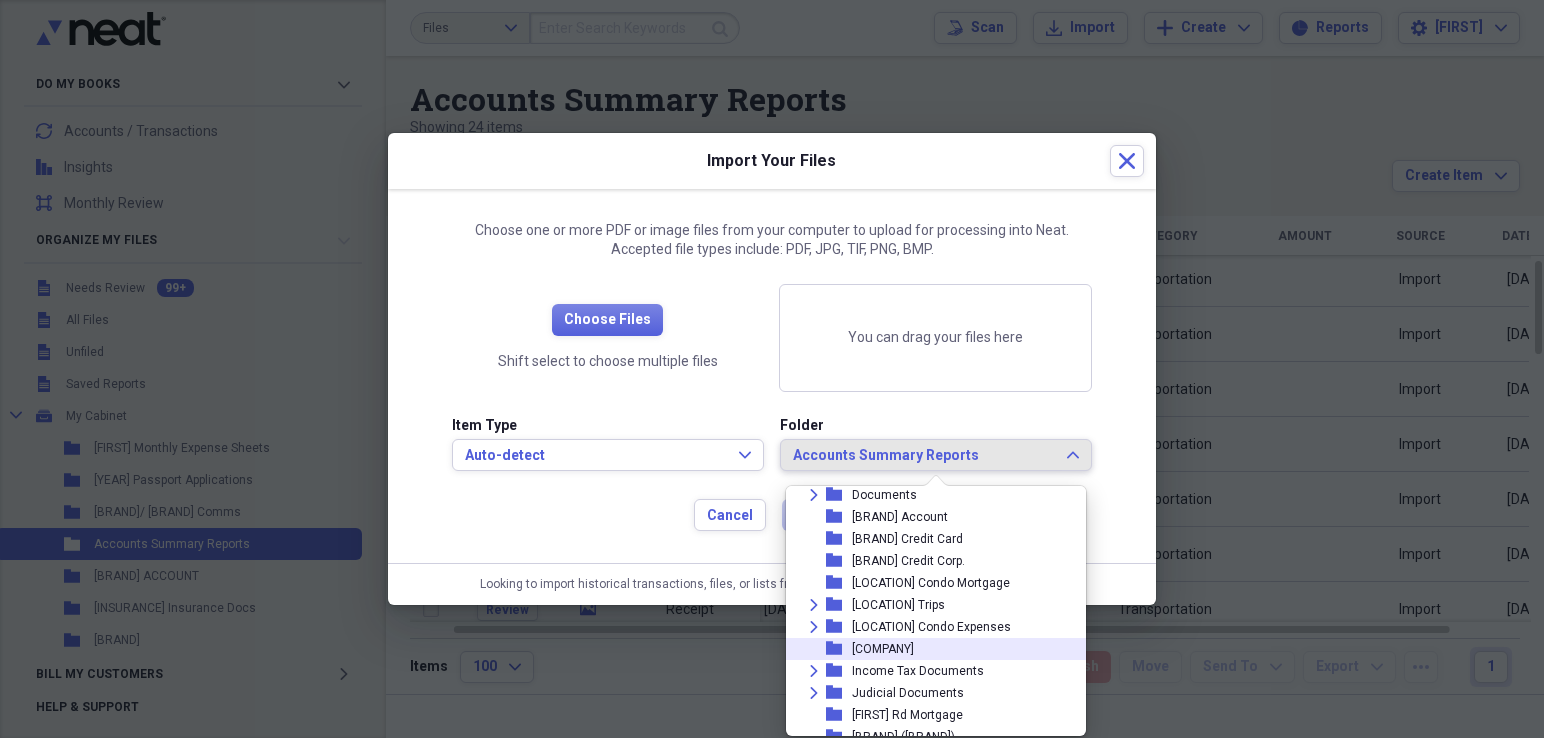 click on "[COMPANY]" at bounding box center (883, 649) 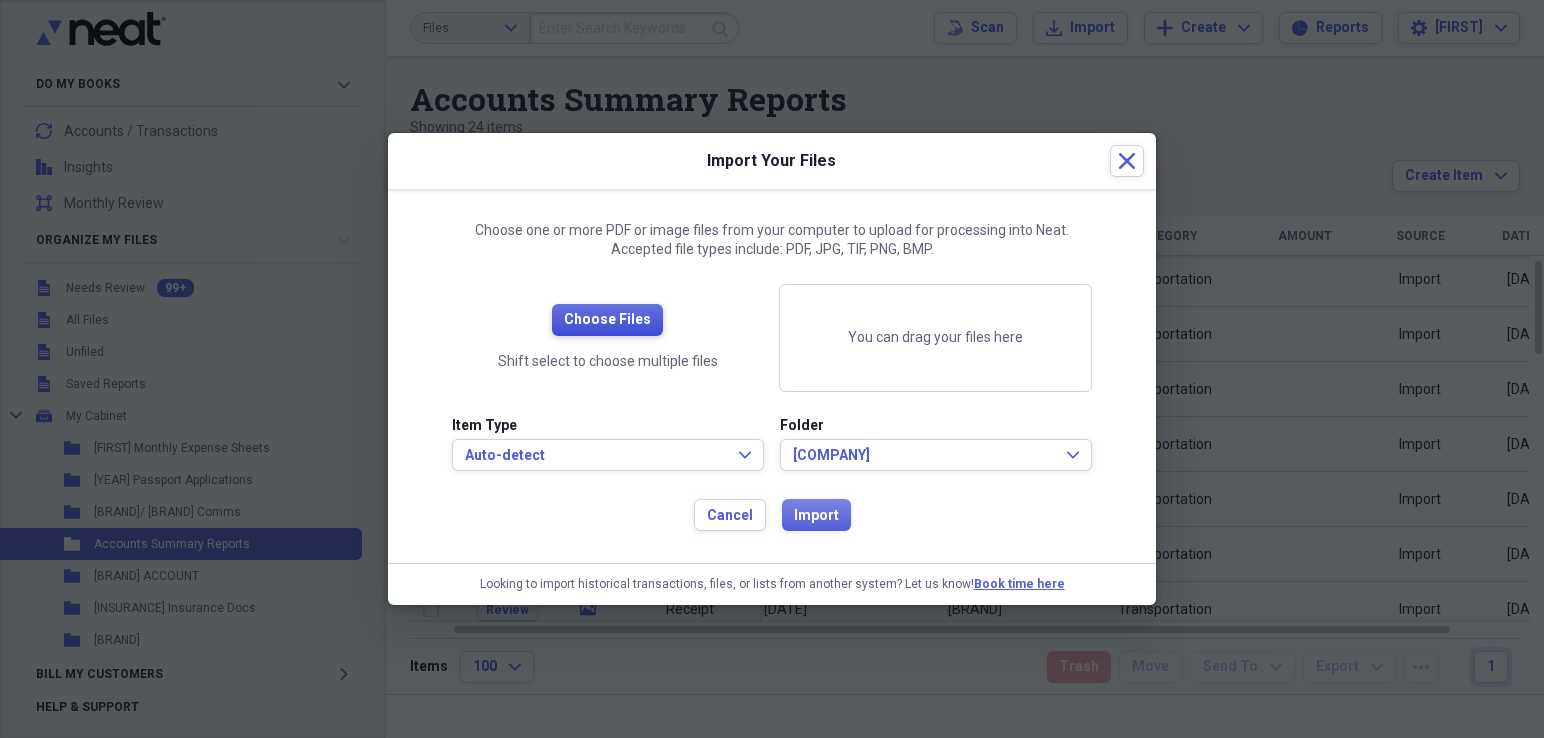 click on "Choose Files" at bounding box center (607, 320) 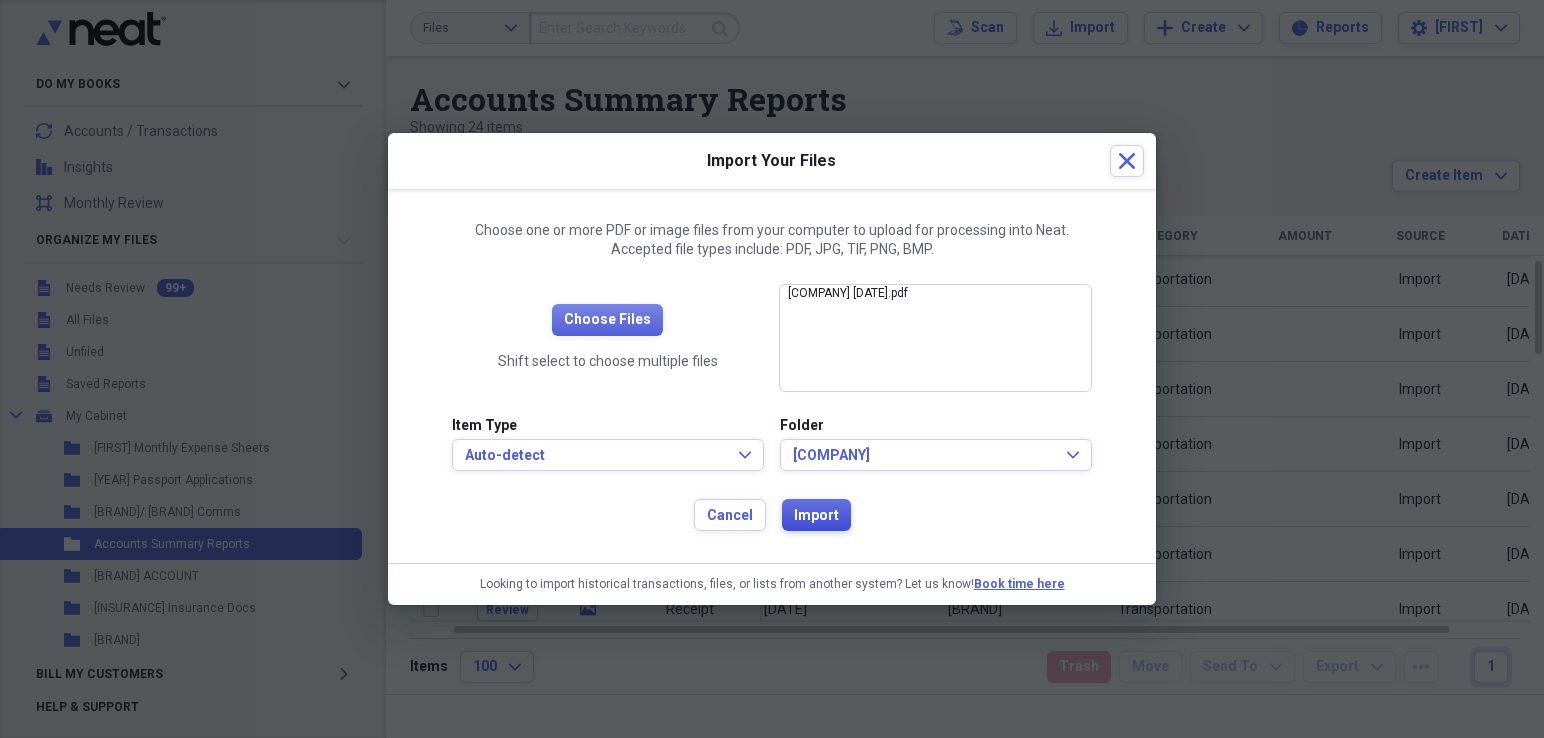 click on "Import" at bounding box center (816, 516) 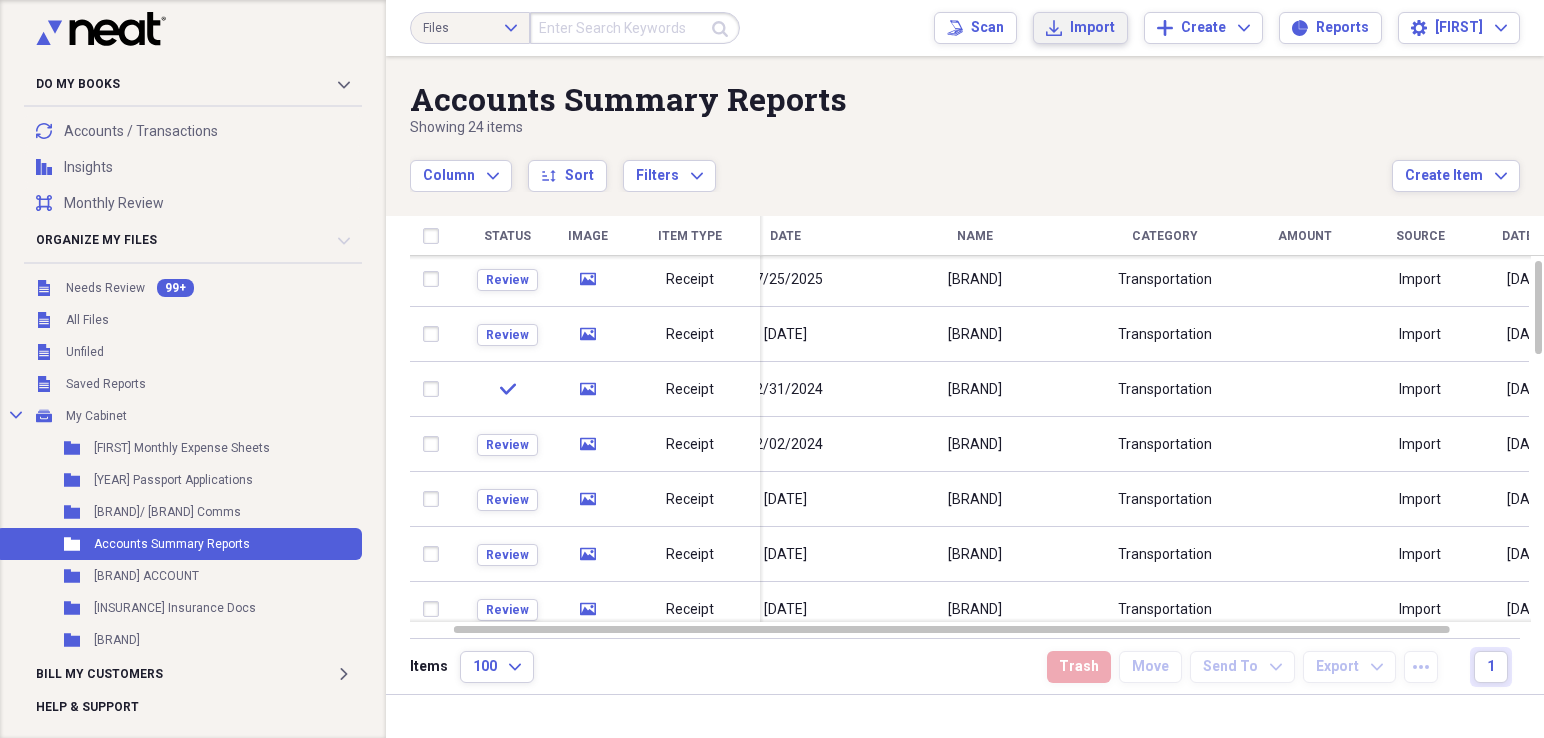 click on "Import" at bounding box center (1092, 28) 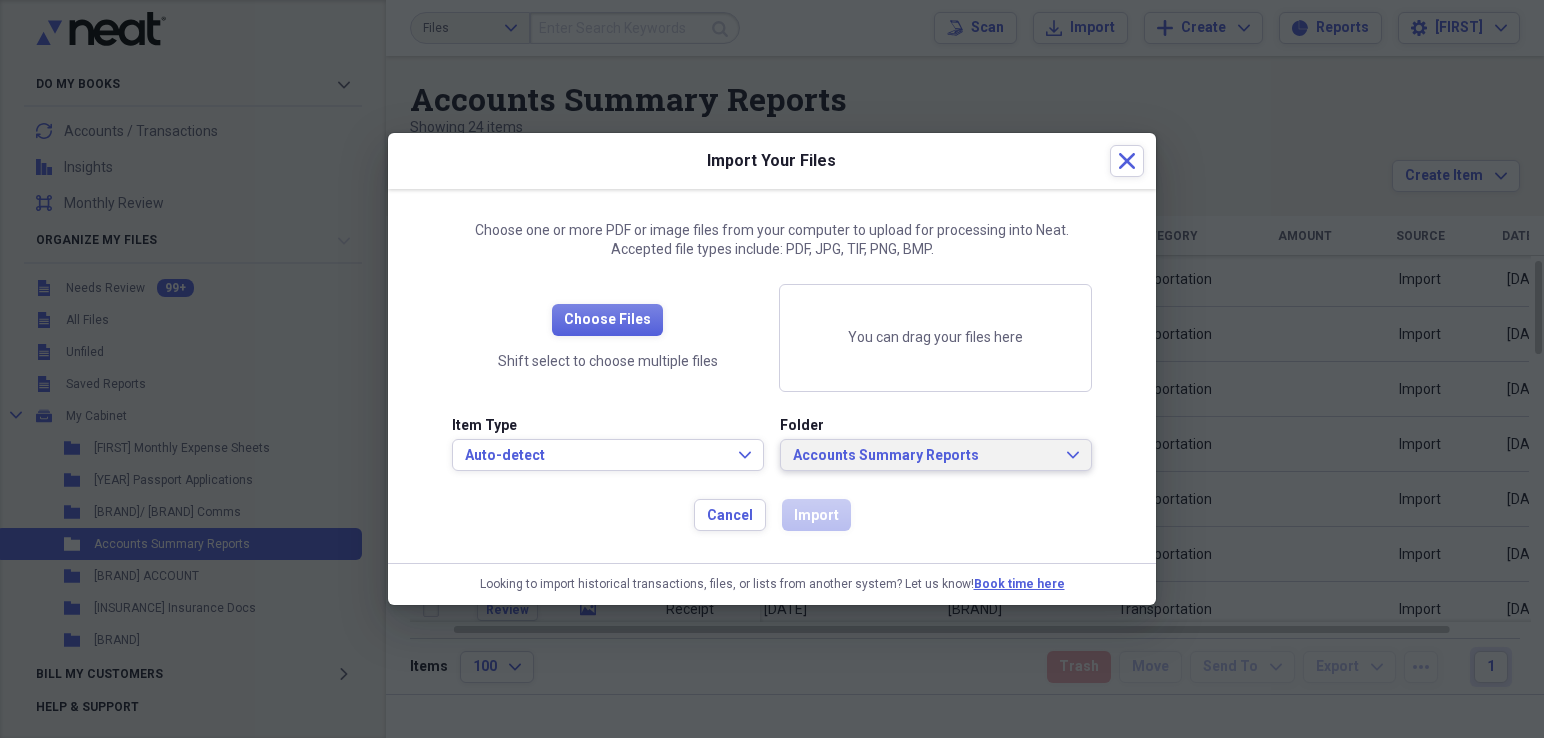 click on "Accounts Summary Reports" at bounding box center [924, 456] 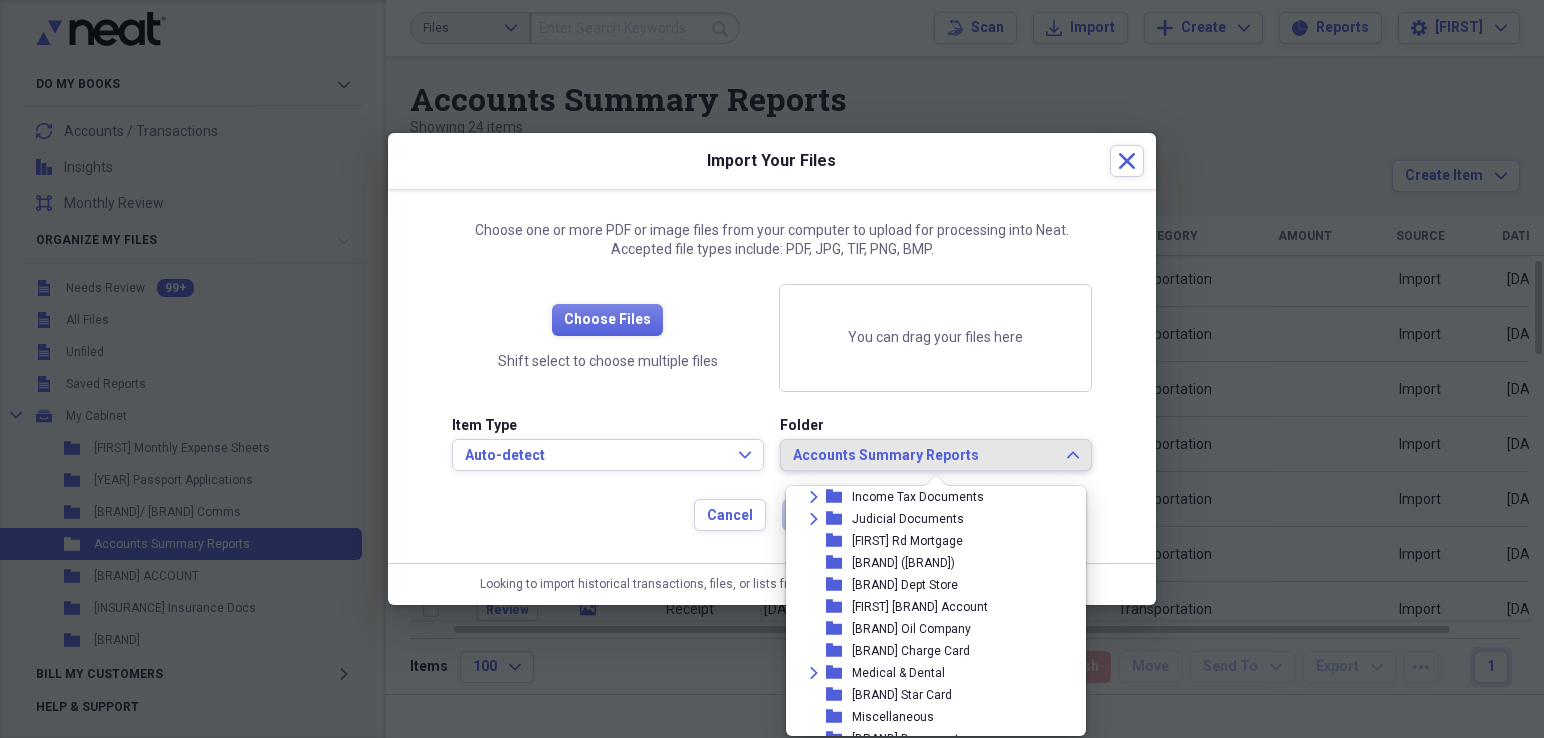 scroll, scrollTop: 1202, scrollLeft: 0, axis: vertical 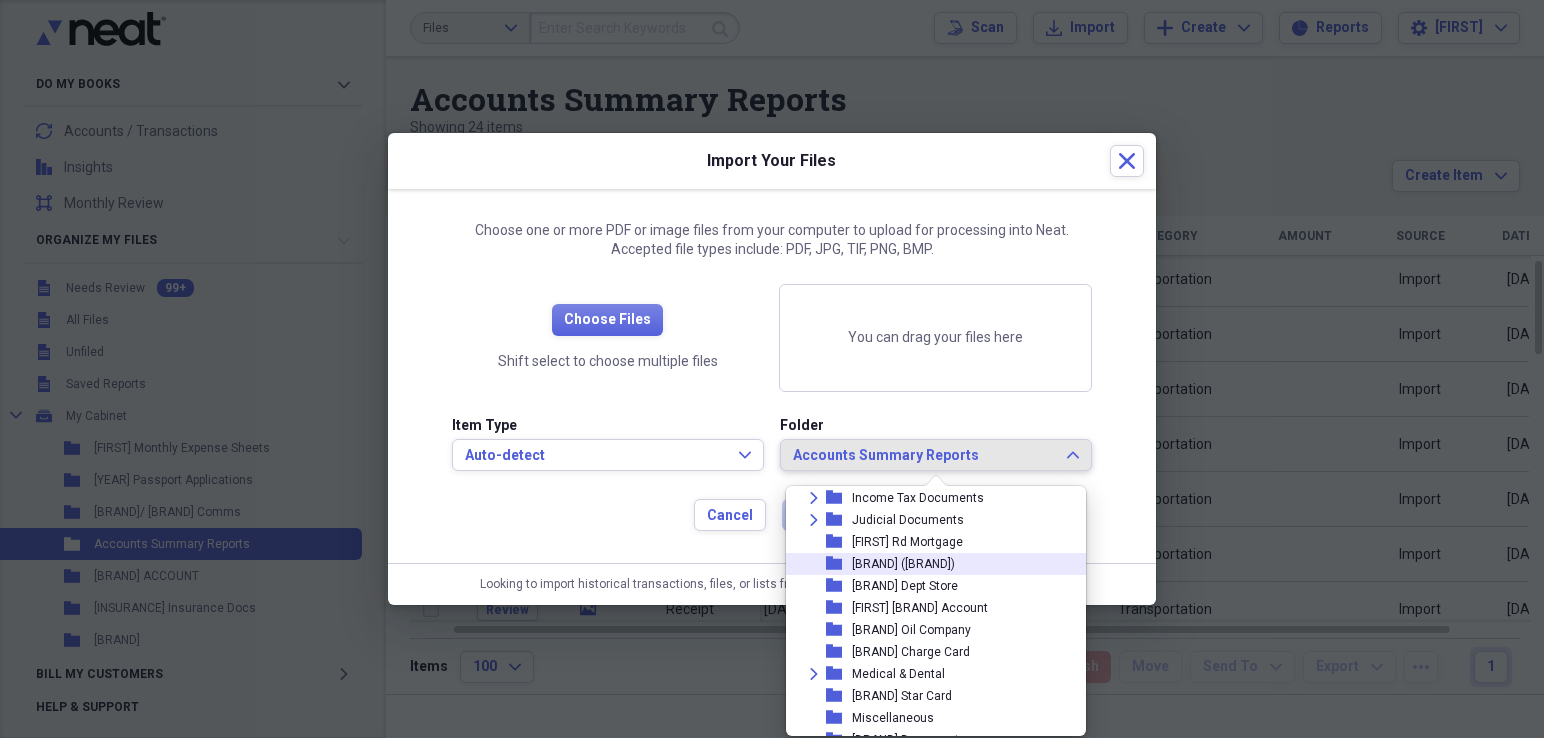 click on "[BRAND] ([BRAND])" at bounding box center (903, 564) 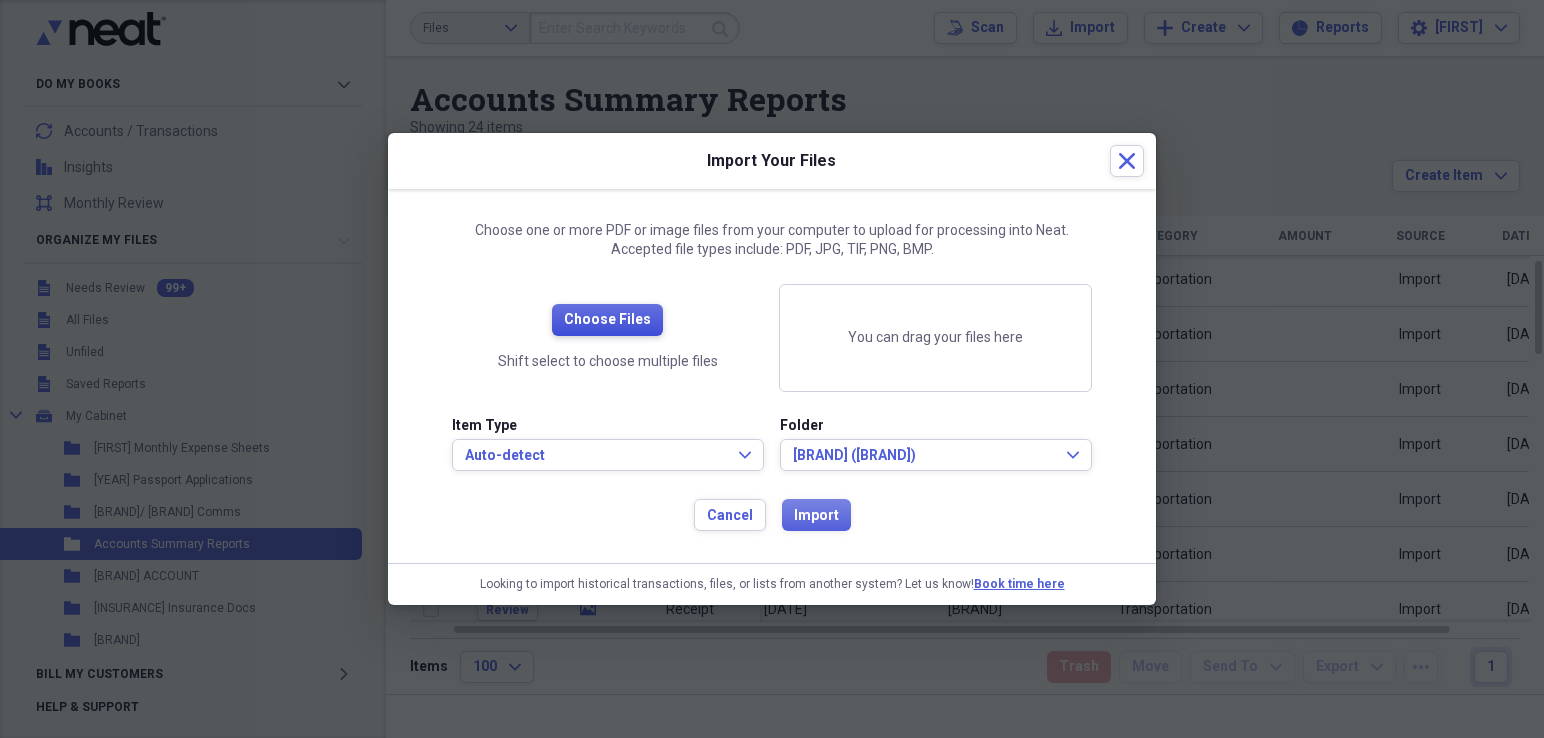 click on "Choose Files" at bounding box center [607, 320] 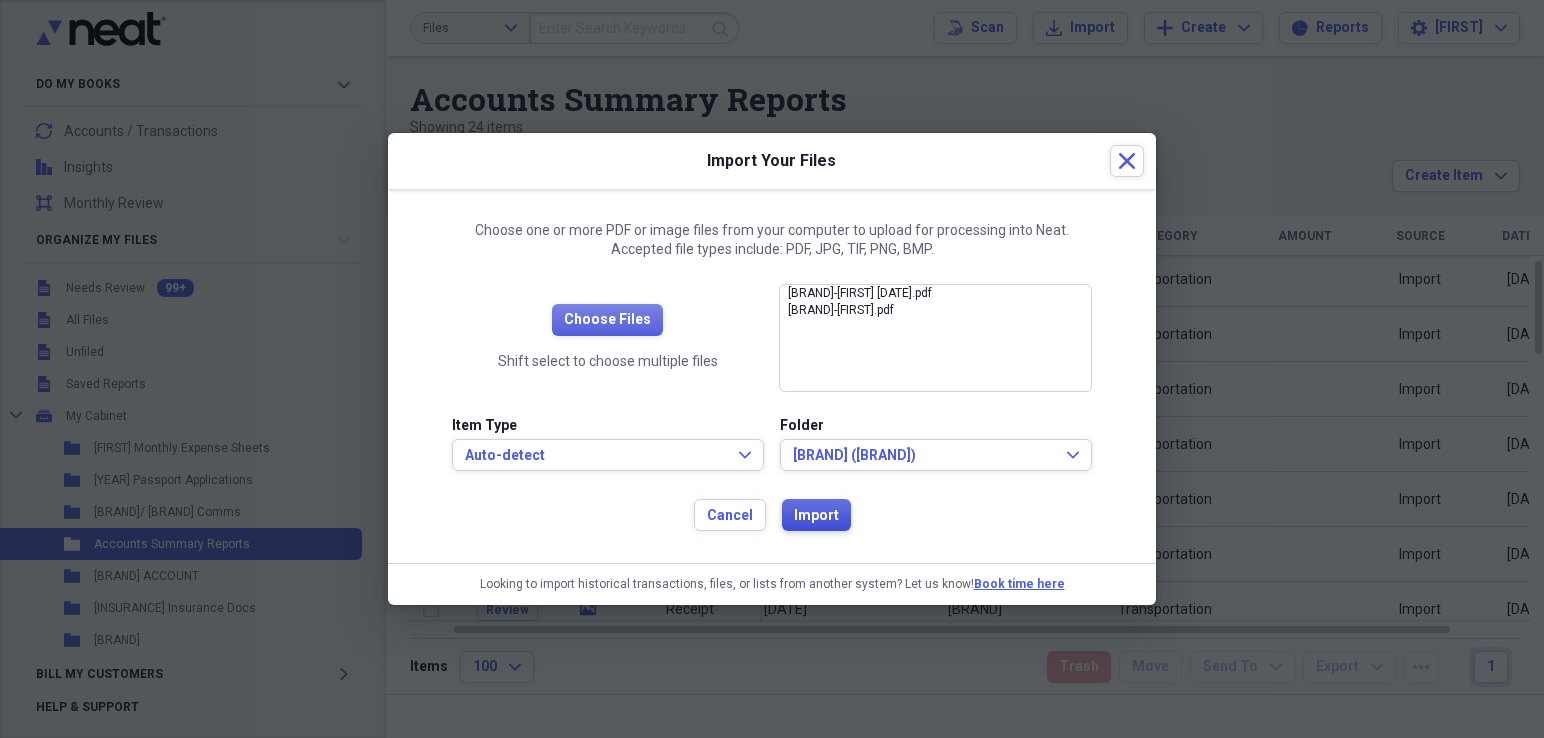 click on "Import" at bounding box center (816, 516) 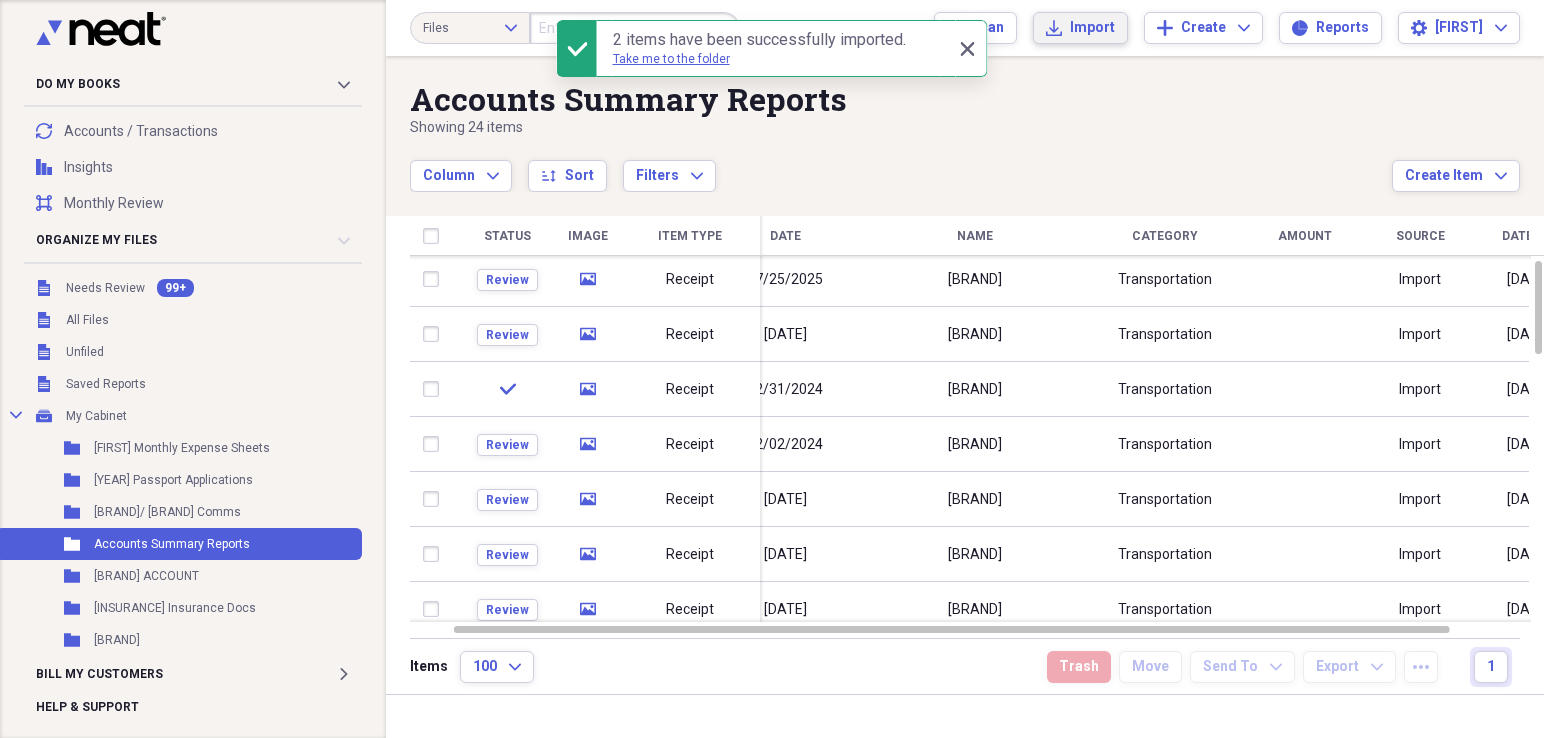click on "Import" at bounding box center [1092, 28] 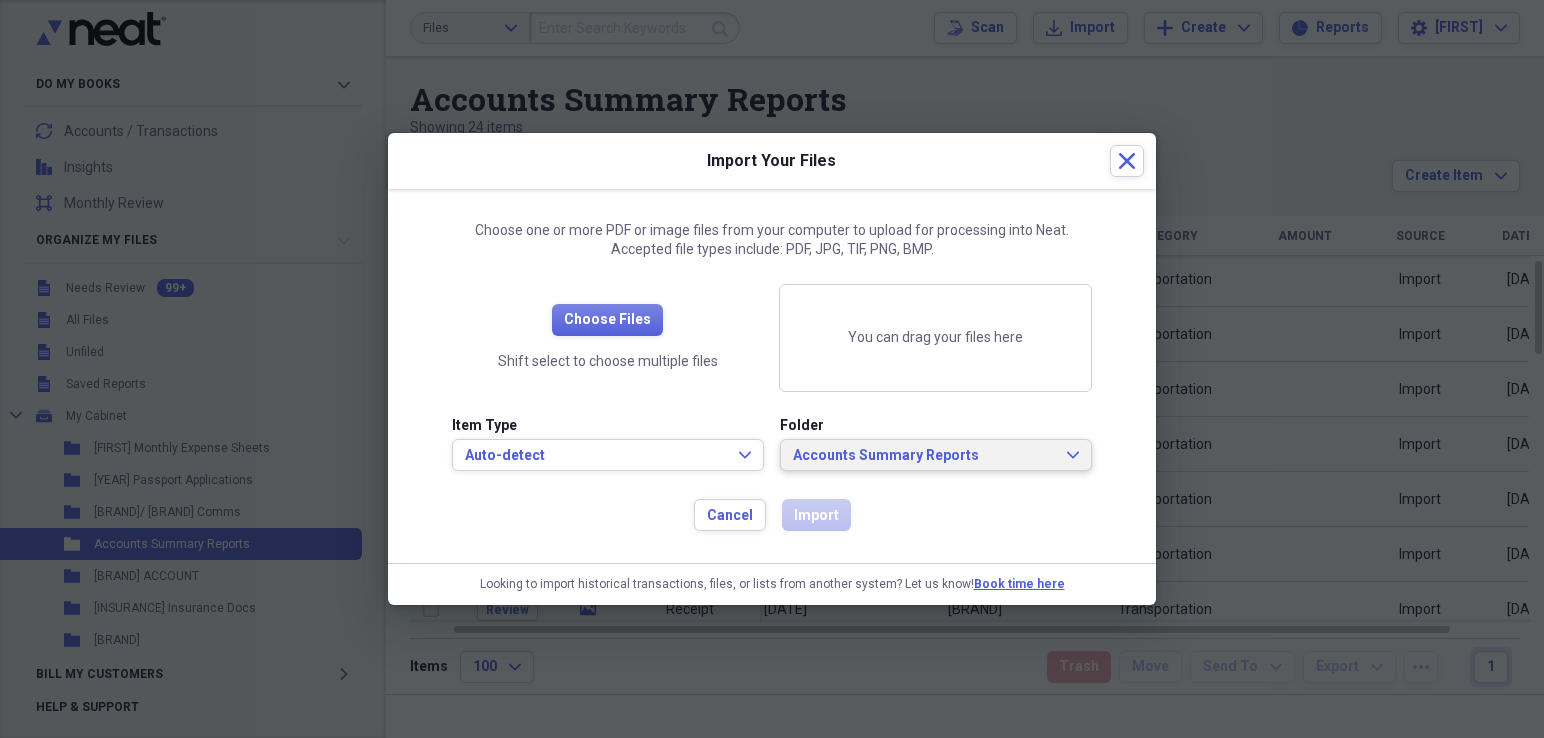 drag, startPoint x: 1073, startPoint y: 454, endPoint x: 1061, endPoint y: 448, distance: 13.416408 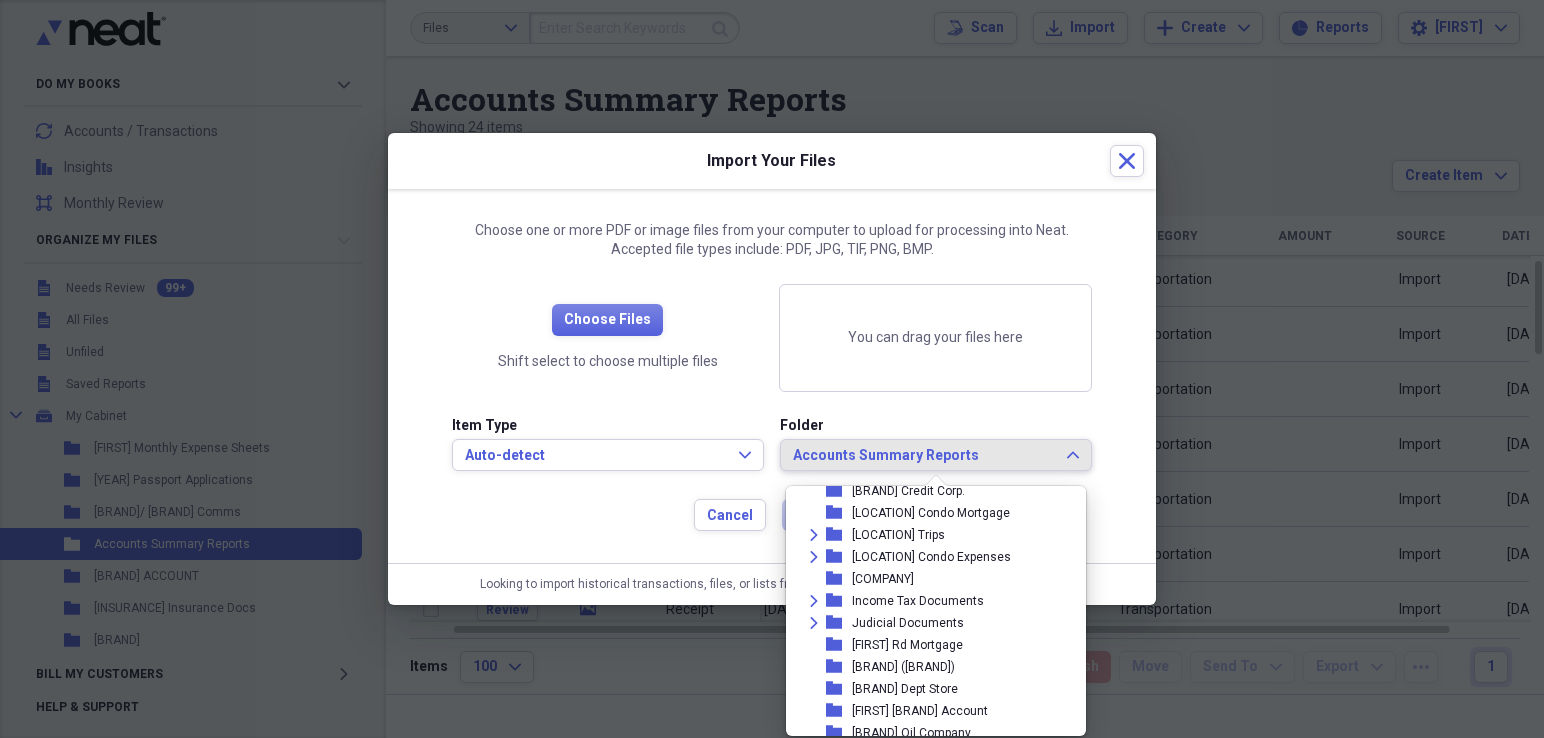scroll, scrollTop: 1112, scrollLeft: 0, axis: vertical 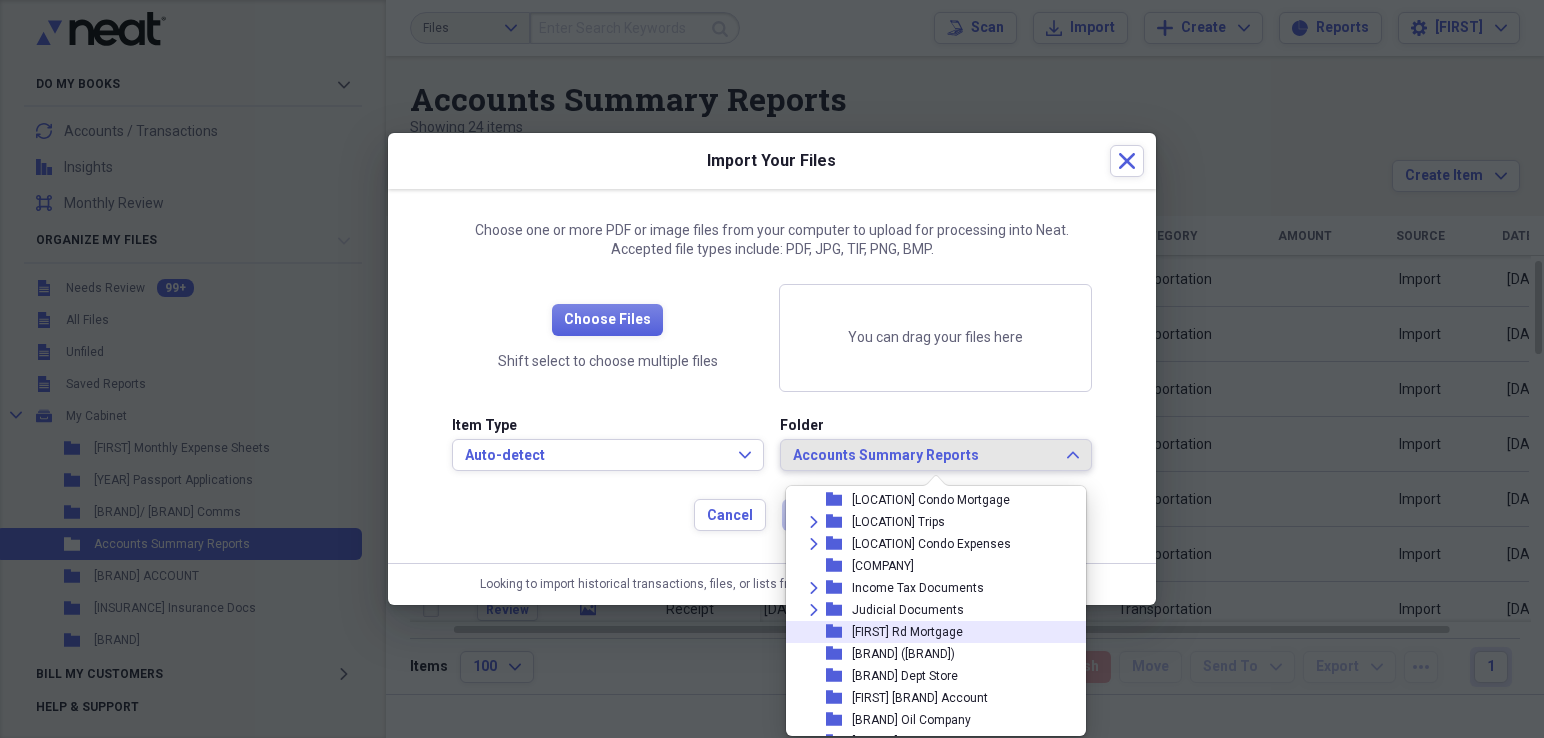 click on "folder [FIRST] Rd Mortgage" at bounding box center (928, 632) 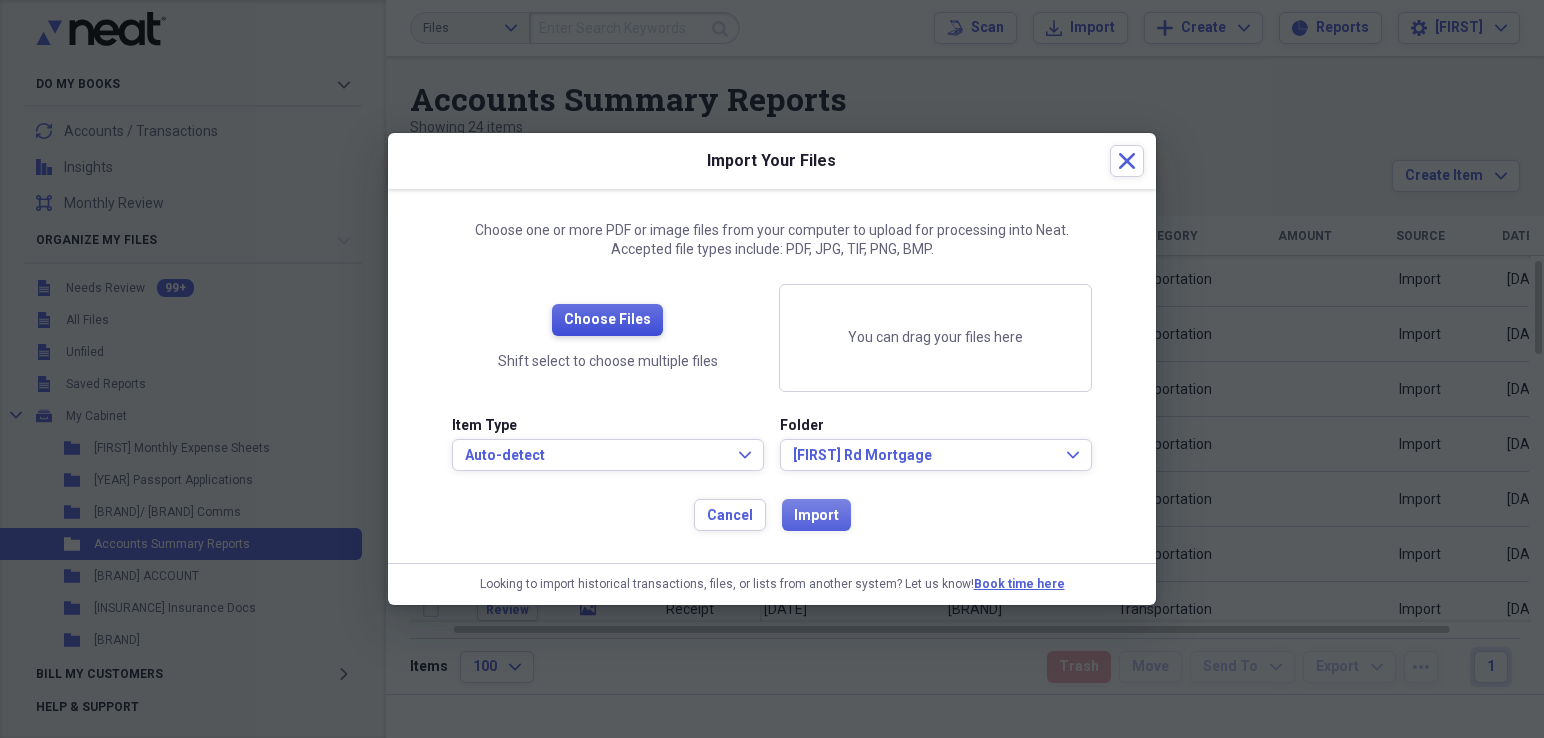 click on "Choose Files" at bounding box center (607, 320) 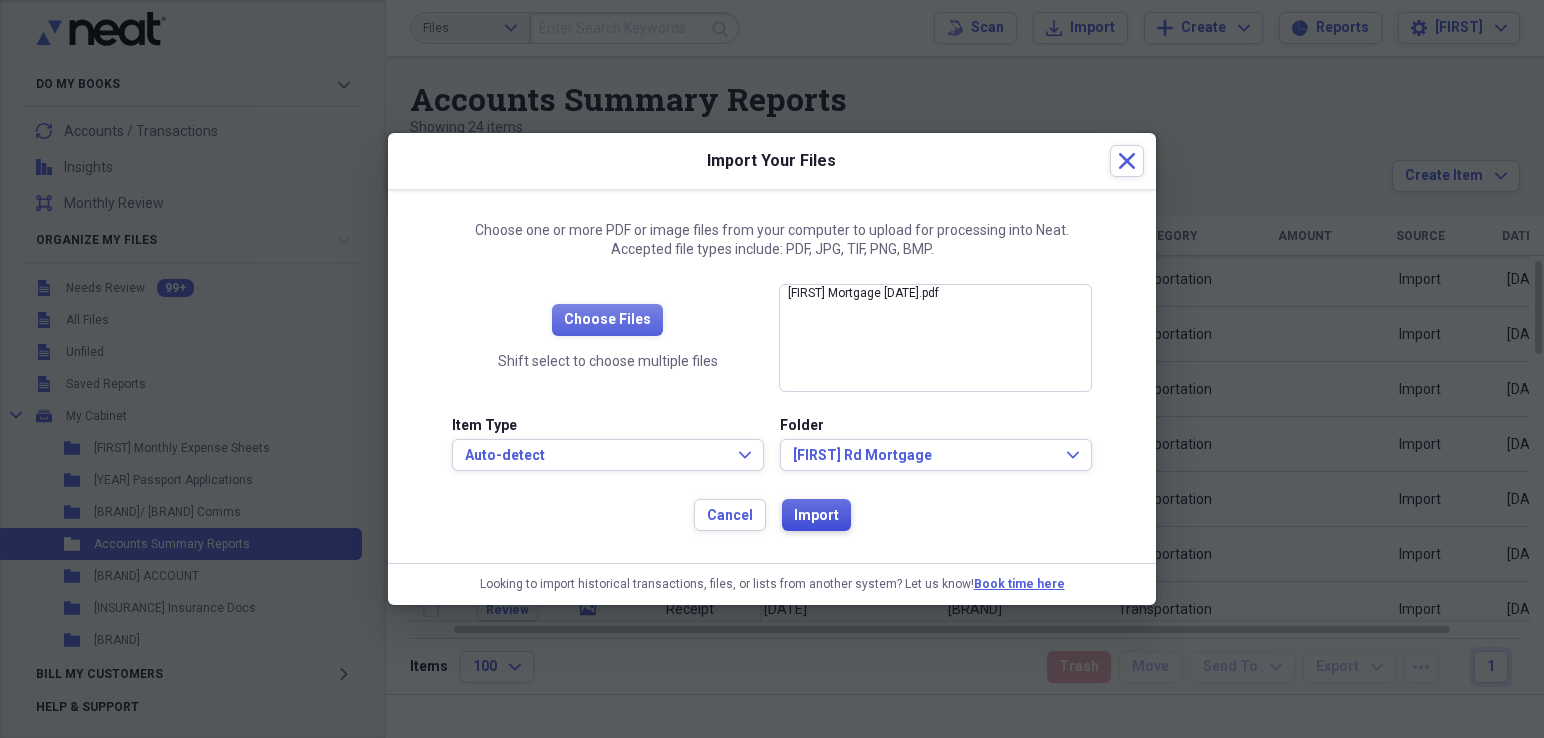 click on "Import" at bounding box center (816, 516) 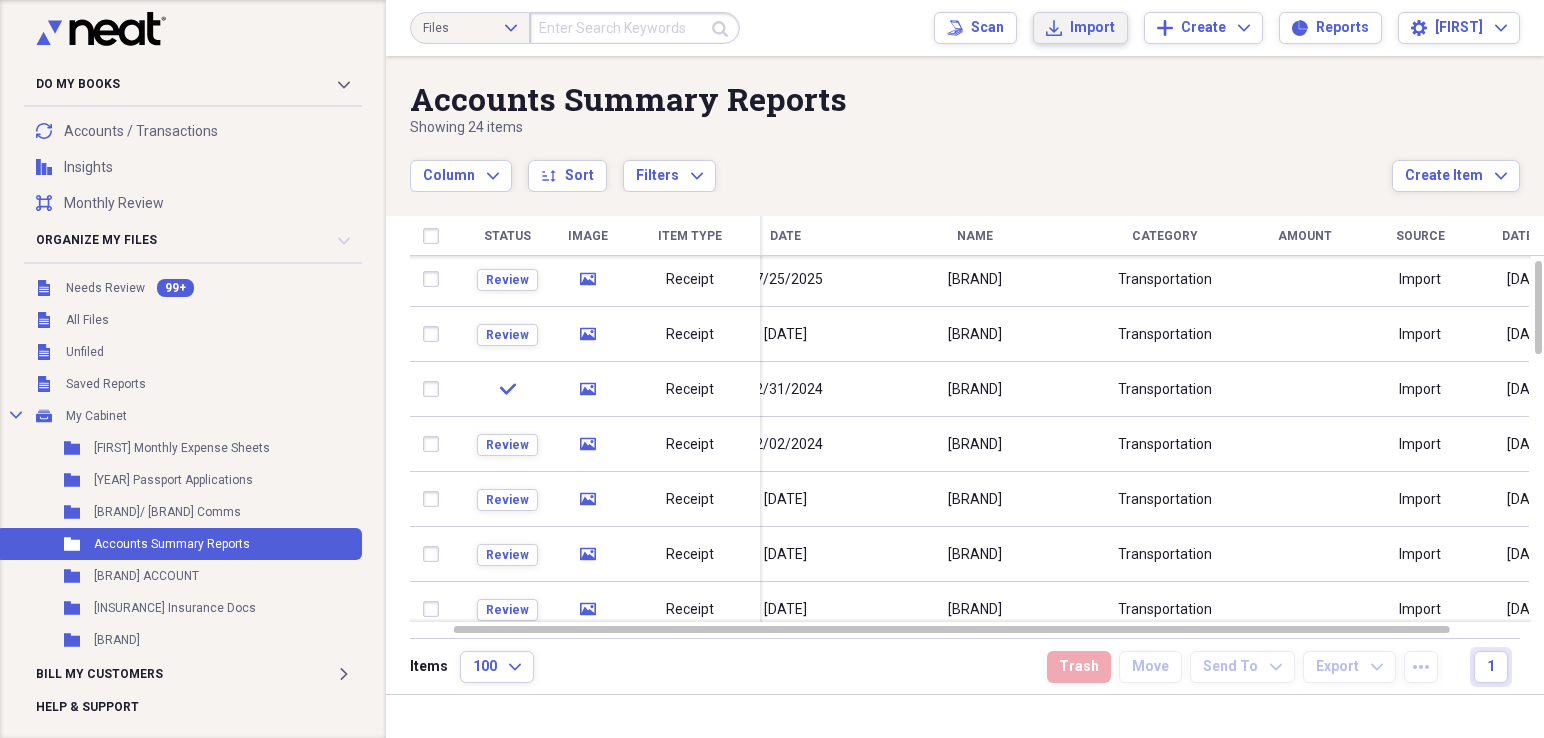 click on "Import" at bounding box center [1092, 28] 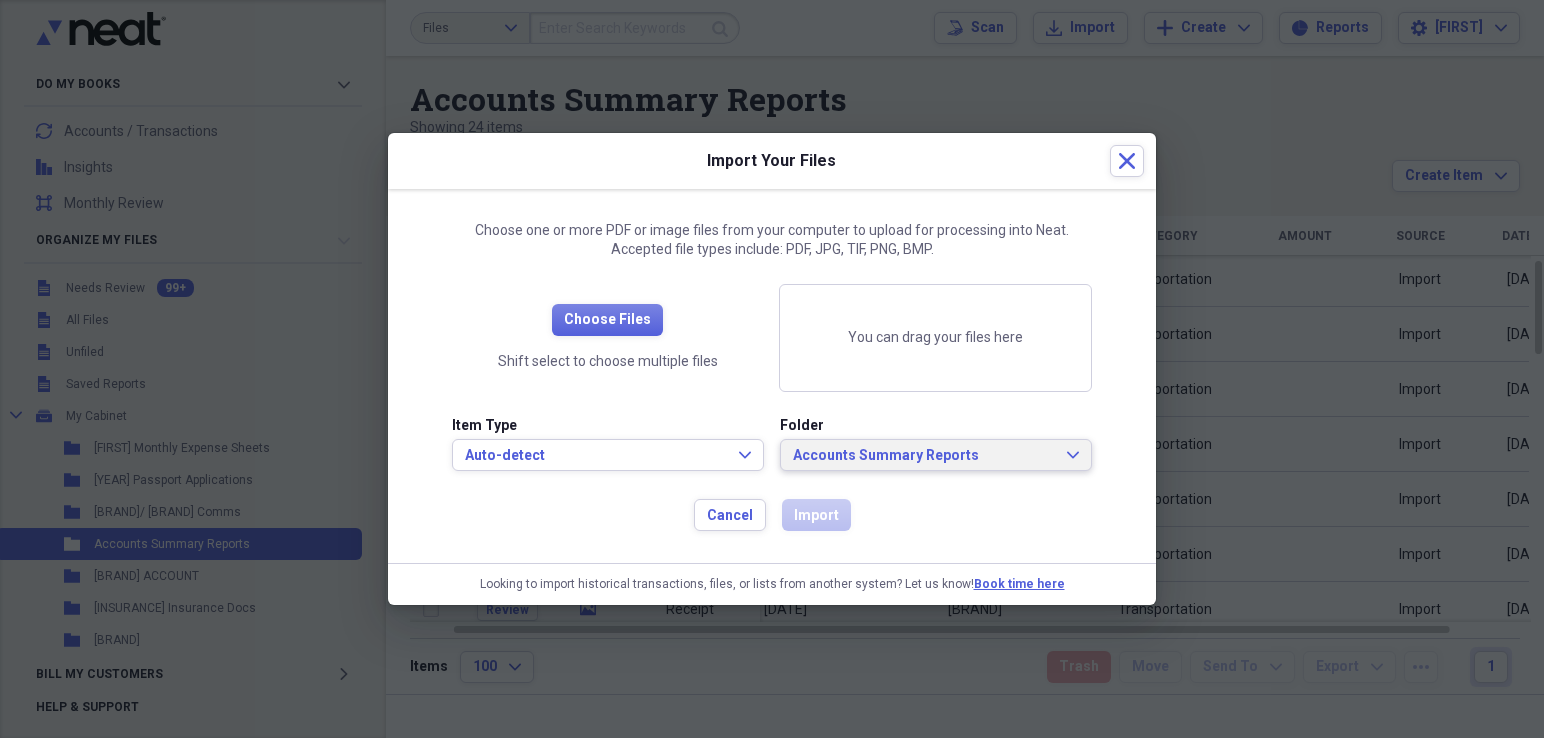 click on "Accounts Summary Reports" at bounding box center [924, 456] 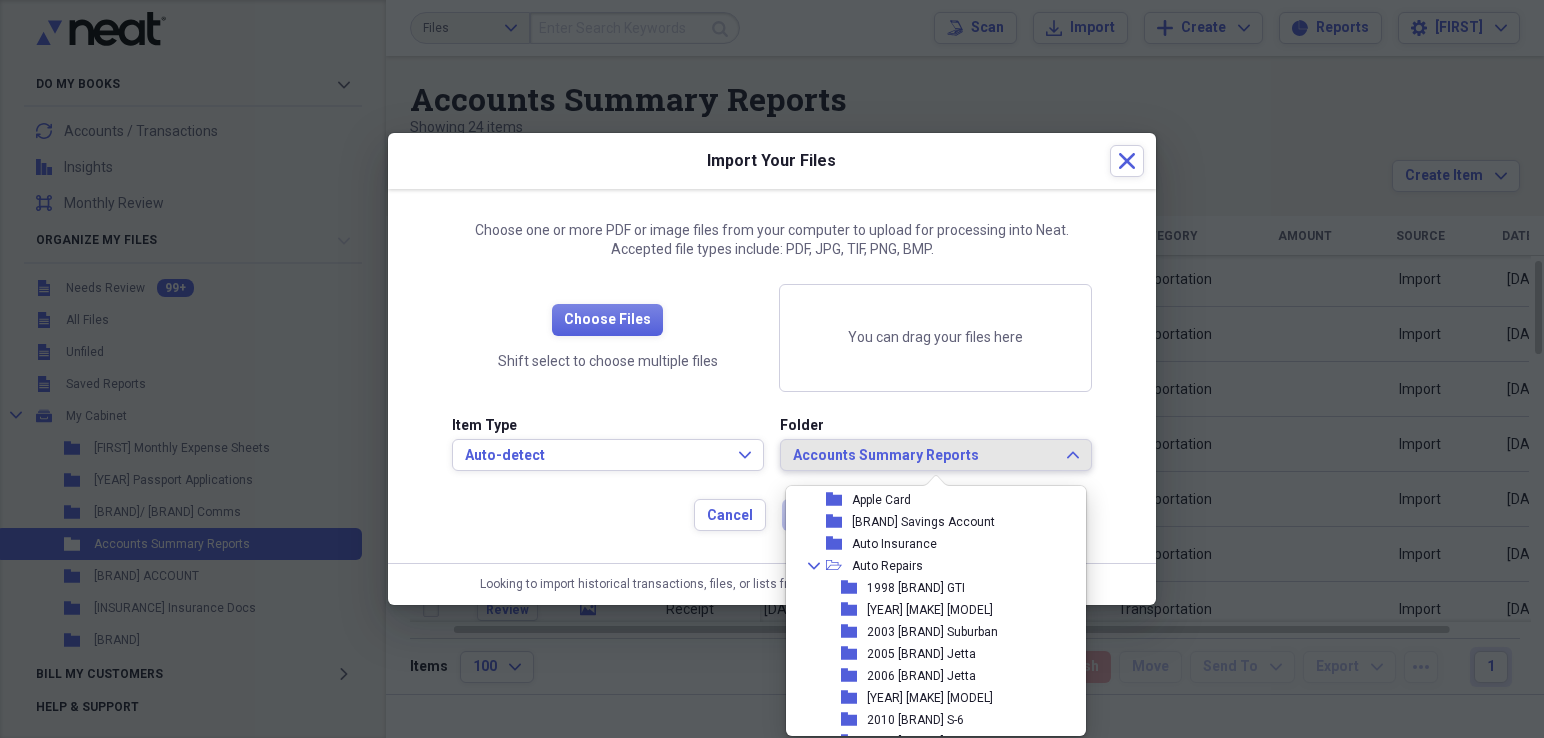 scroll, scrollTop: 289, scrollLeft: 0, axis: vertical 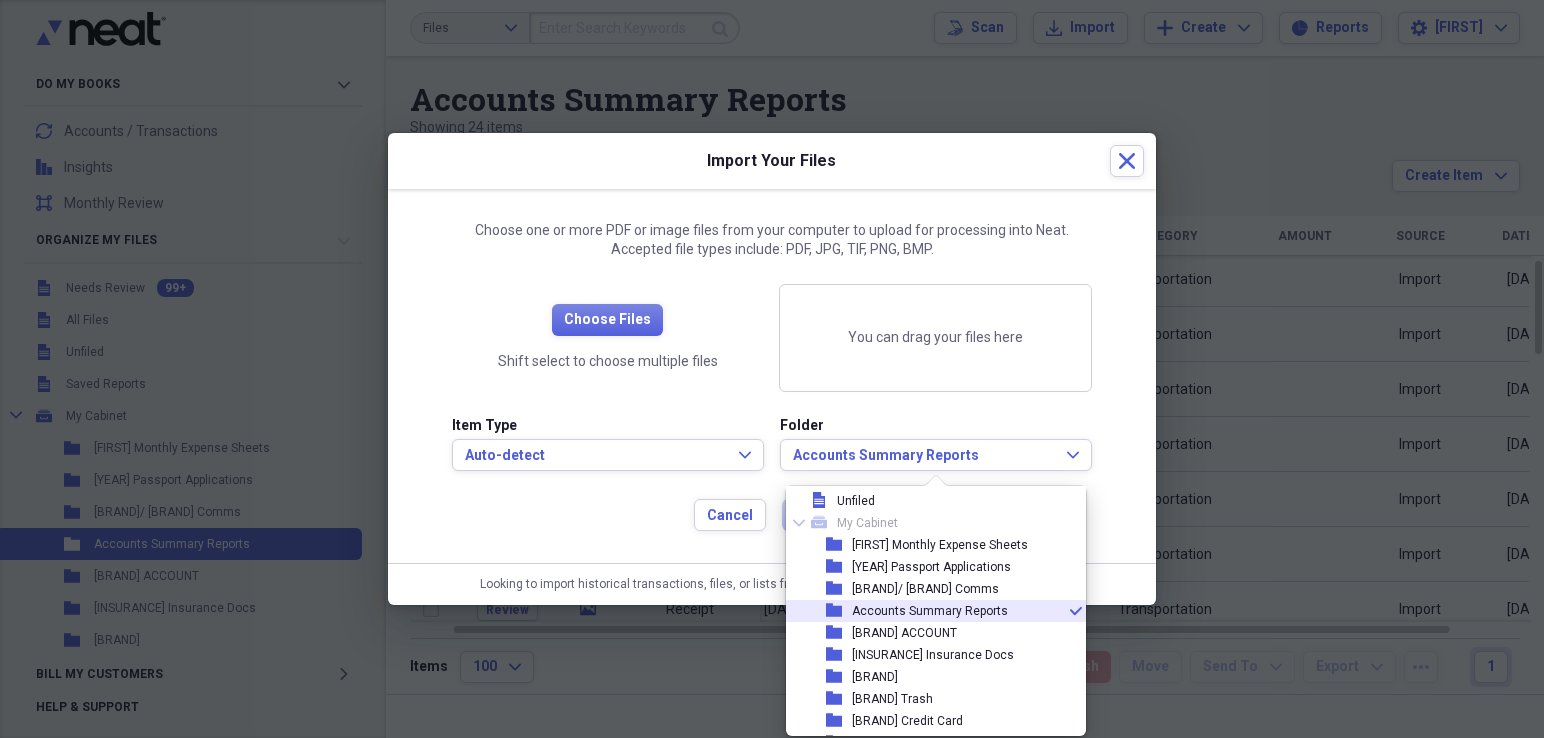 drag, startPoint x: 1004, startPoint y: 175, endPoint x: 1026, endPoint y: 172, distance: 22.203604 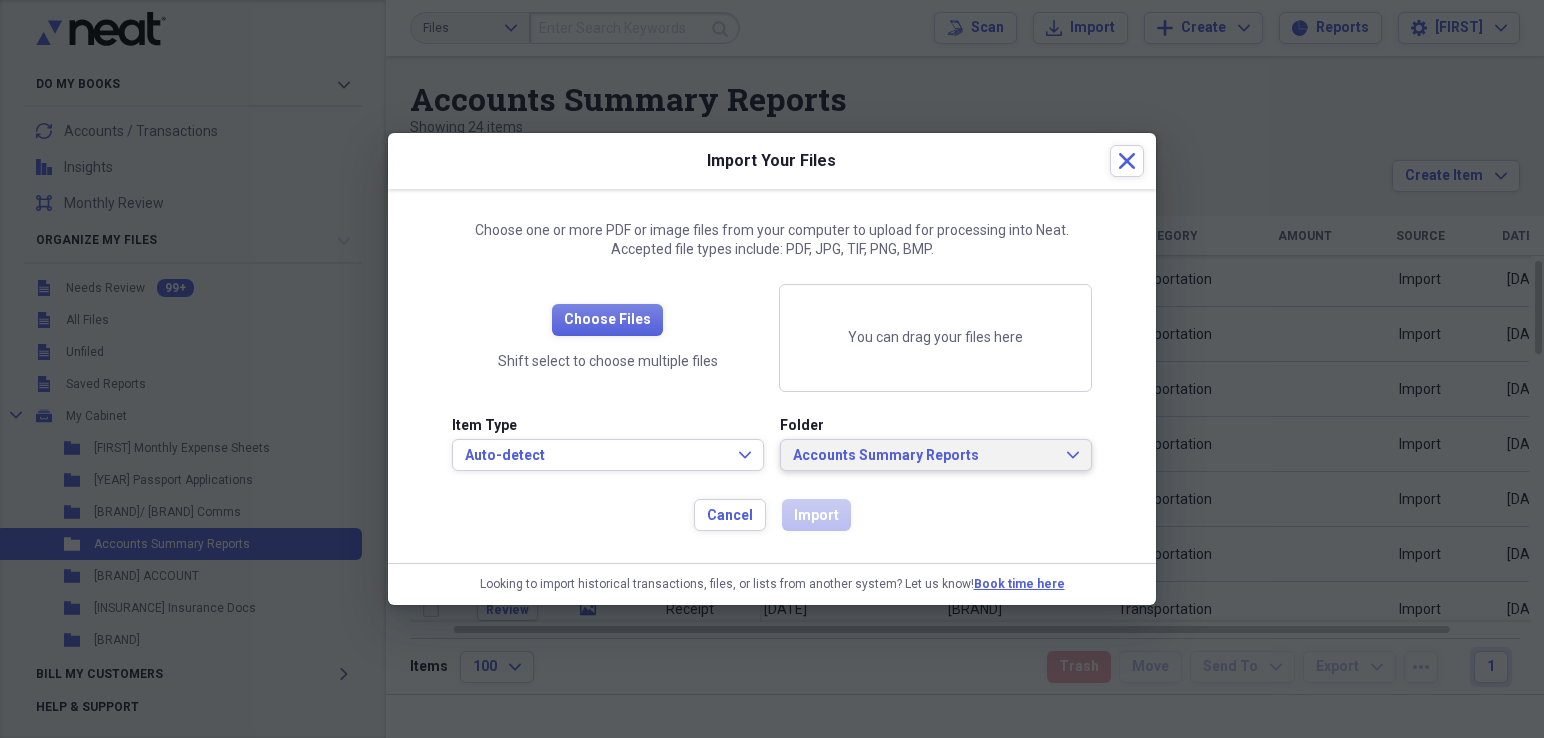 click on "Expand" 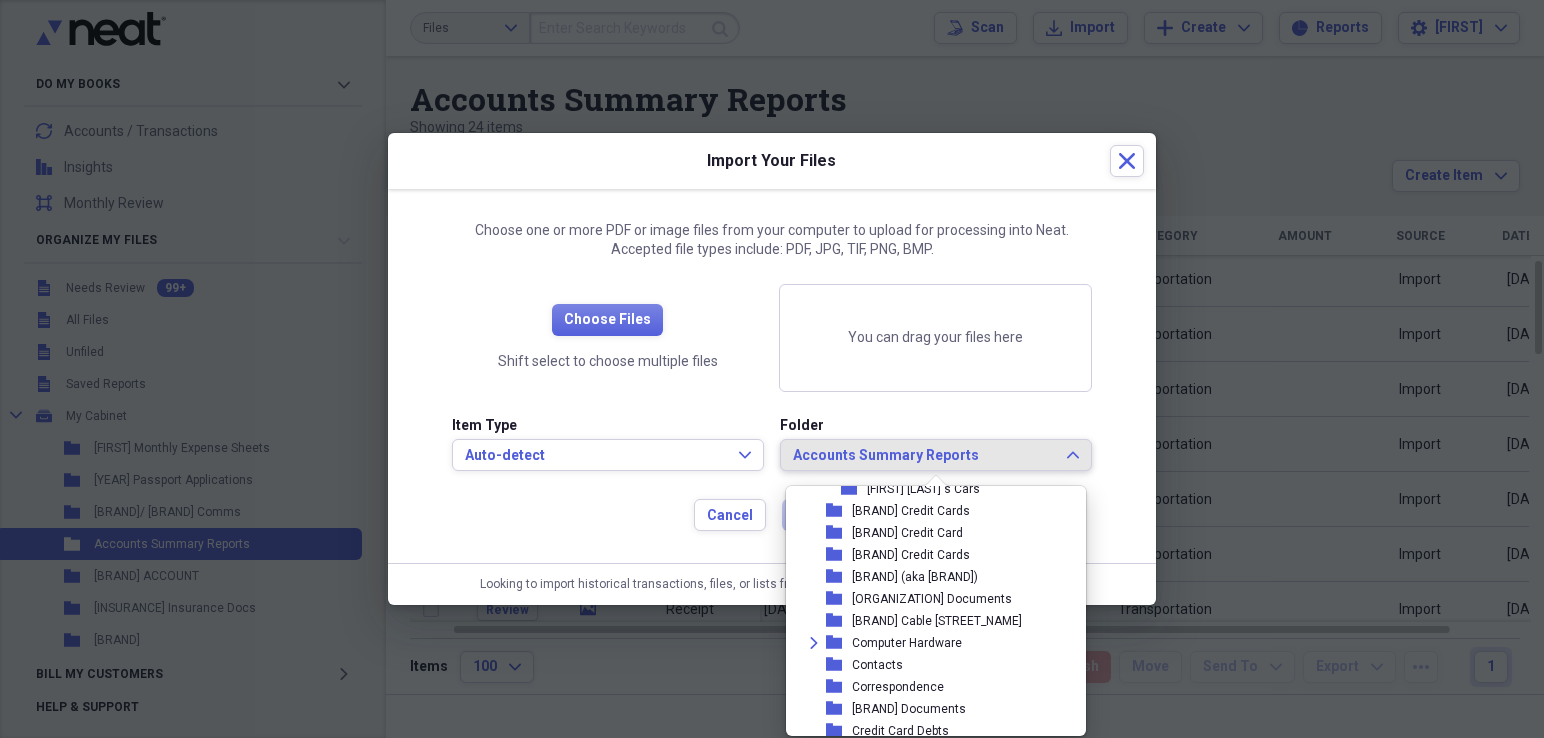 scroll, scrollTop: 586, scrollLeft: 0, axis: vertical 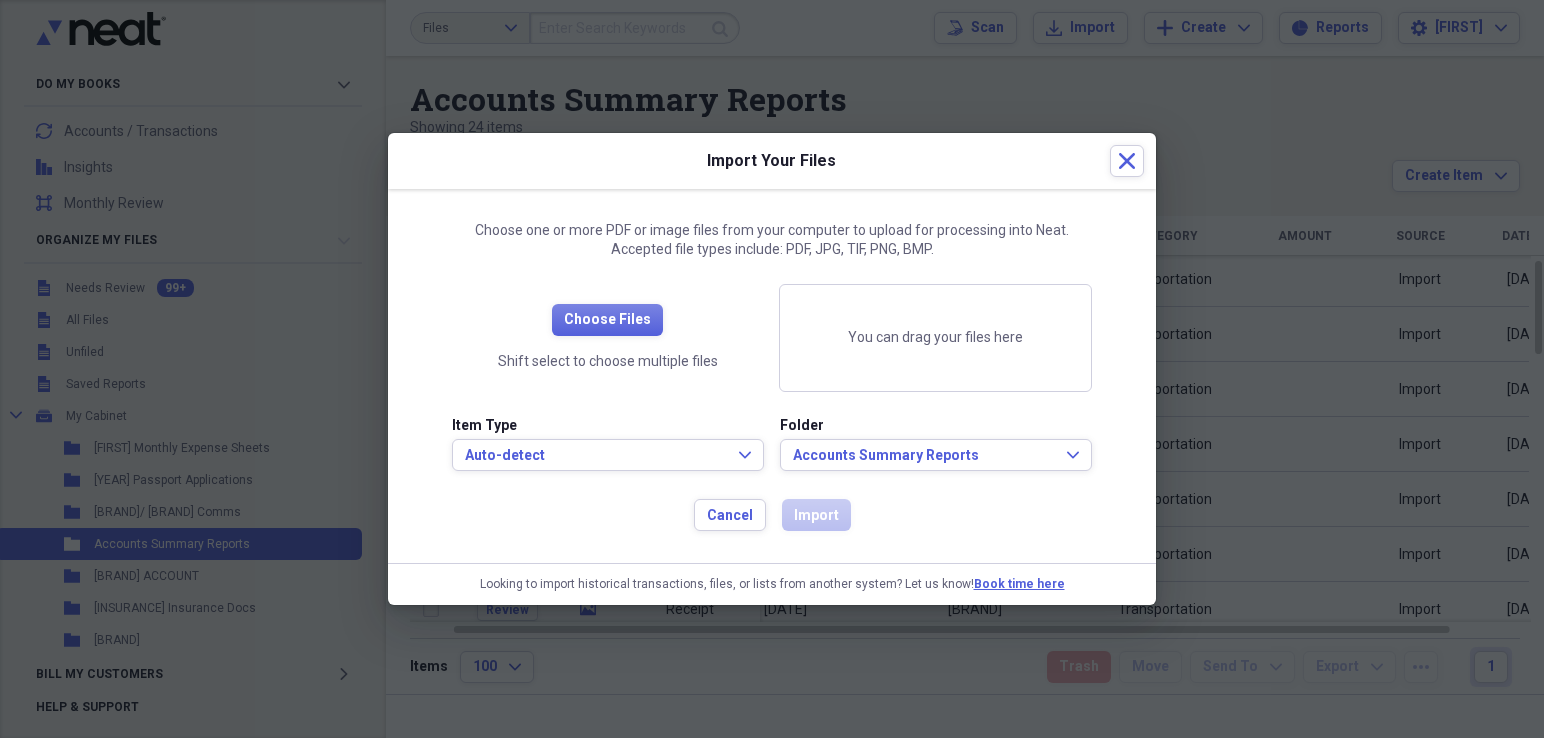 drag, startPoint x: 764, startPoint y: 162, endPoint x: 748, endPoint y: 45, distance: 118.08895 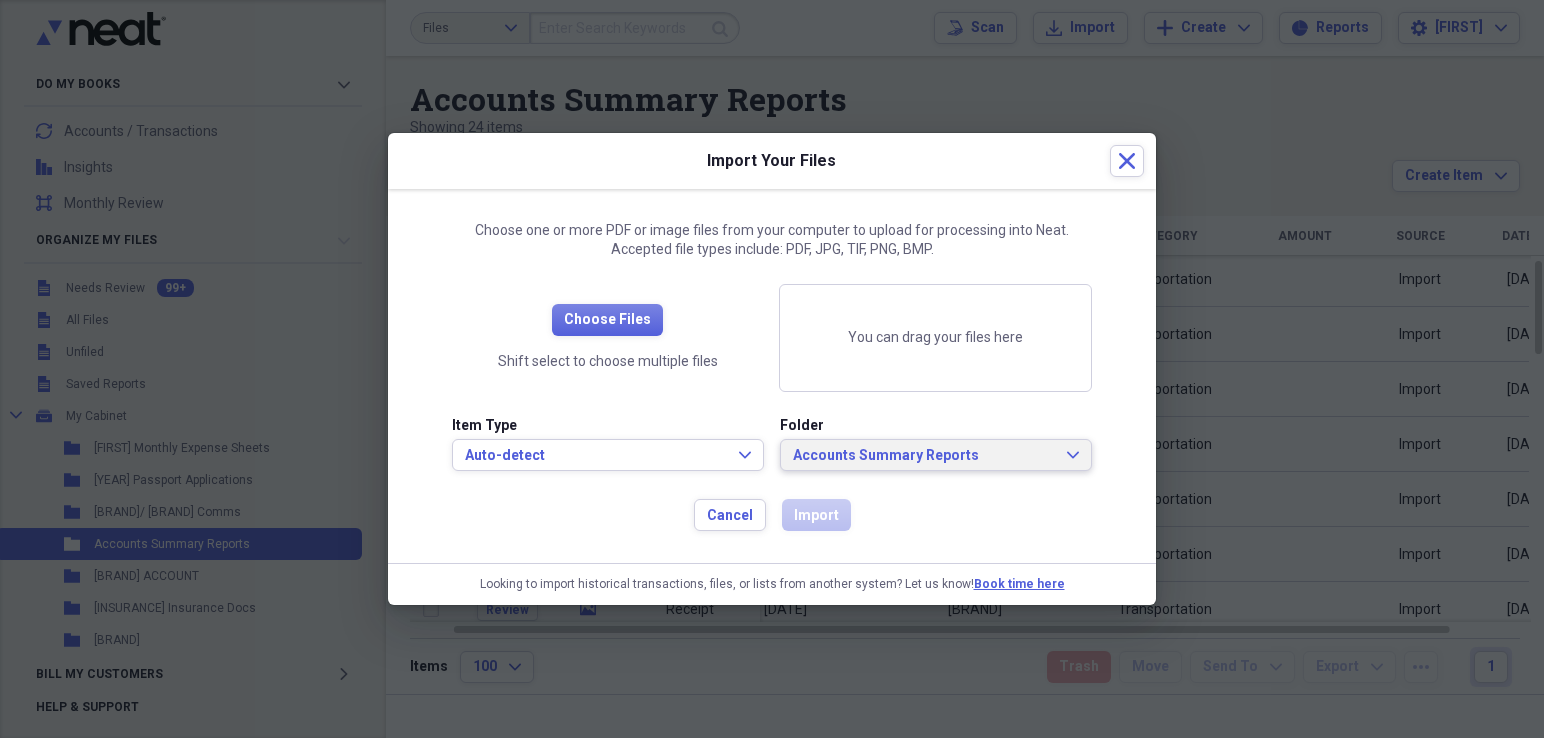 click on "Expand" 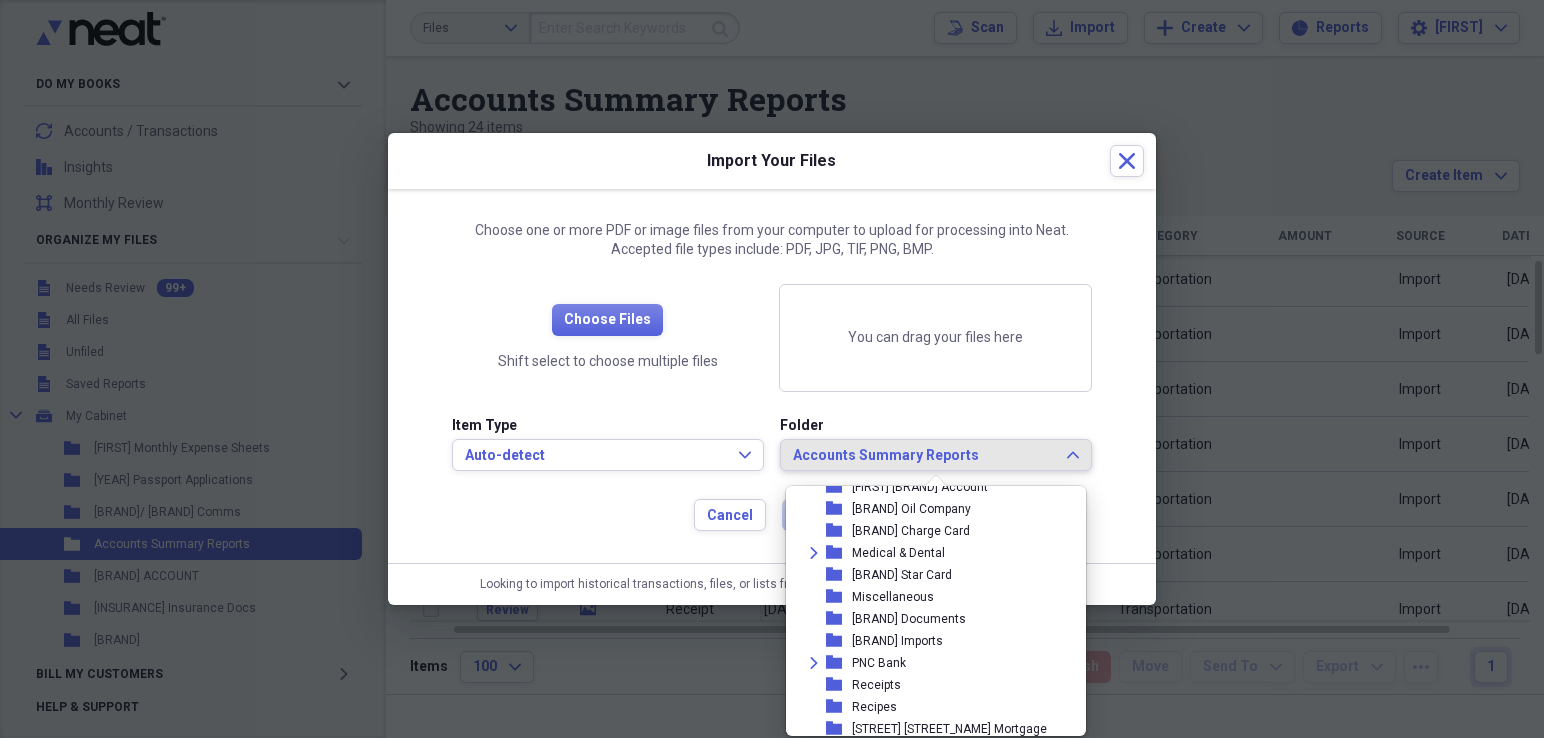 scroll, scrollTop: 1334, scrollLeft: 0, axis: vertical 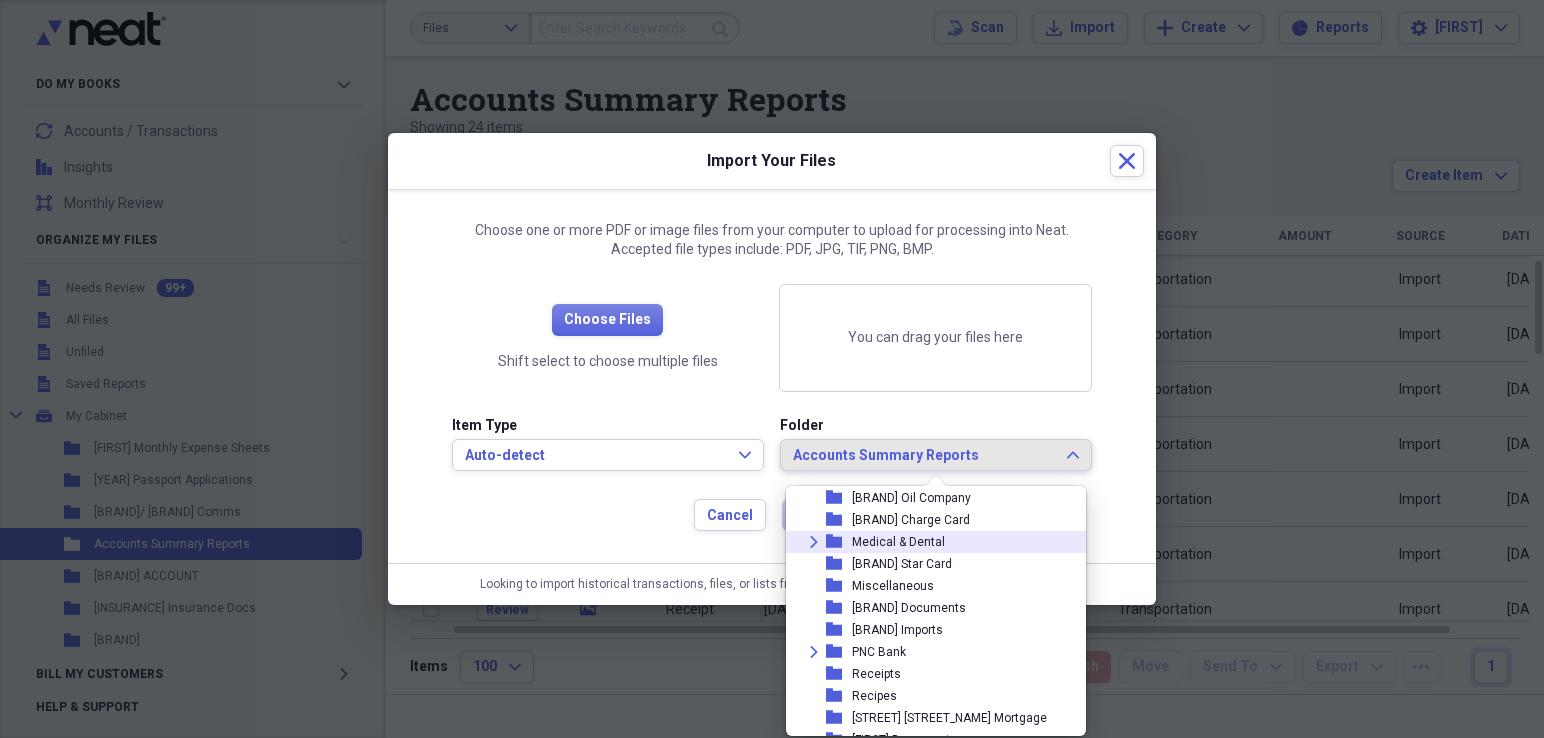 click on "Expand" 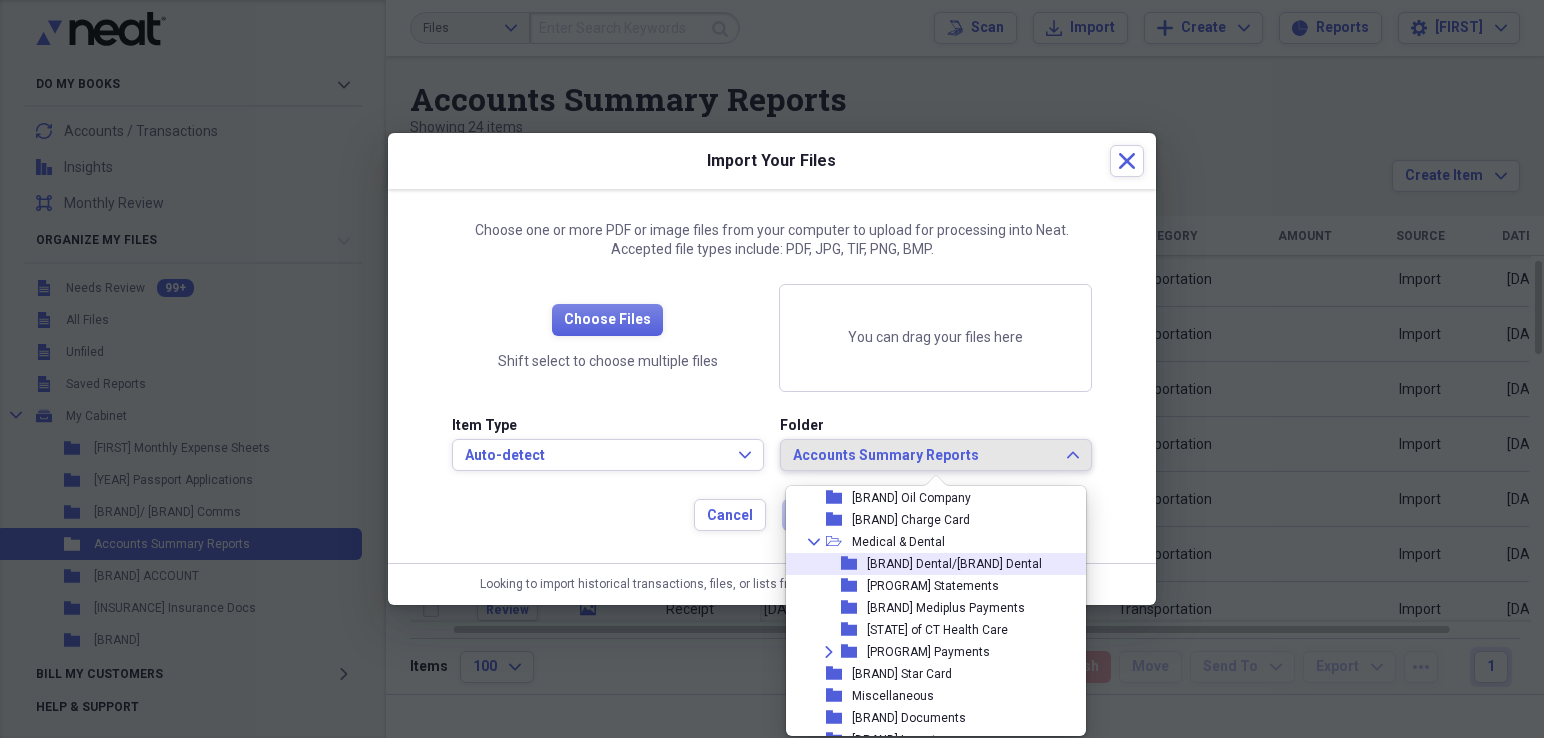 click on "[BRAND] Dental/[BRAND] Dental" at bounding box center (954, 564) 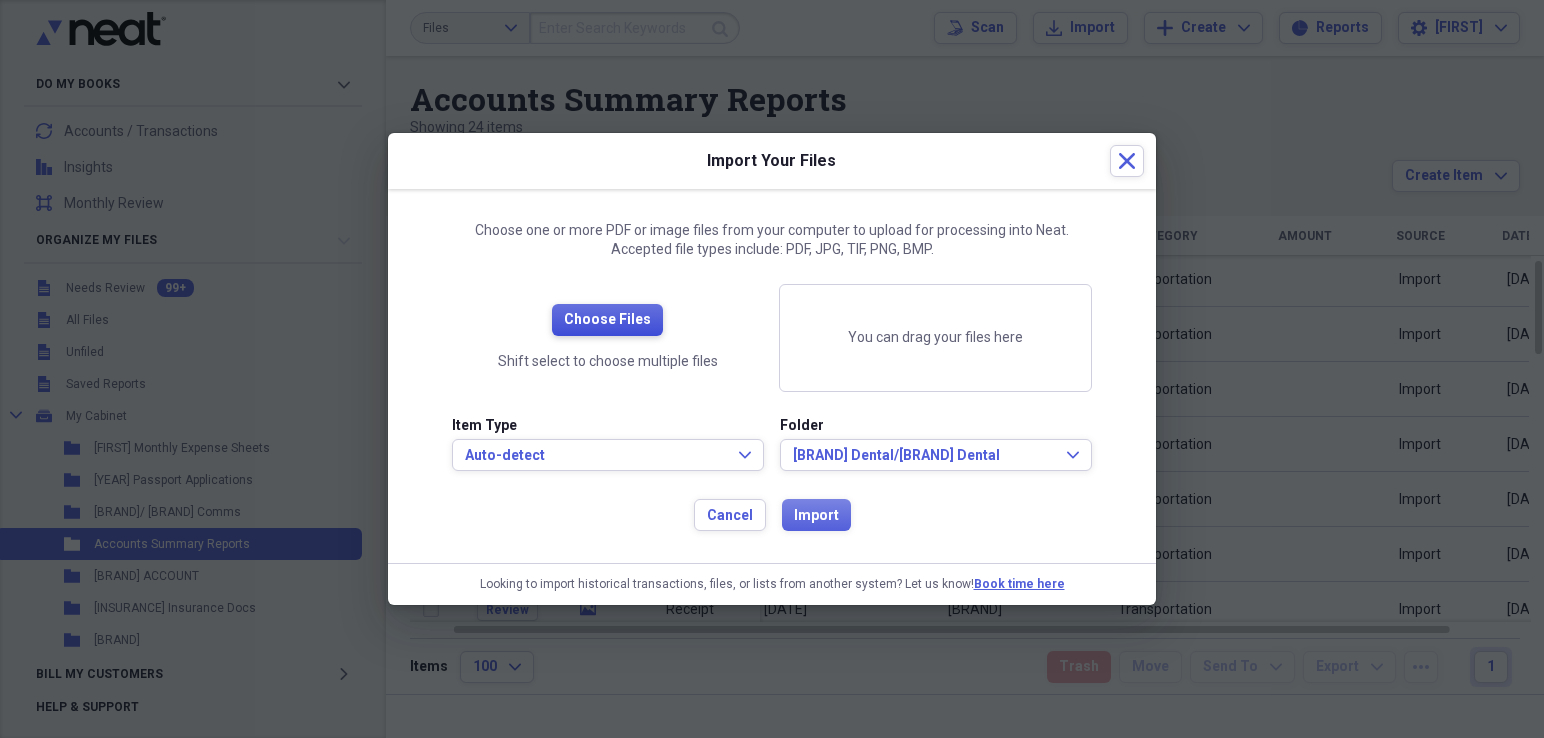 click on "Choose Files" at bounding box center (607, 320) 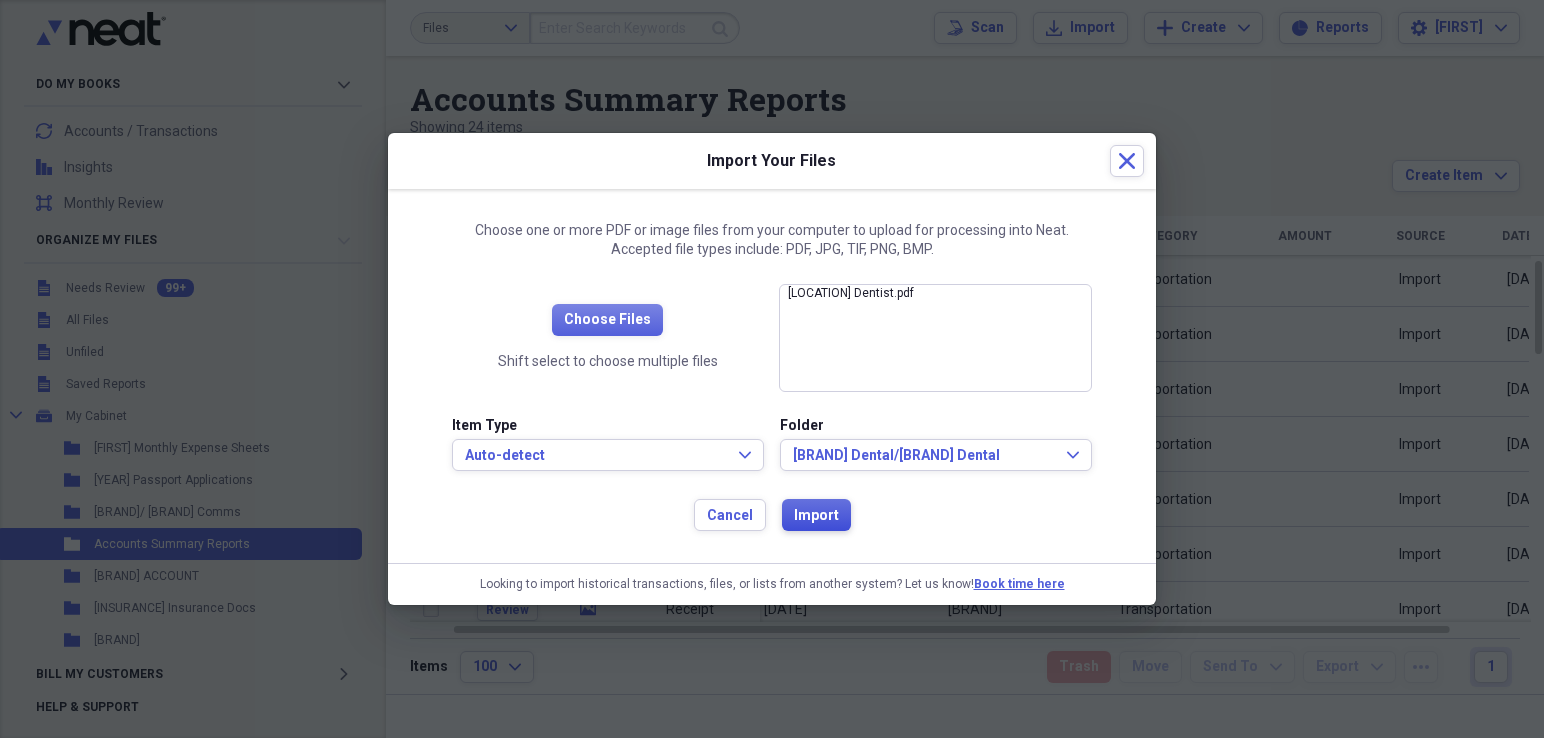 click on "Import" at bounding box center [816, 516] 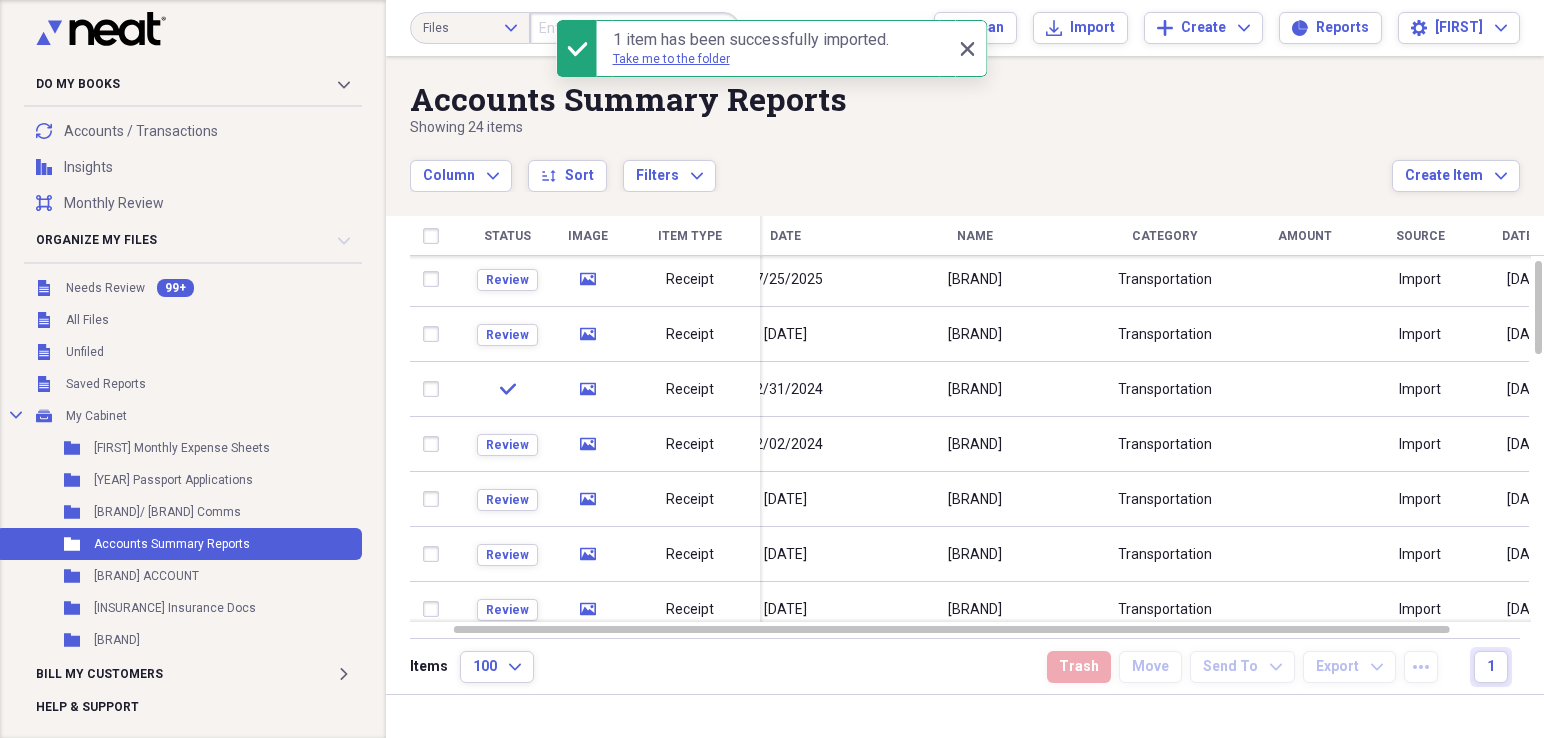 click on "Accounts Summary Reports" at bounding box center (901, 99) 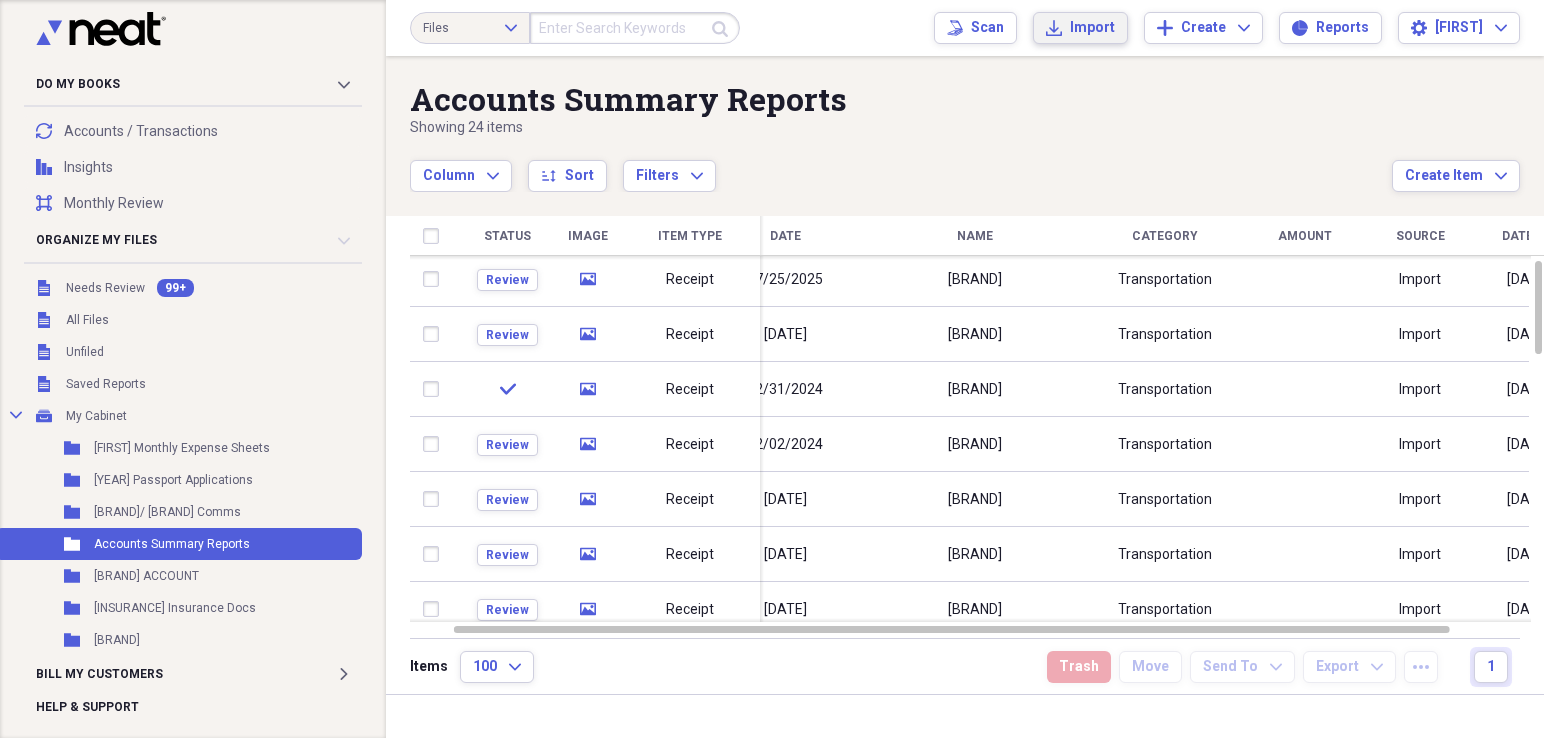 click on "Import" at bounding box center [1092, 28] 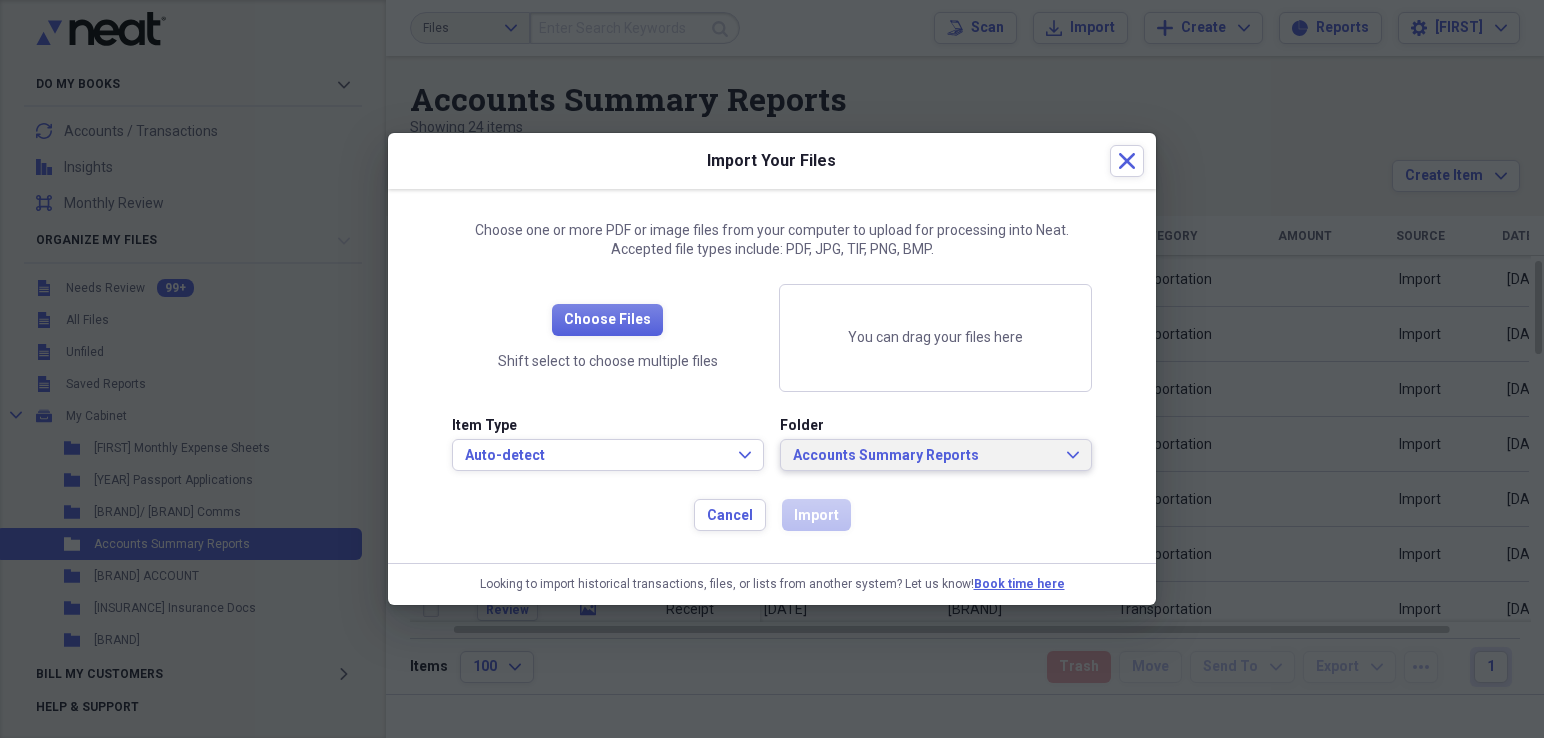 click on "Accounts Summary Reports" at bounding box center [924, 456] 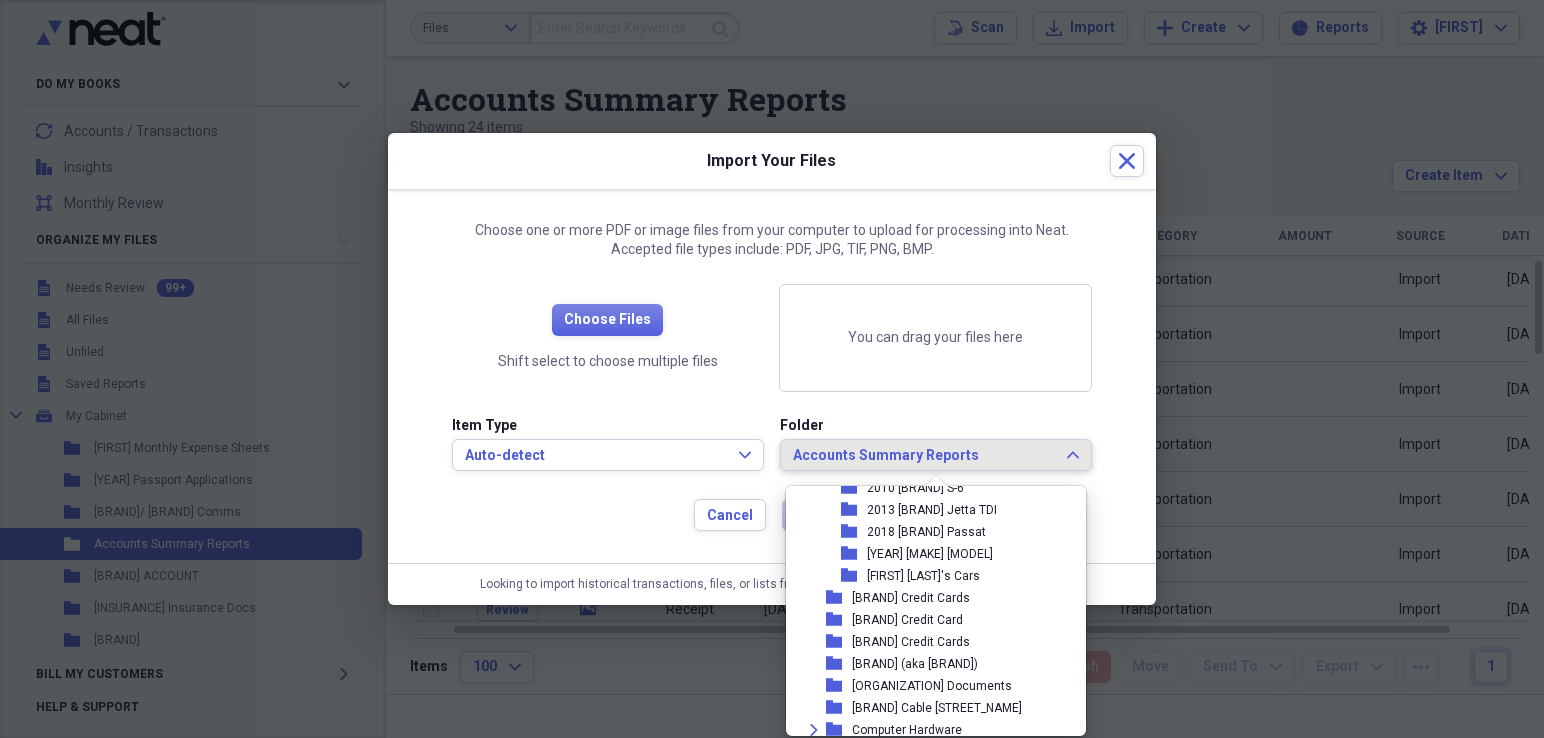 scroll, scrollTop: 490, scrollLeft: 0, axis: vertical 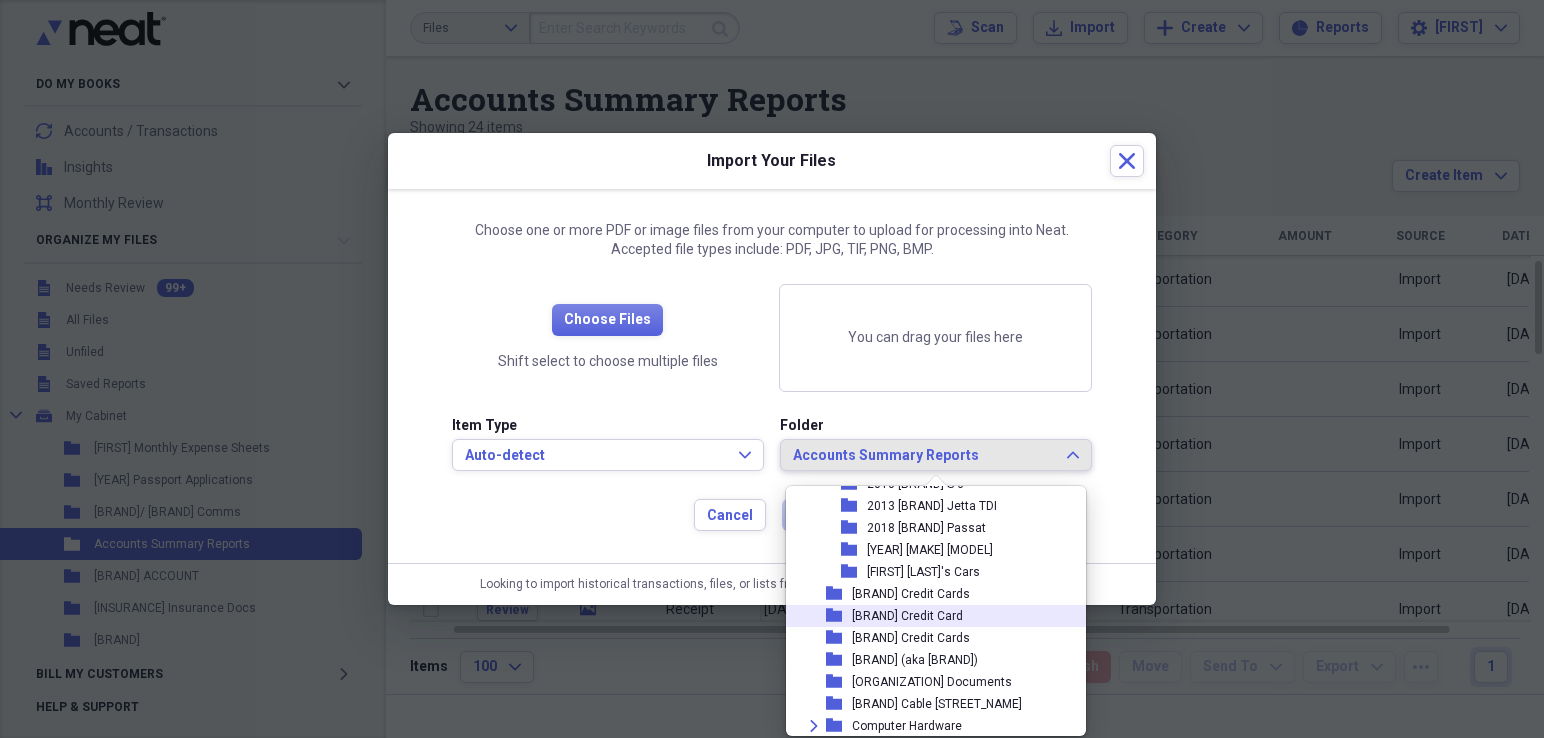 click on "[BRAND] Credit Card" at bounding box center [907, 616] 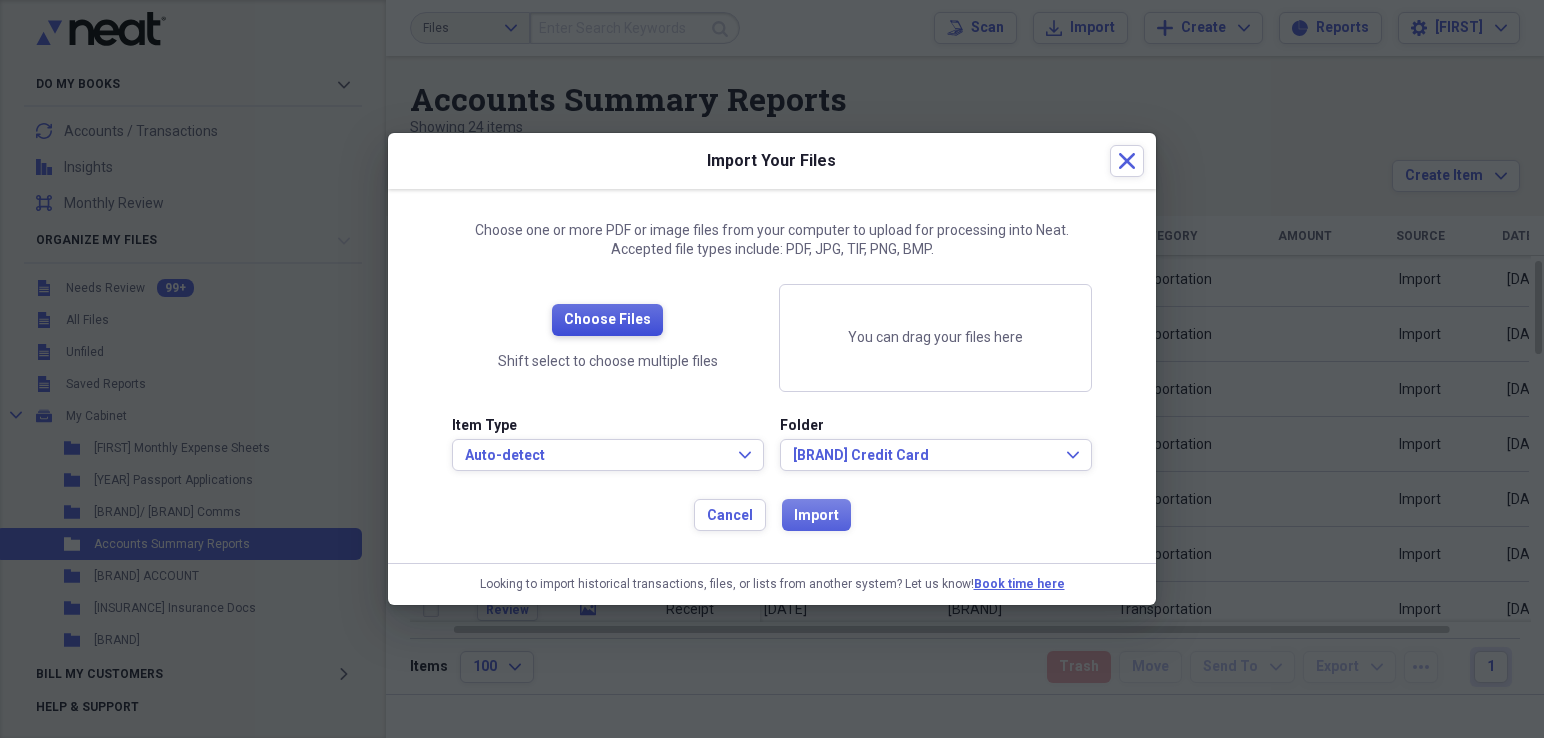 click on "Choose Files" at bounding box center (607, 320) 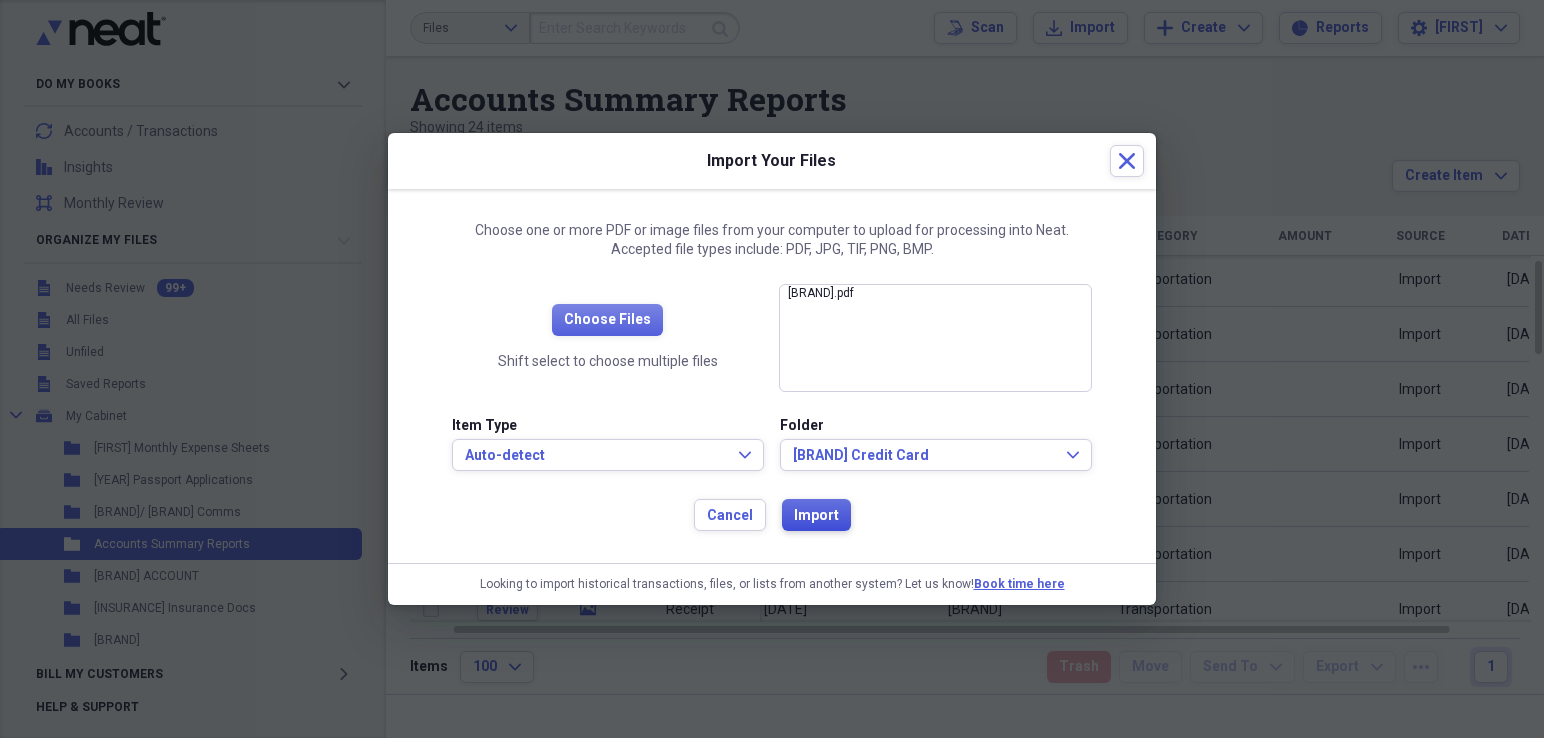 click on "Import" at bounding box center [816, 516] 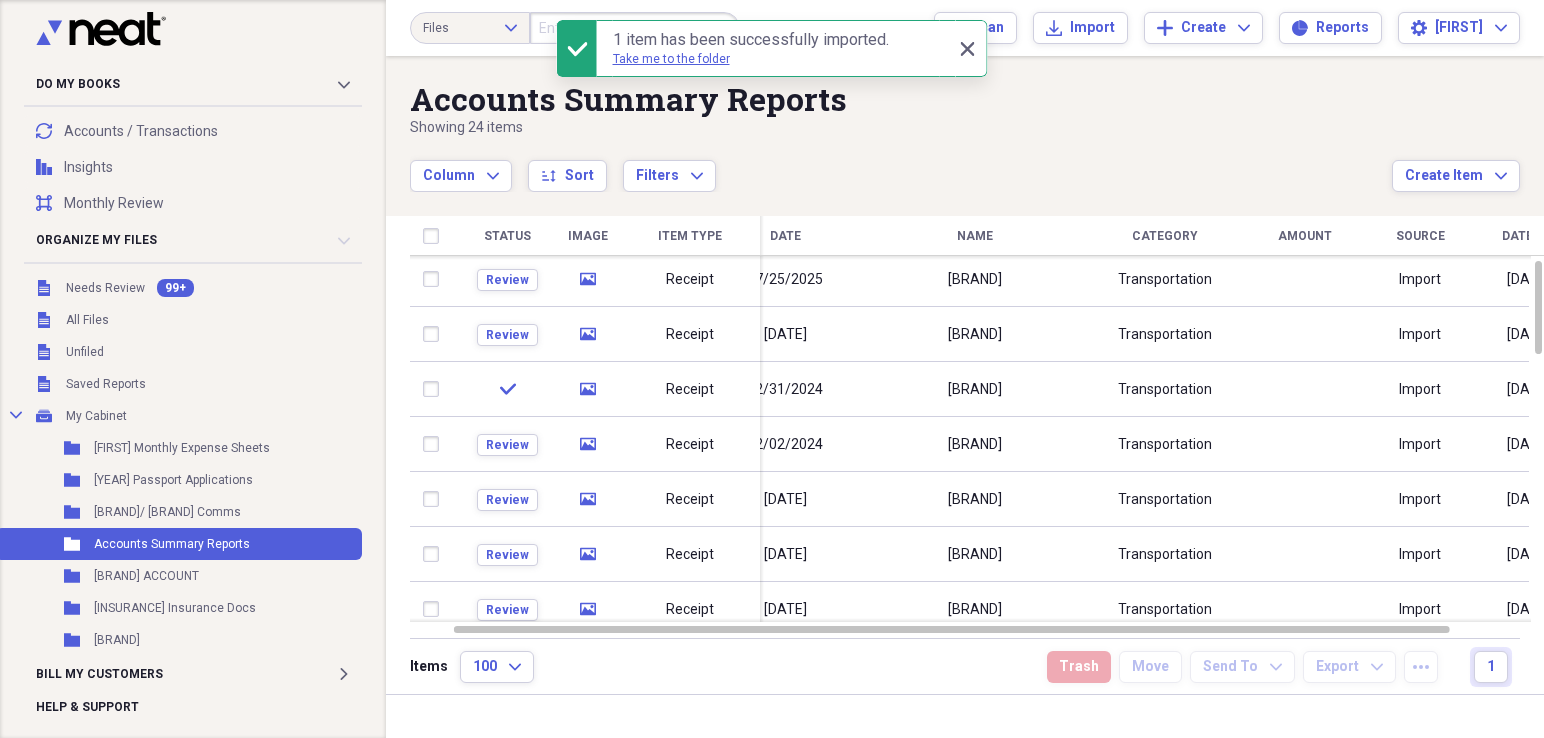 click on "Accounts Summary Reports" at bounding box center (901, 99) 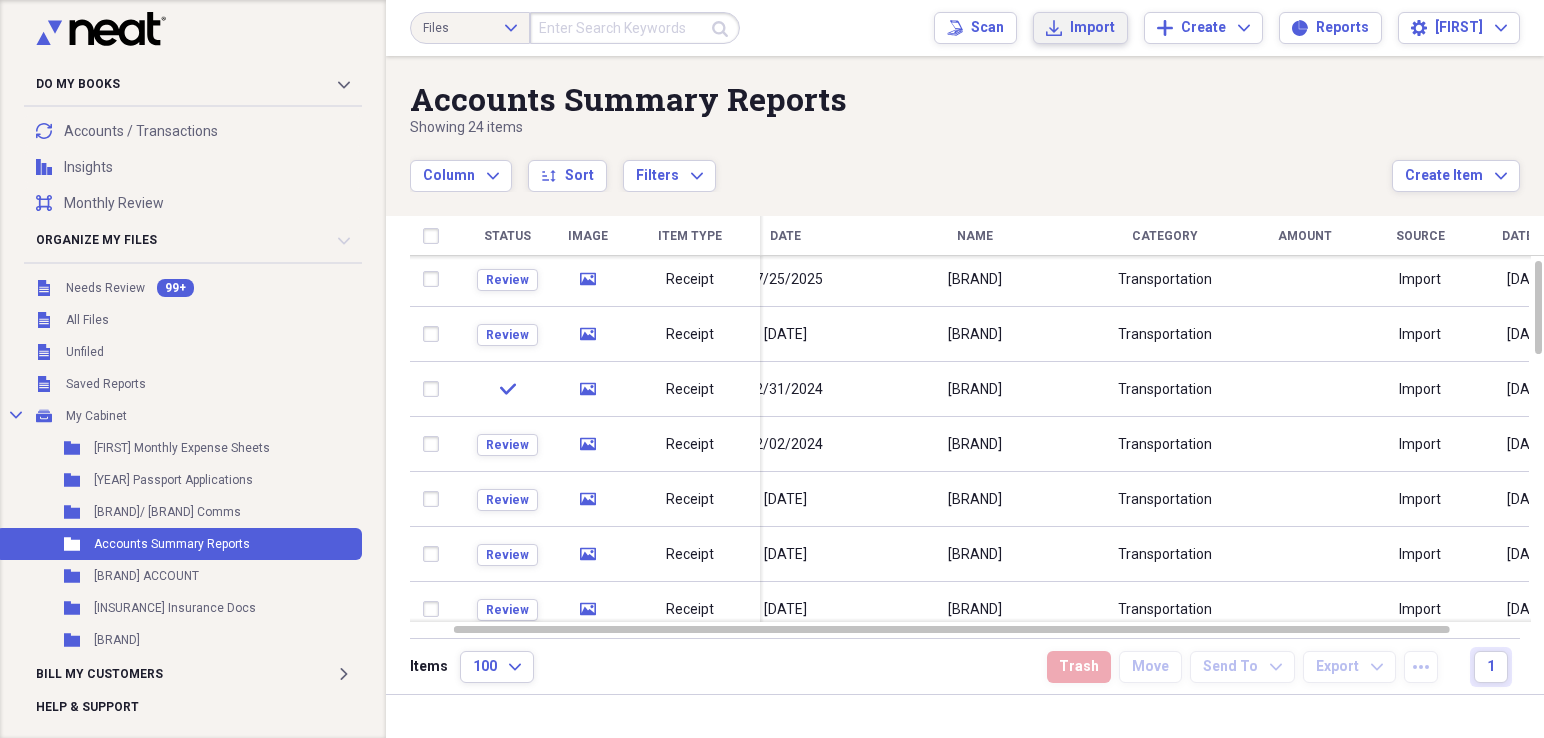 click on "Import" 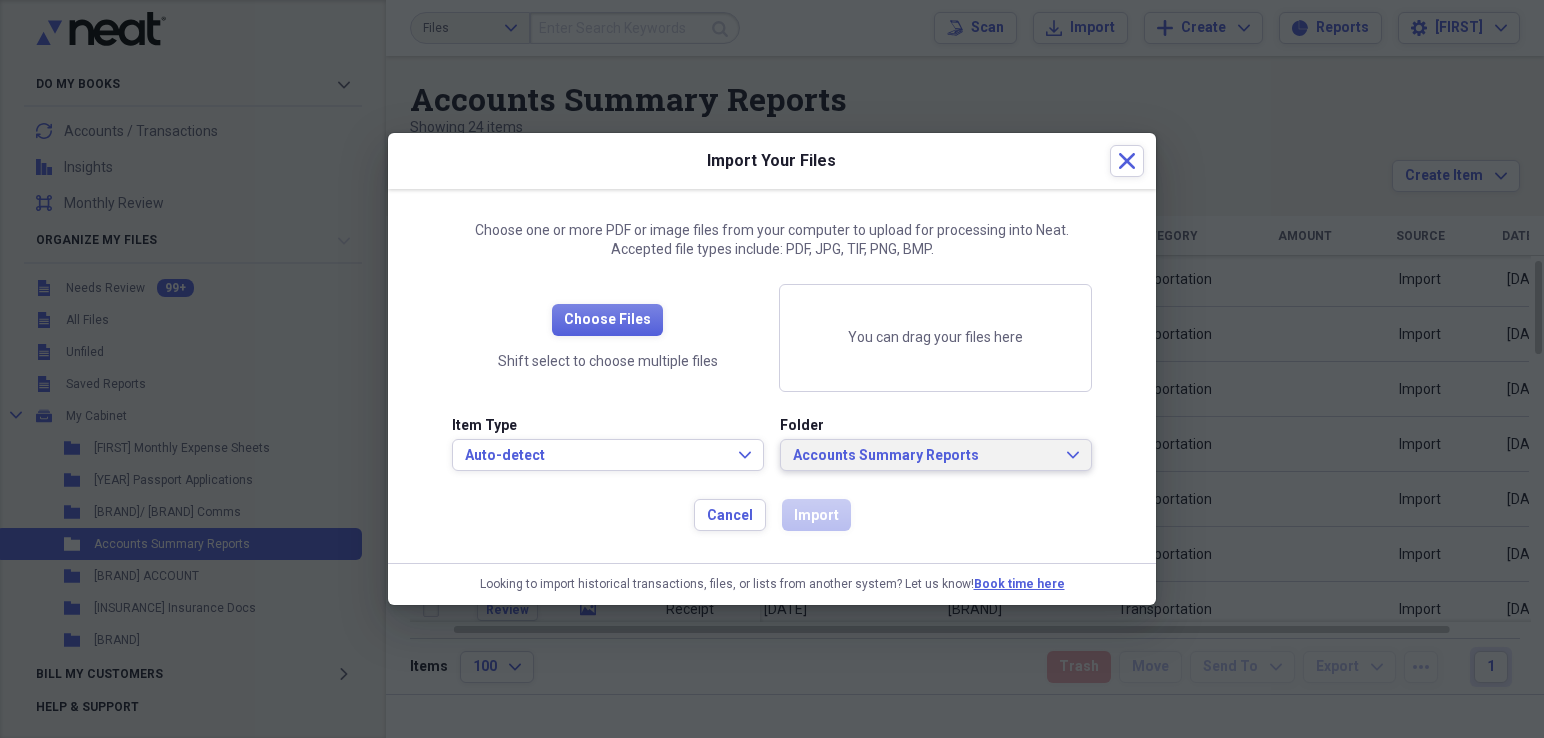 click on "Accounts Summary Reports" at bounding box center (924, 456) 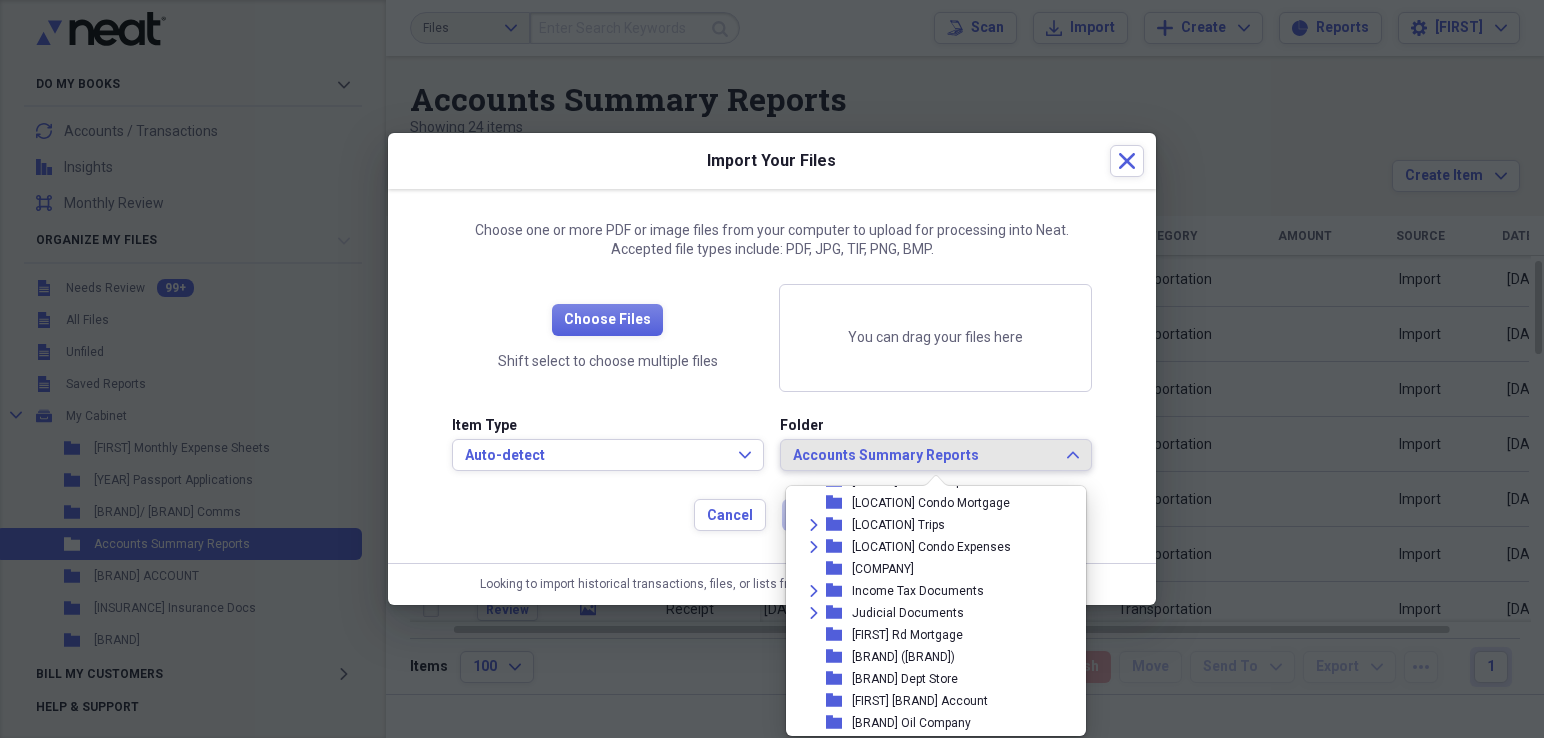 scroll, scrollTop: 1127, scrollLeft: 0, axis: vertical 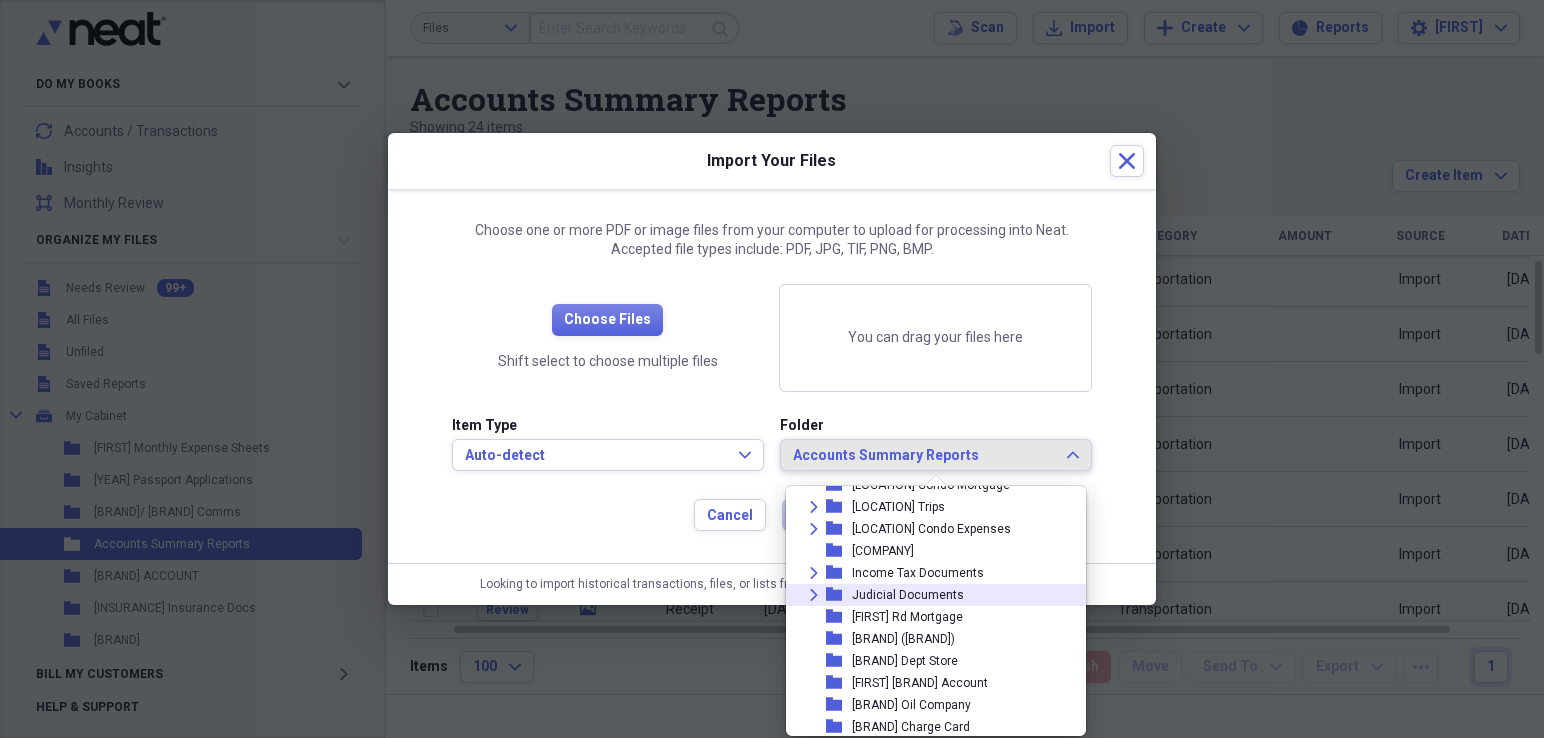 click on "Expand" 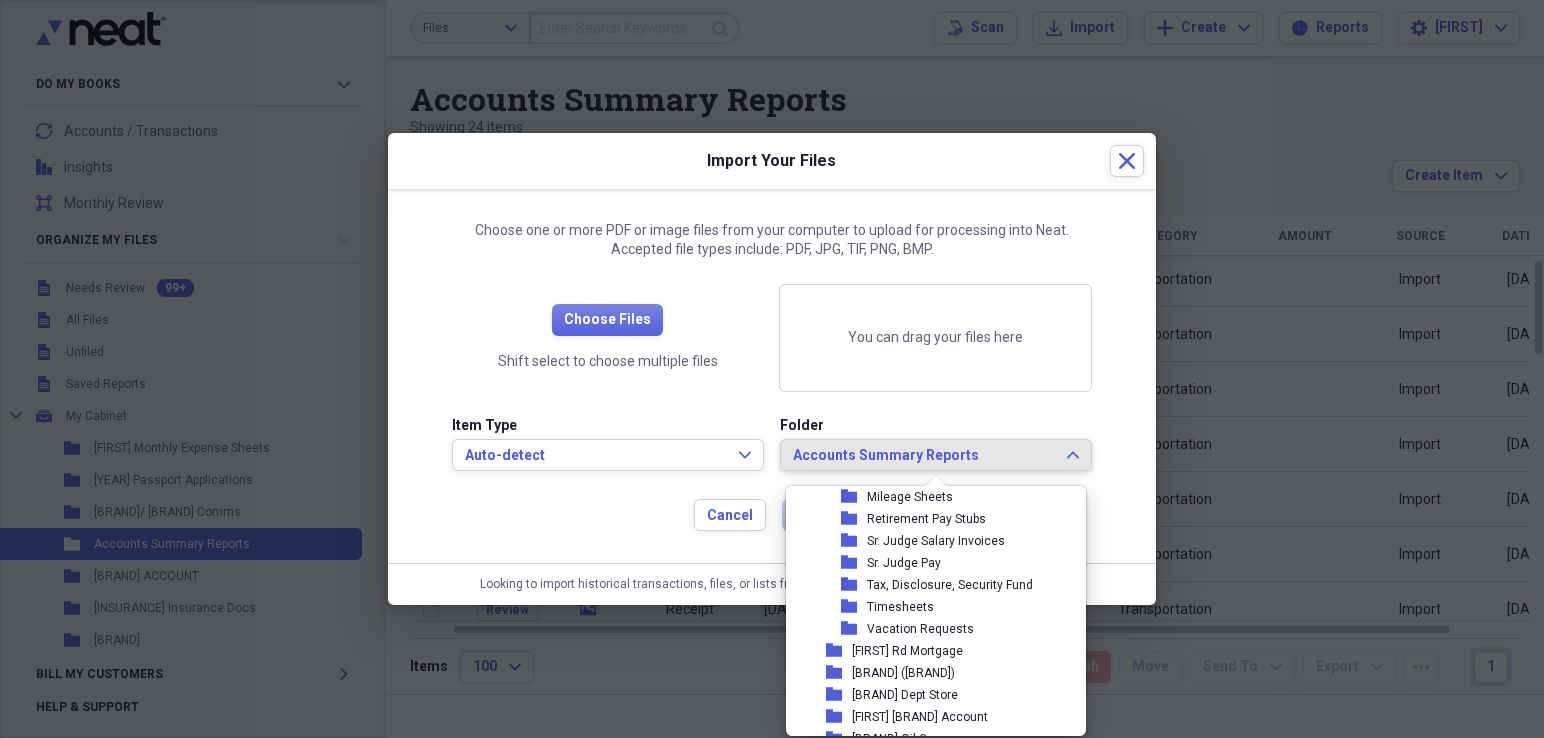 scroll, scrollTop: 1264, scrollLeft: 0, axis: vertical 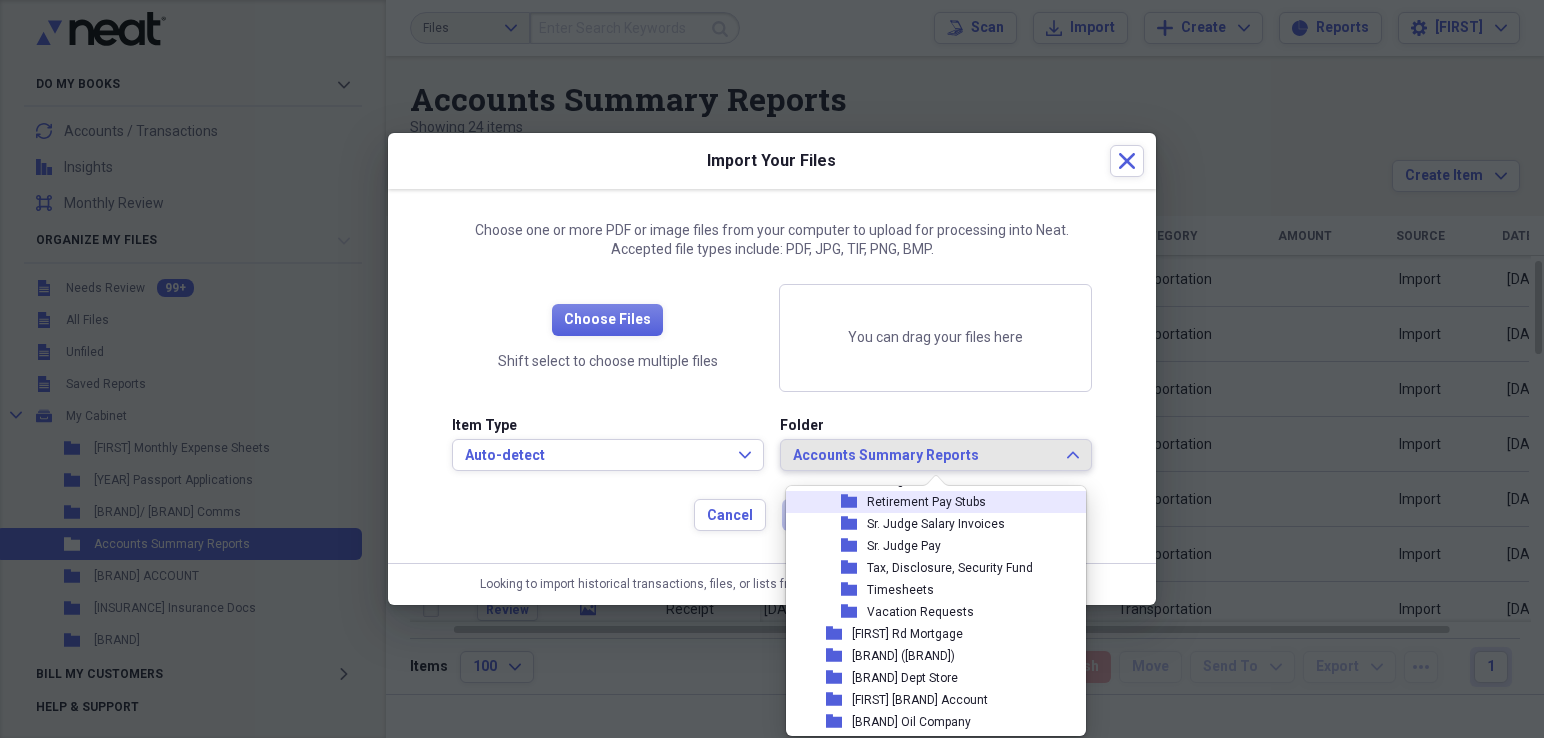 click 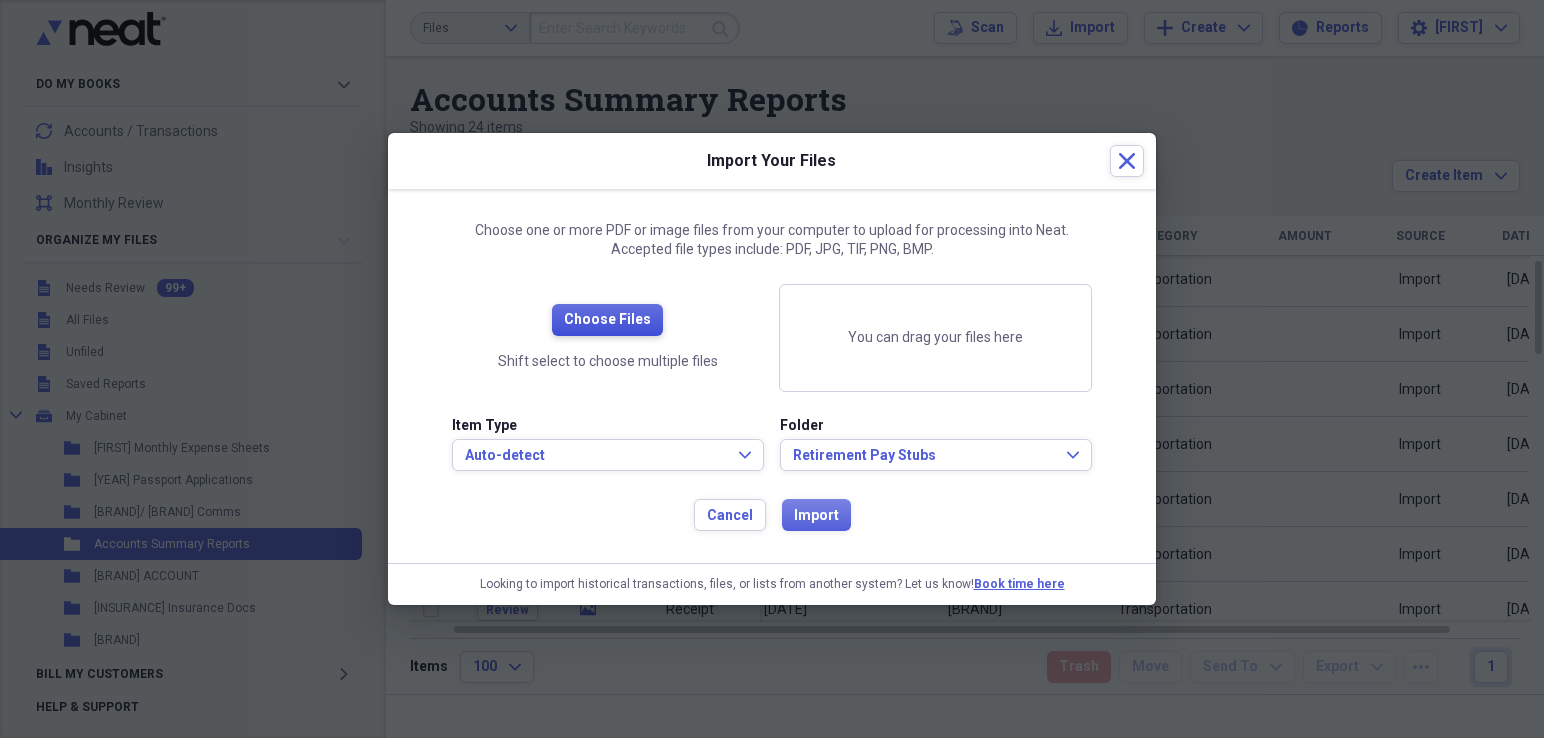 click on "Choose Files" at bounding box center (607, 320) 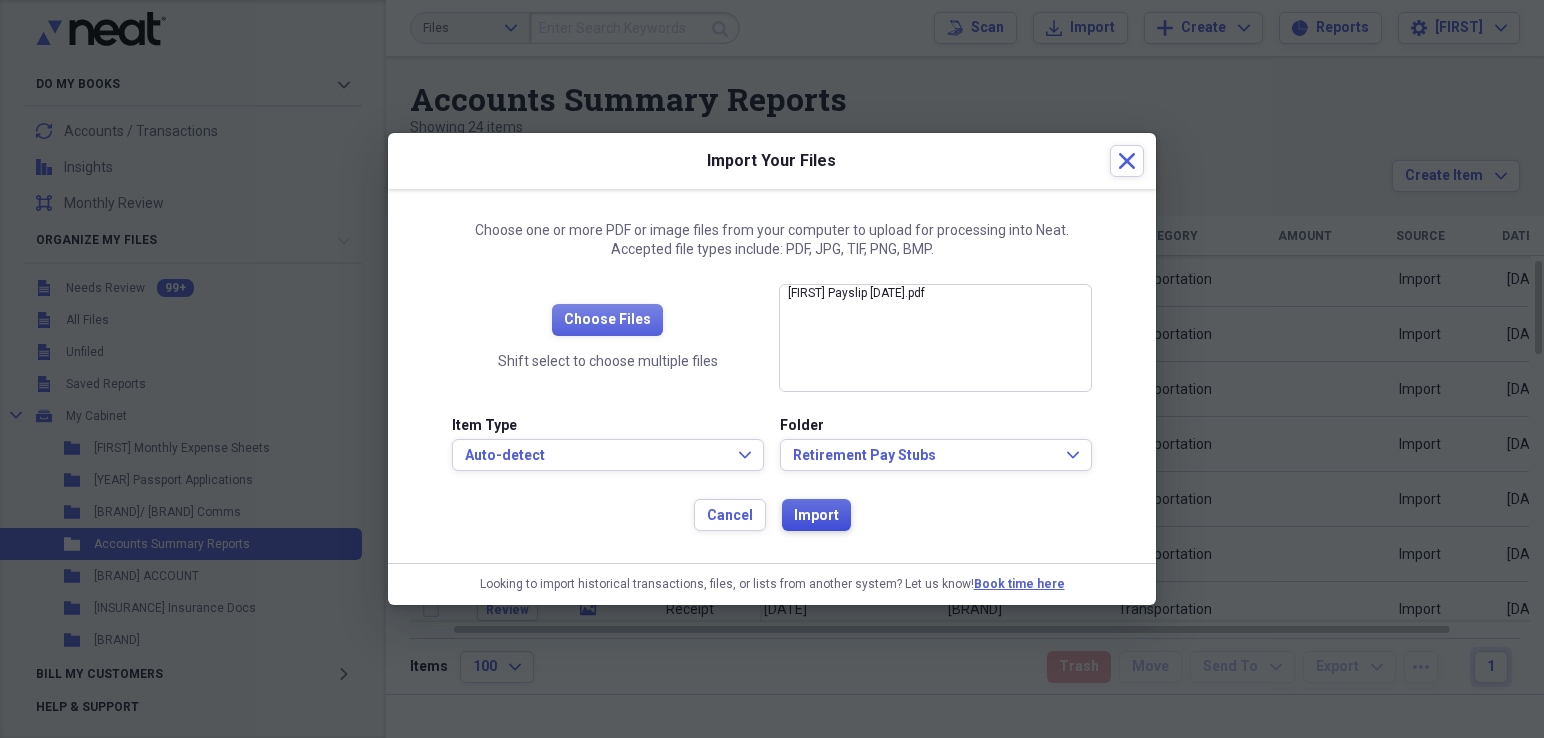 click on "Import" at bounding box center (816, 515) 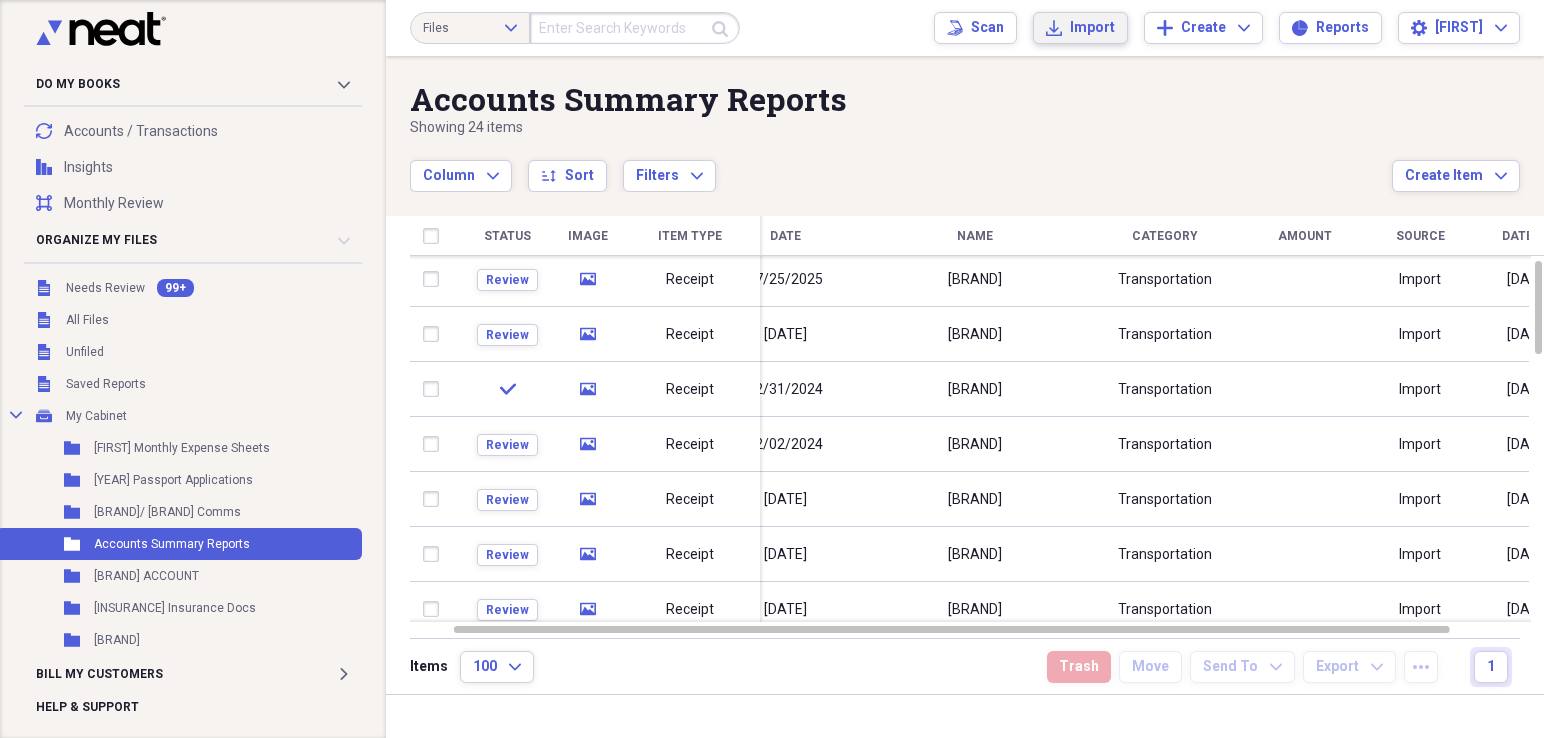 click on "Import" 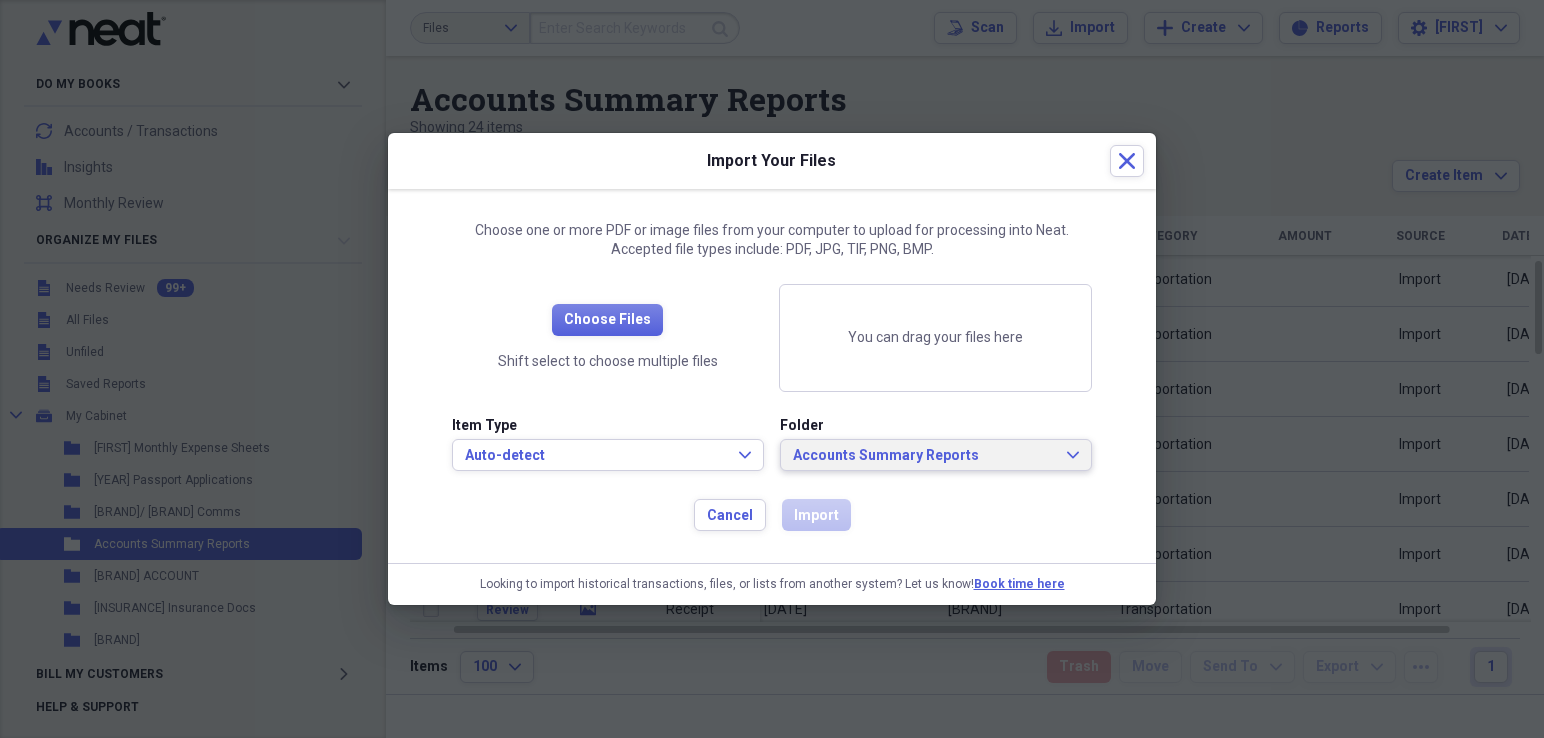 drag, startPoint x: 890, startPoint y: 457, endPoint x: 880, endPoint y: 445, distance: 15.6205 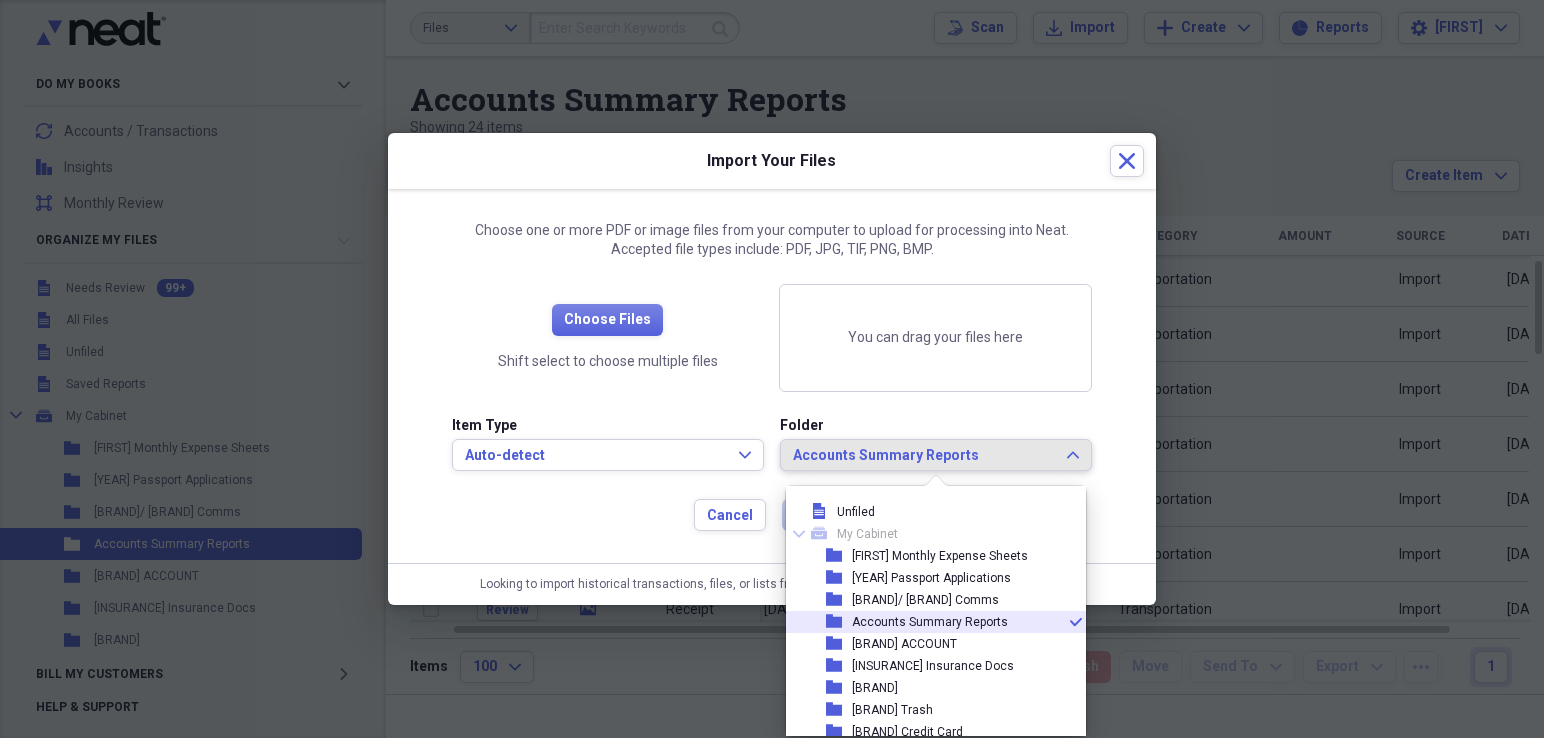 scroll, scrollTop: 11, scrollLeft: 0, axis: vertical 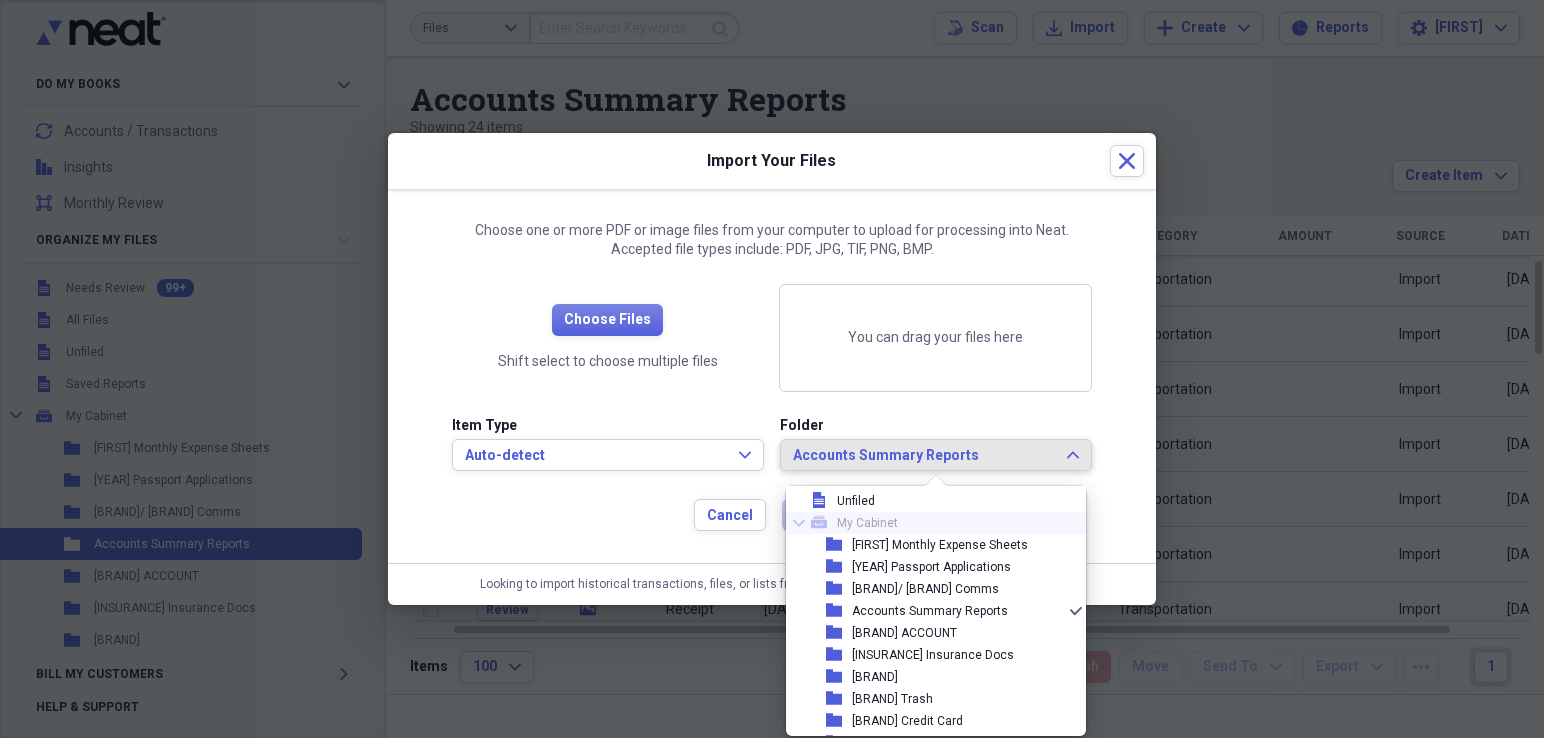 click on "[YEAR] Passport Applications" at bounding box center (931, 567) 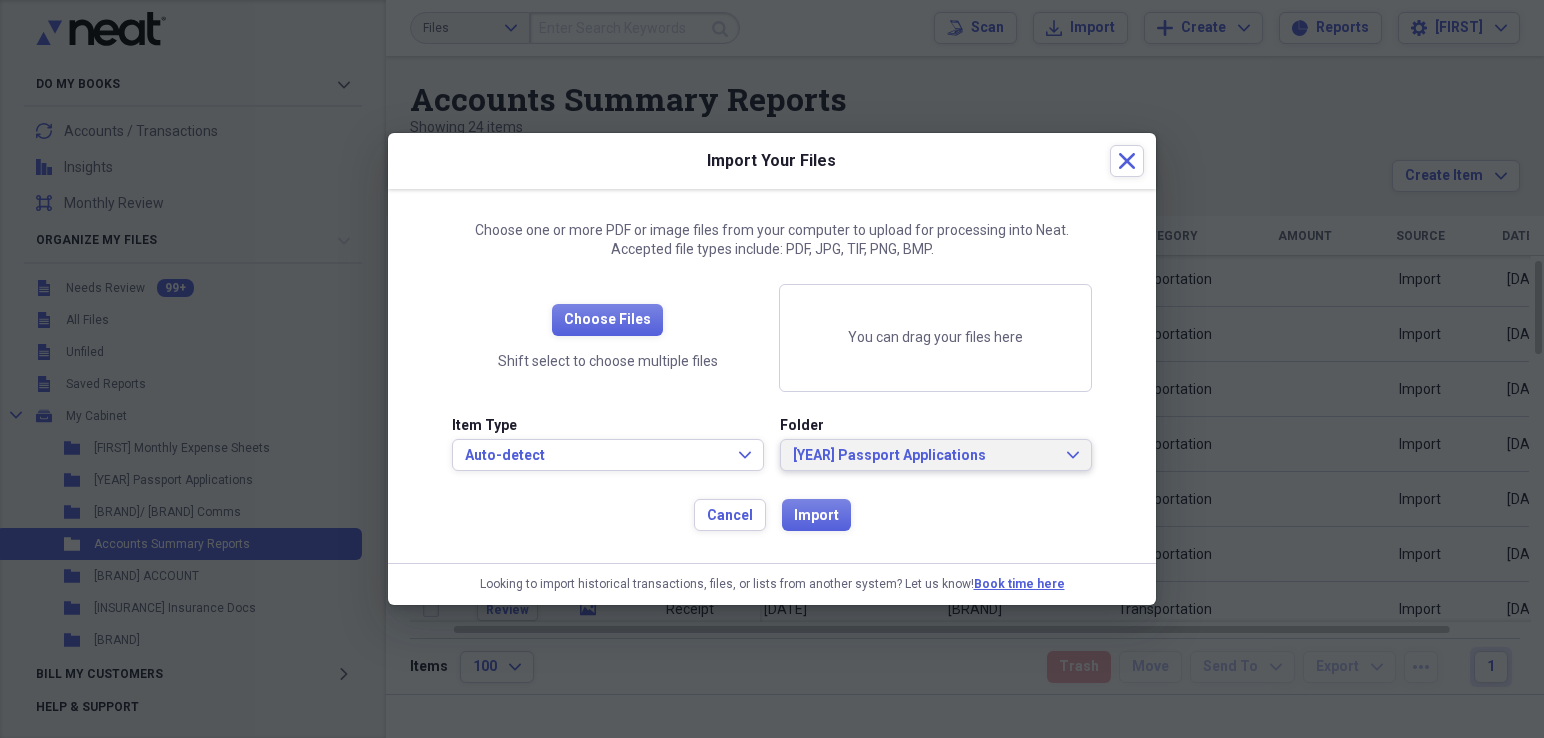 scroll, scrollTop: 60, scrollLeft: 0, axis: vertical 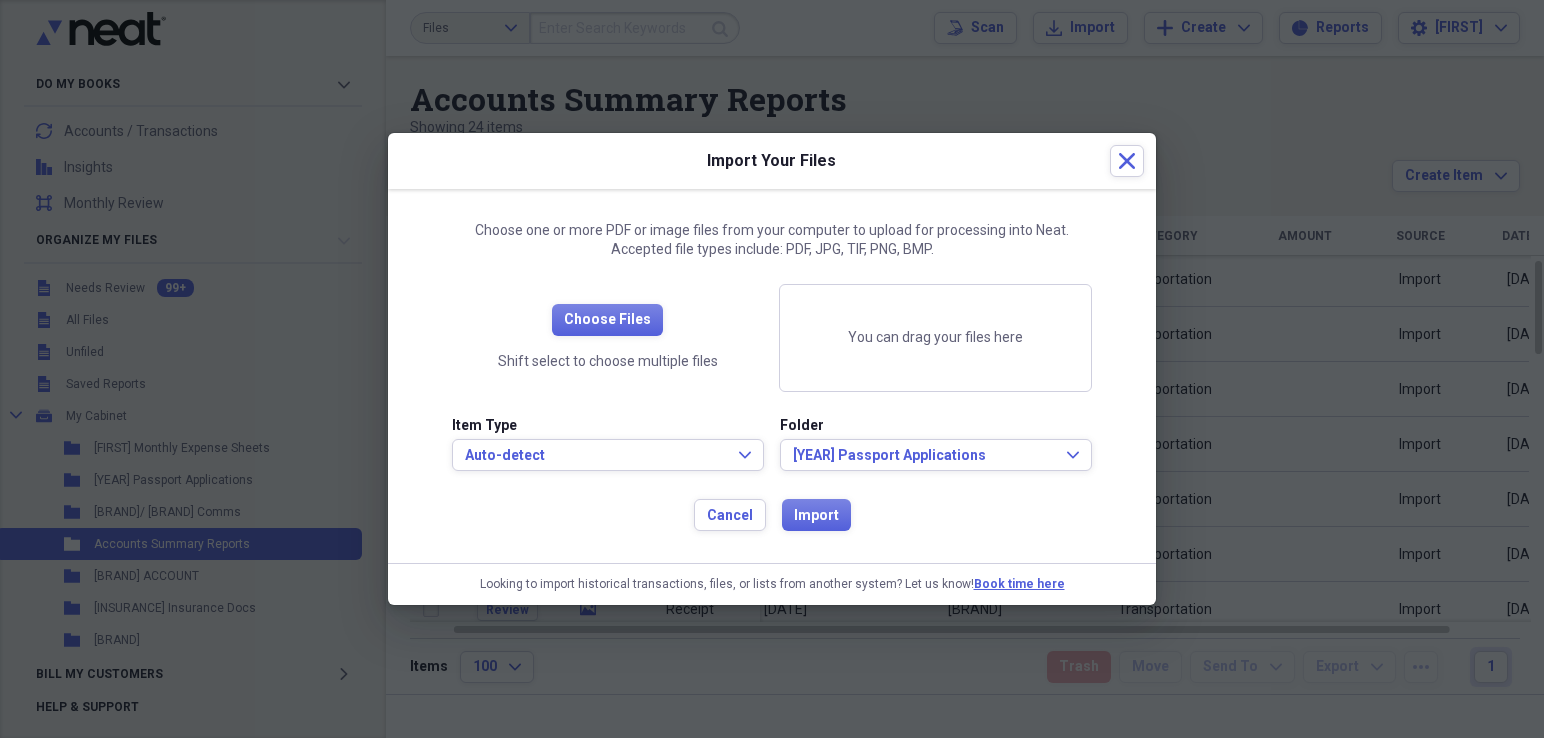 click on "Choose one or more PDF or image files from your computer to upload for processing into Neat. Accepted file types include: PDF, JPG, TIF, PNG, BMP. Choose Files Shift select to choose multiple files You can drag your files here Item Type Auto-detect Expand Folder [YEAR] Passport Applications Expand Cancel Import" at bounding box center [772, 376] 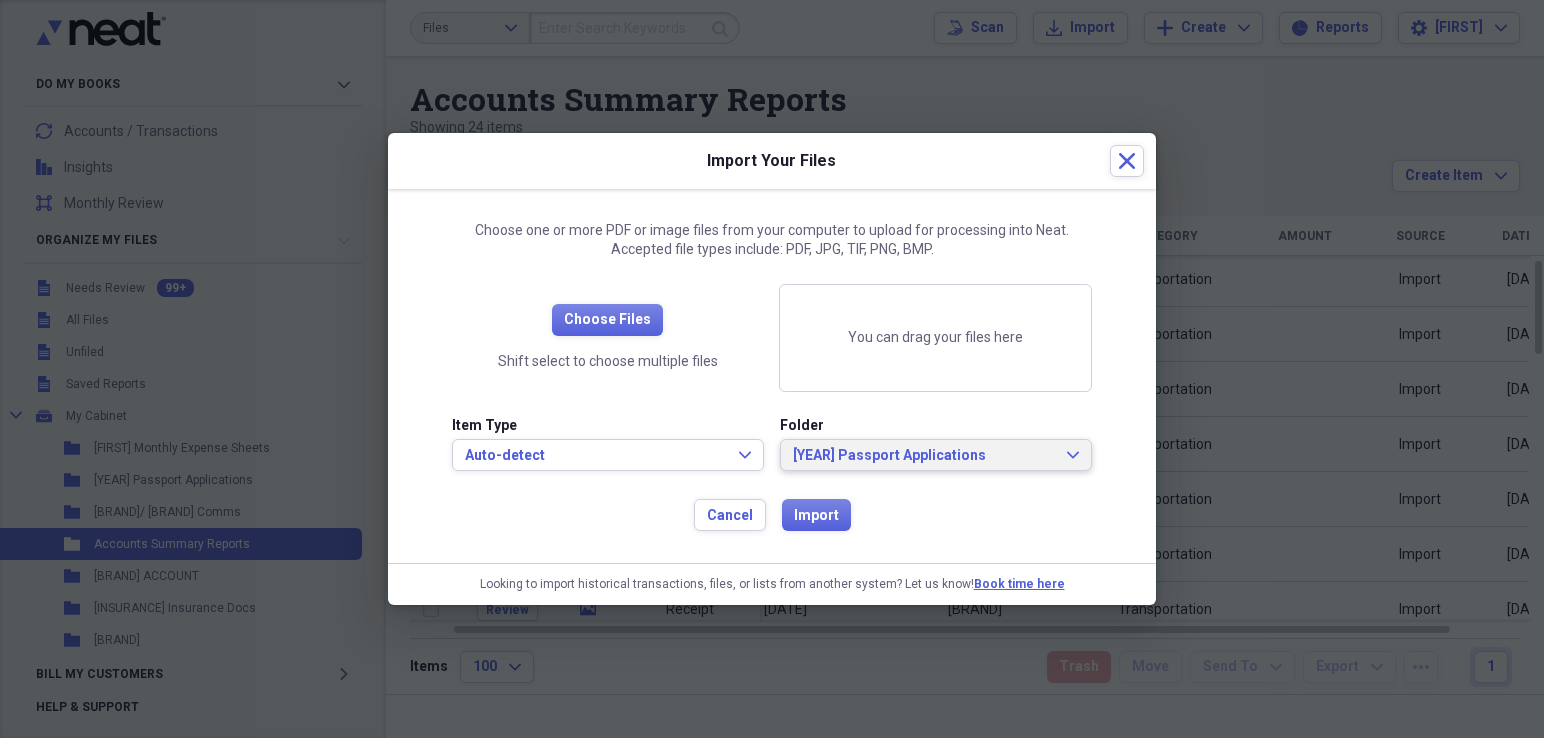 click on "Expand" 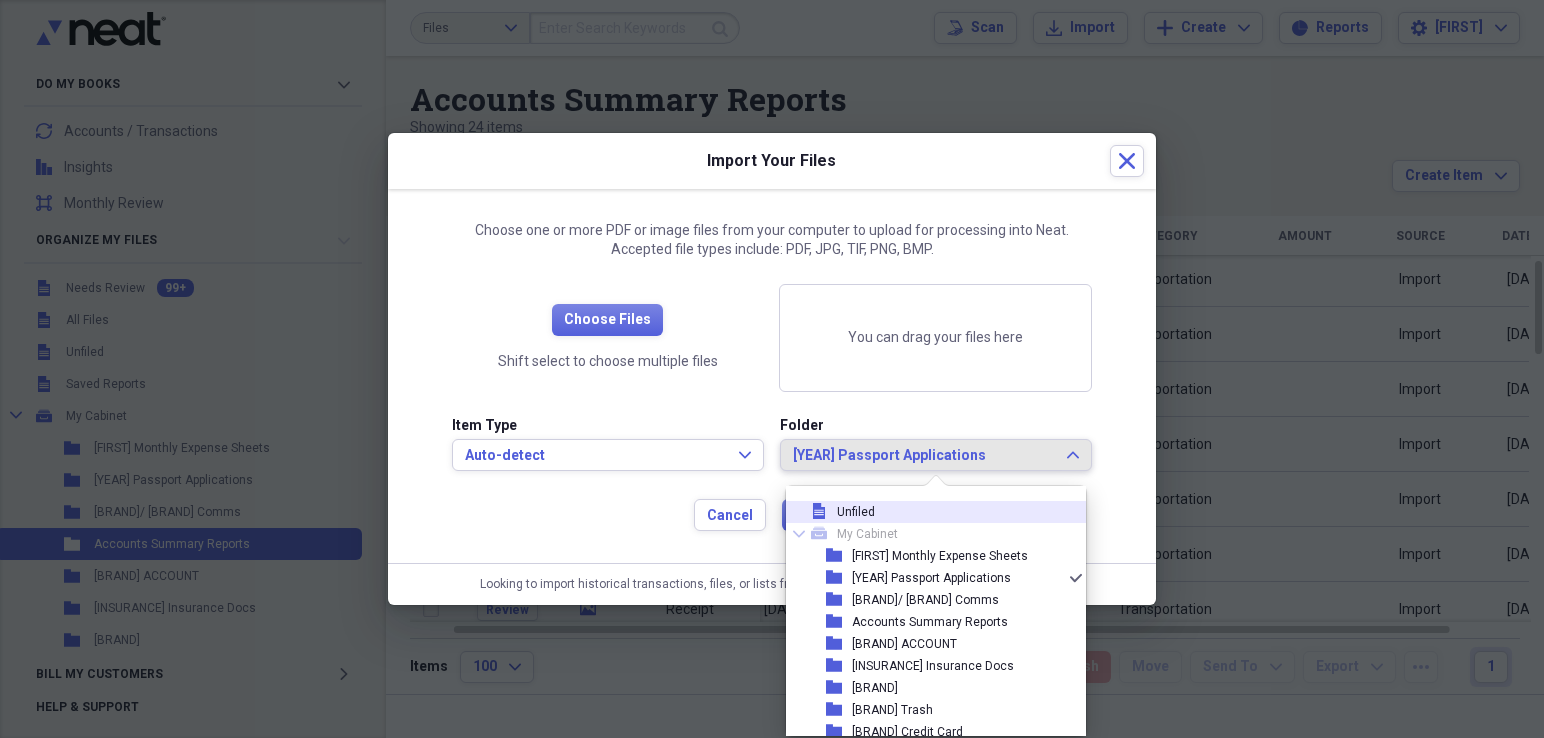 click on "file Unfiled" at bounding box center [928, 512] 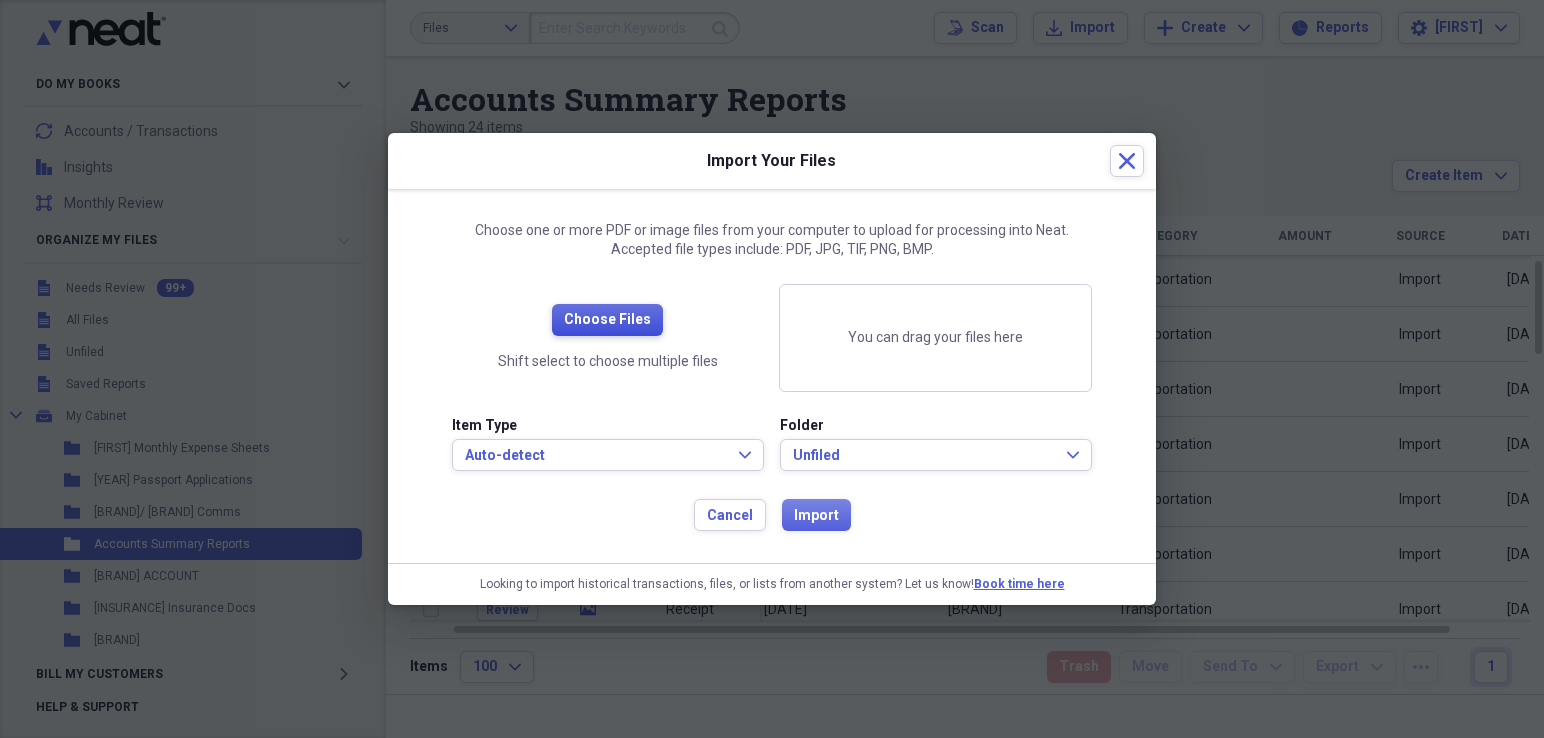 click on "Choose Files" at bounding box center (607, 320) 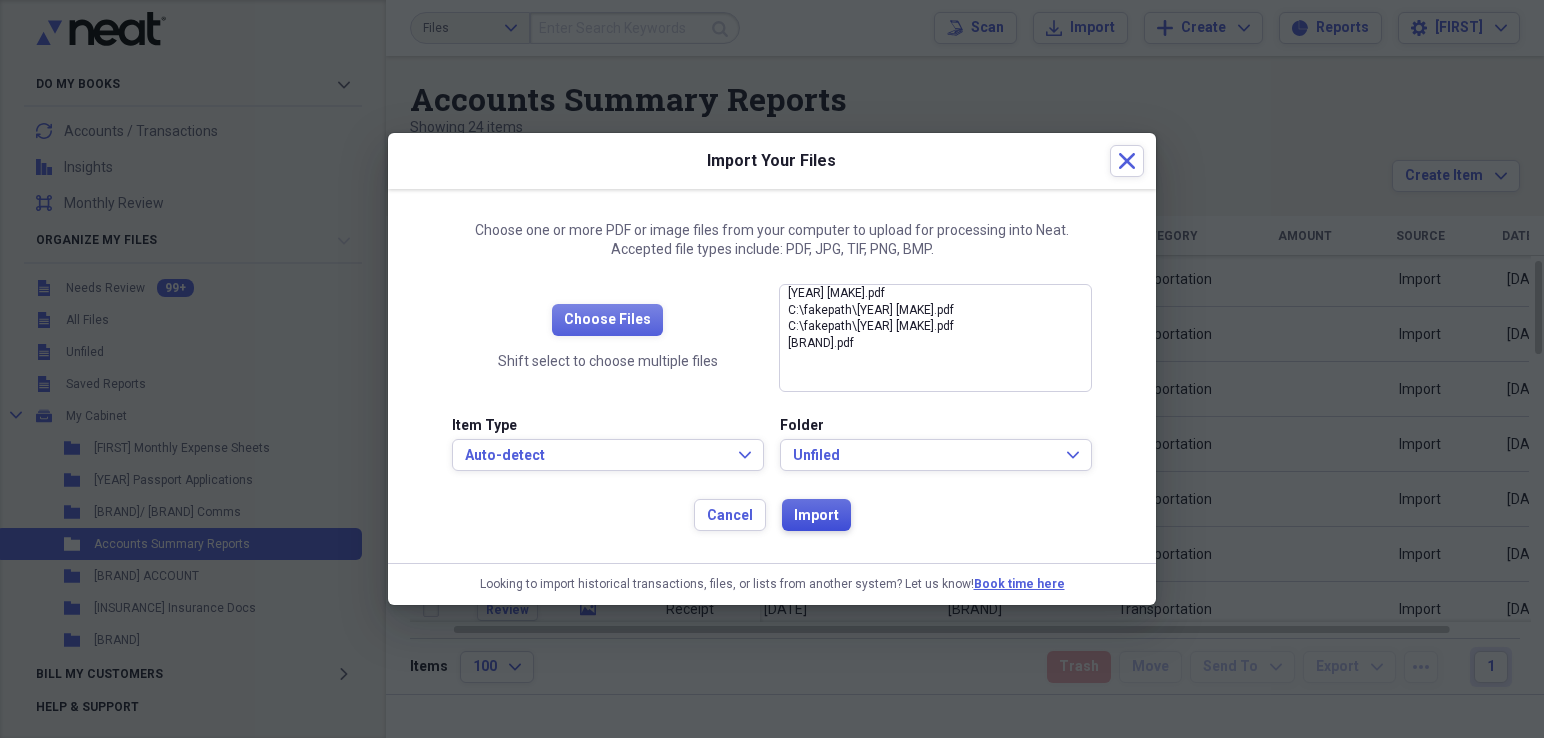 click on "Import" at bounding box center (816, 516) 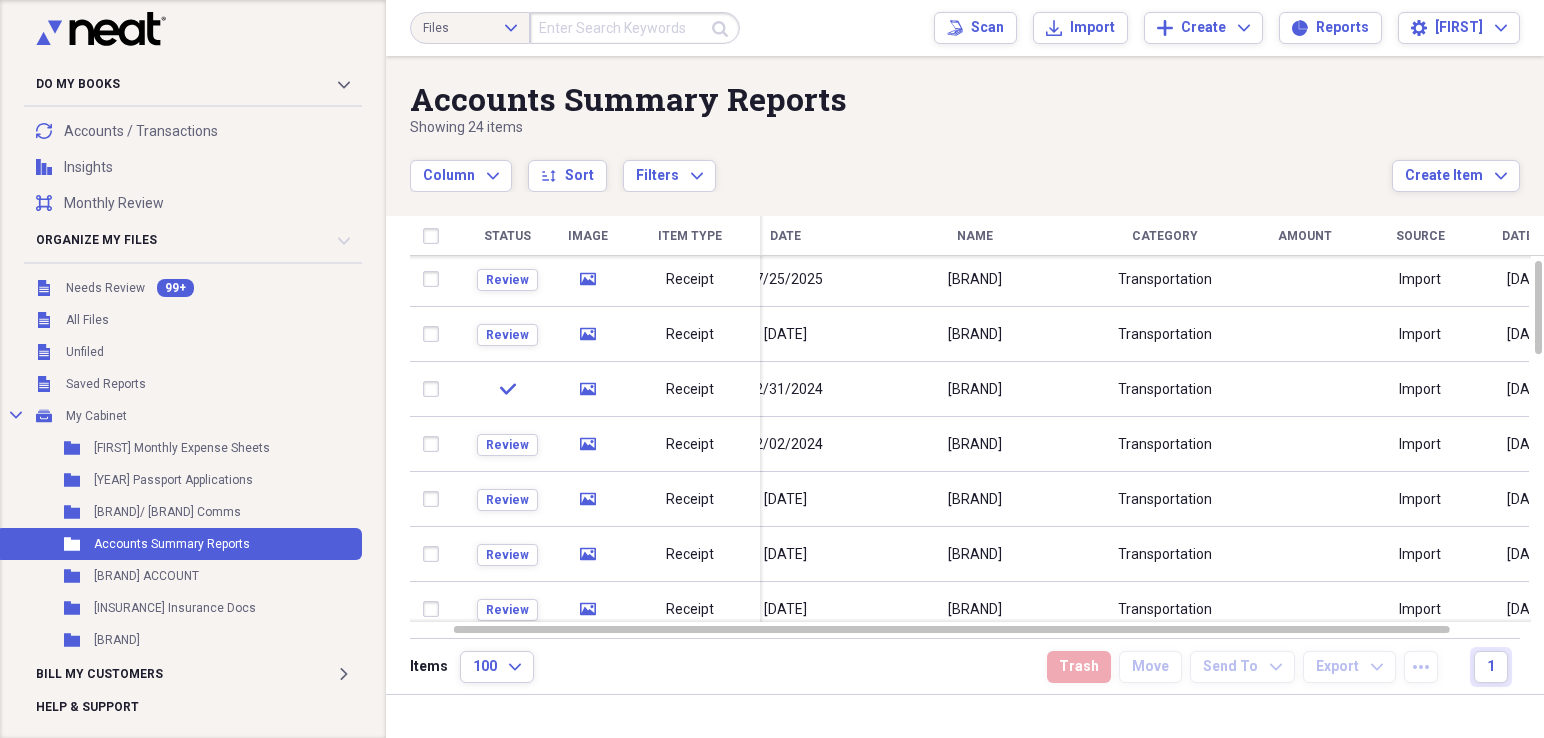 click on "Column Expand sort Sort Filters  Expand" at bounding box center (901, 165) 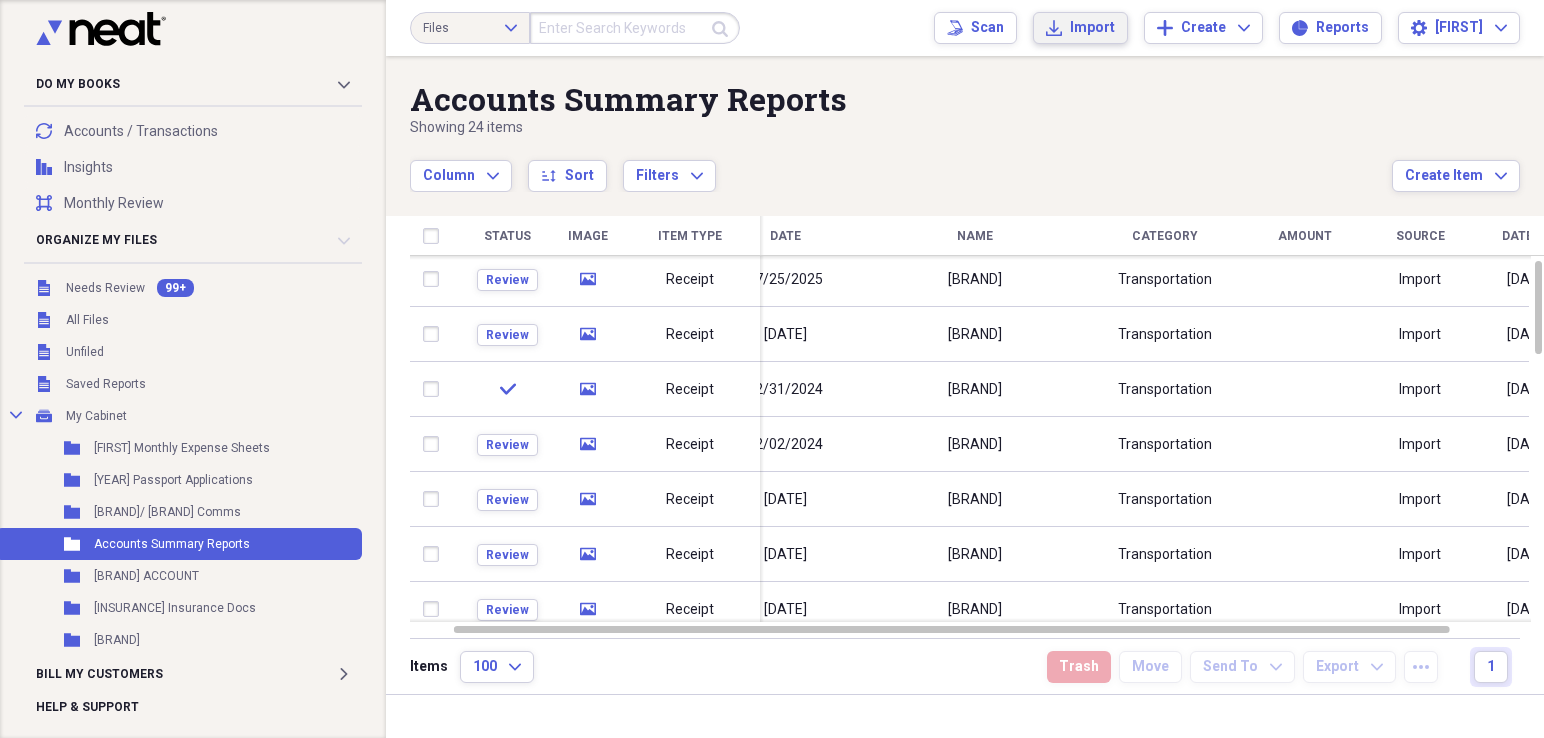 click on "Import" 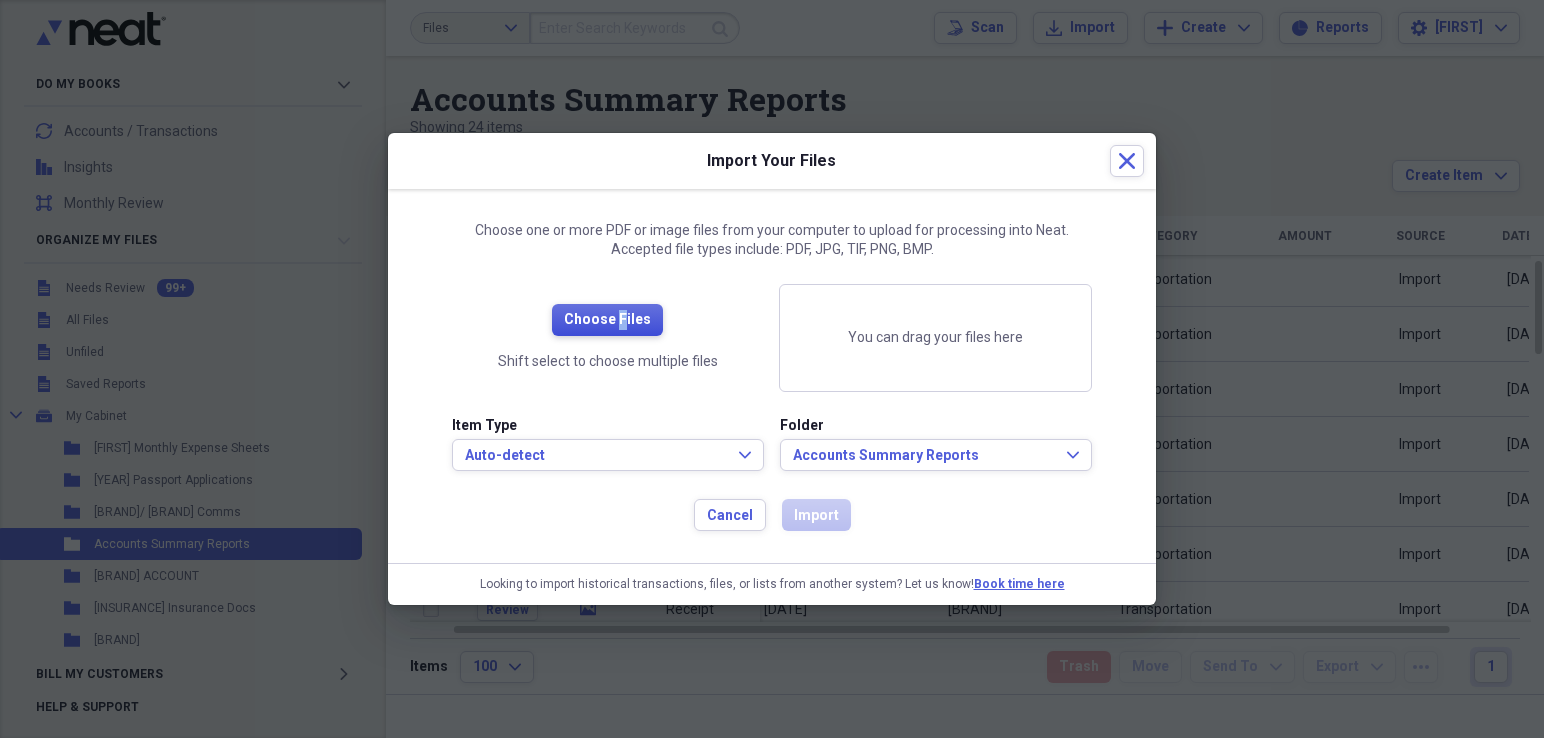 click on "Choose Files" at bounding box center (607, 320) 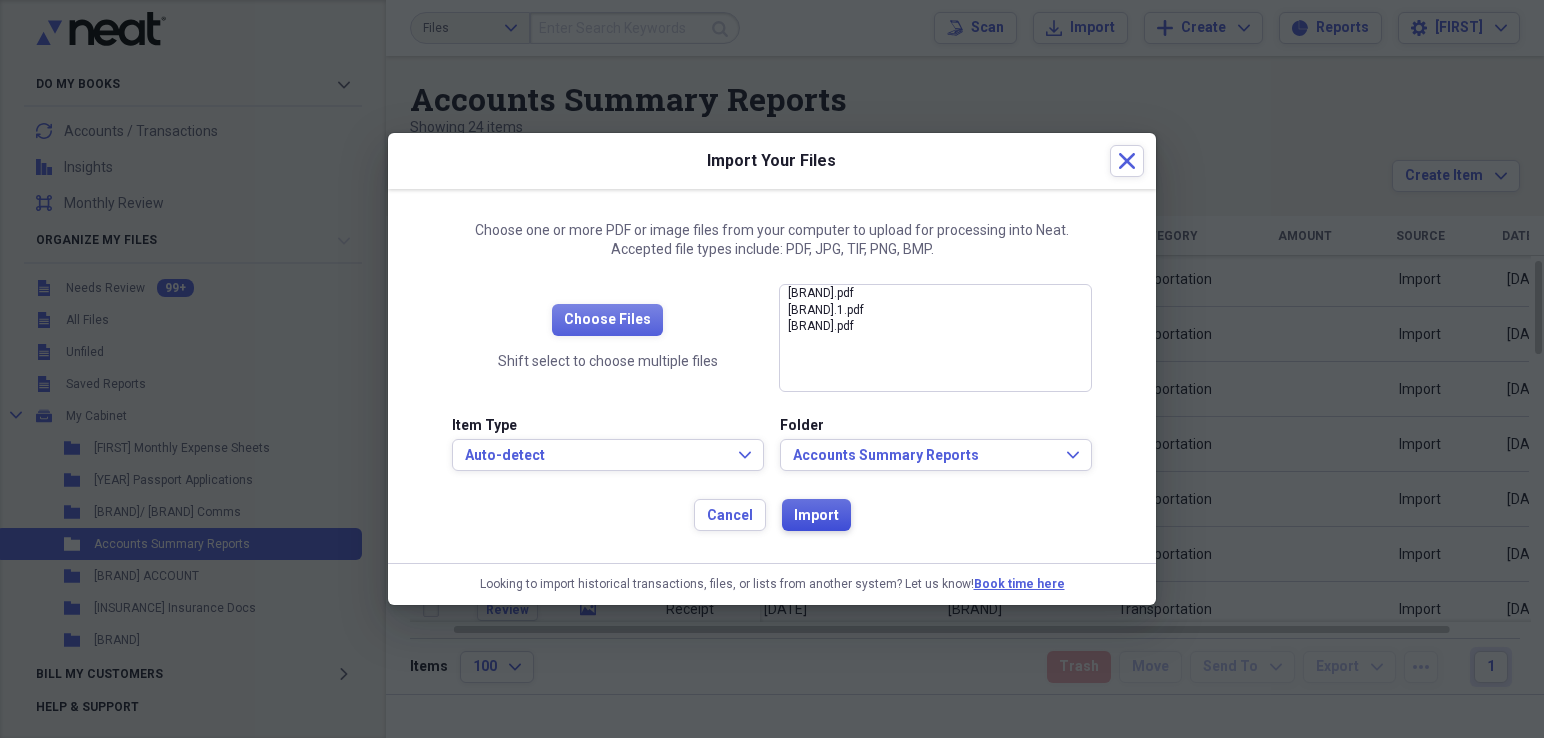click on "Import" at bounding box center [816, 516] 